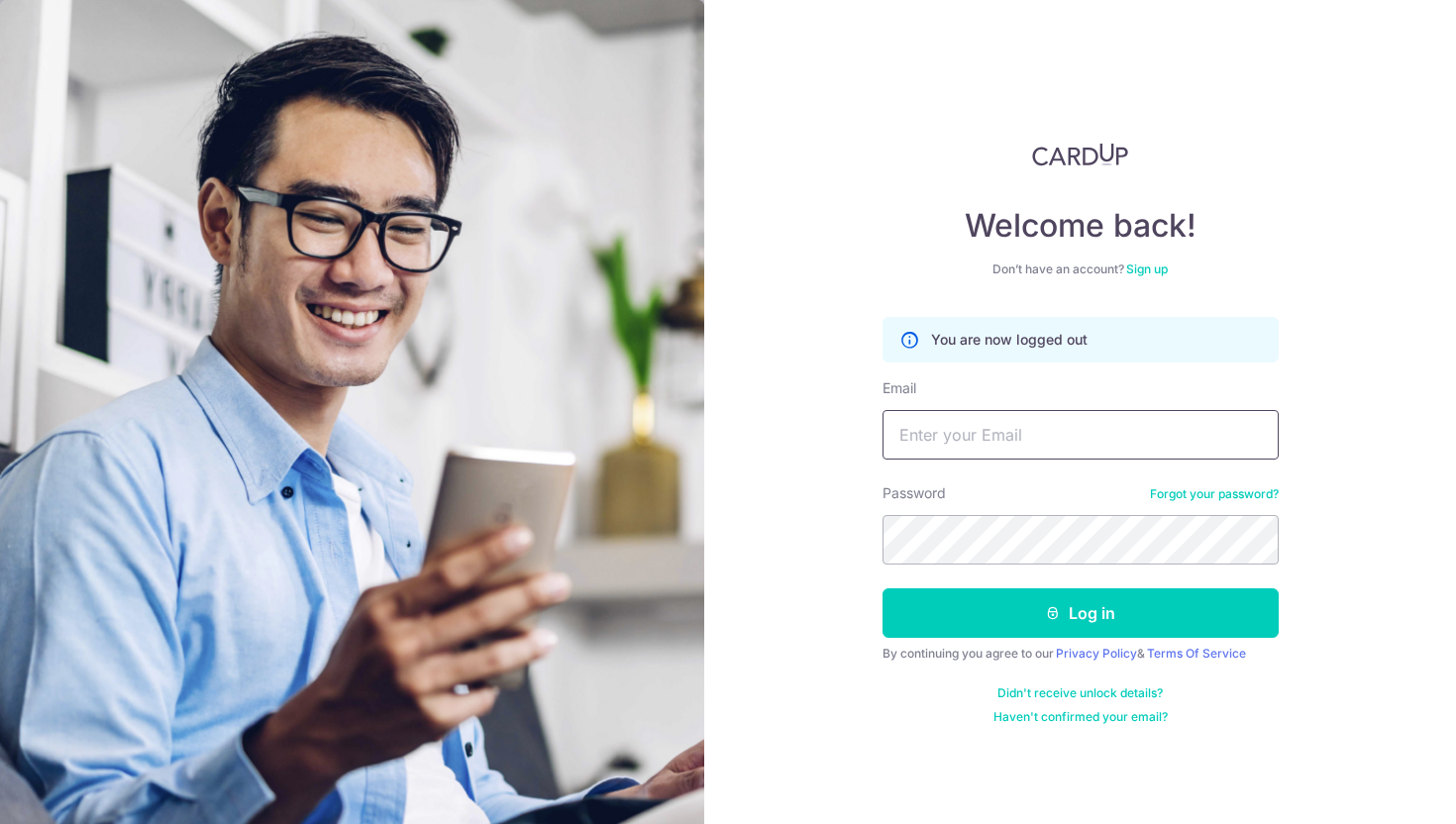 scroll, scrollTop: 0, scrollLeft: 0, axis: both 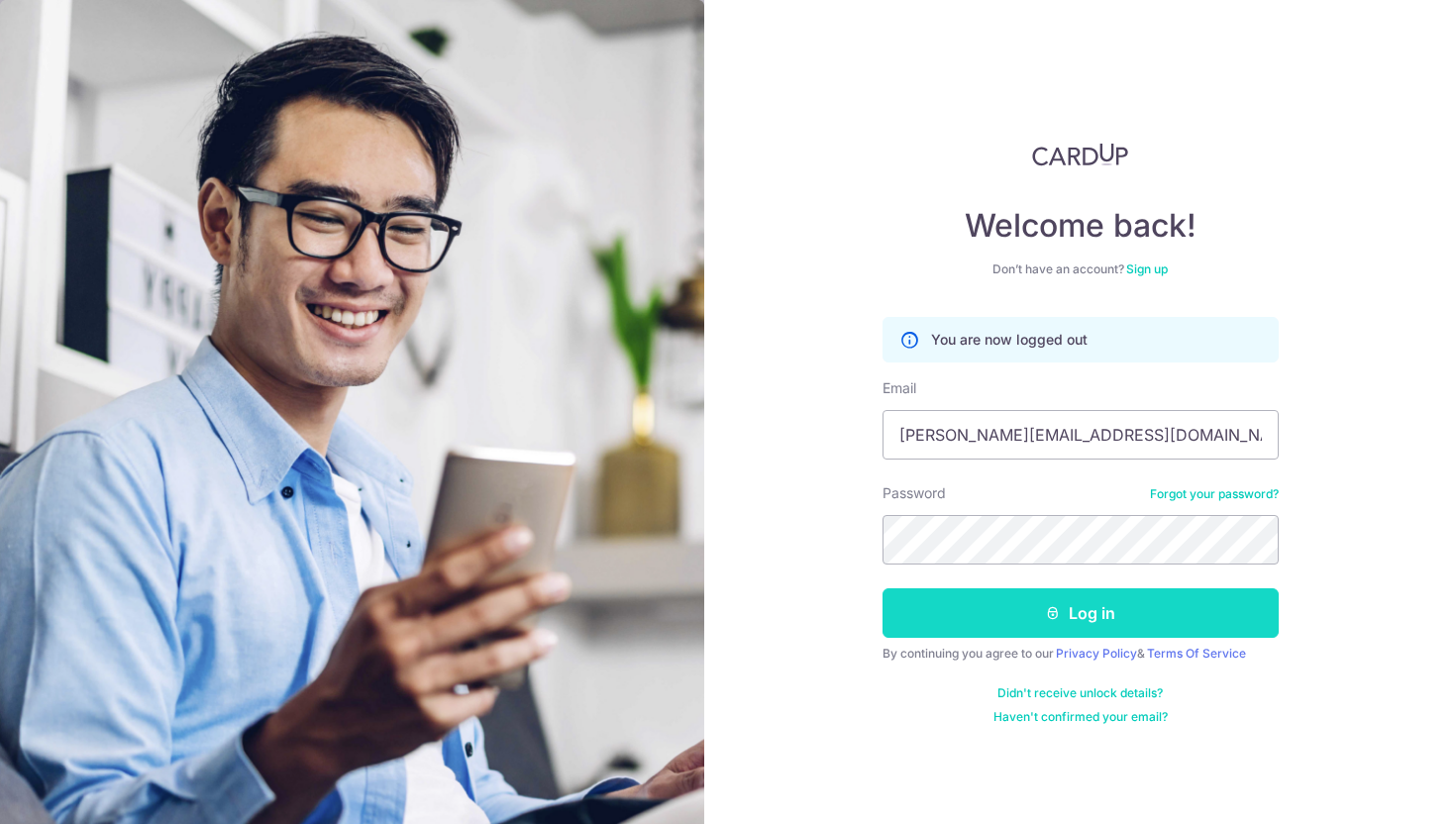 click on "Log in" at bounding box center (1081, 613) 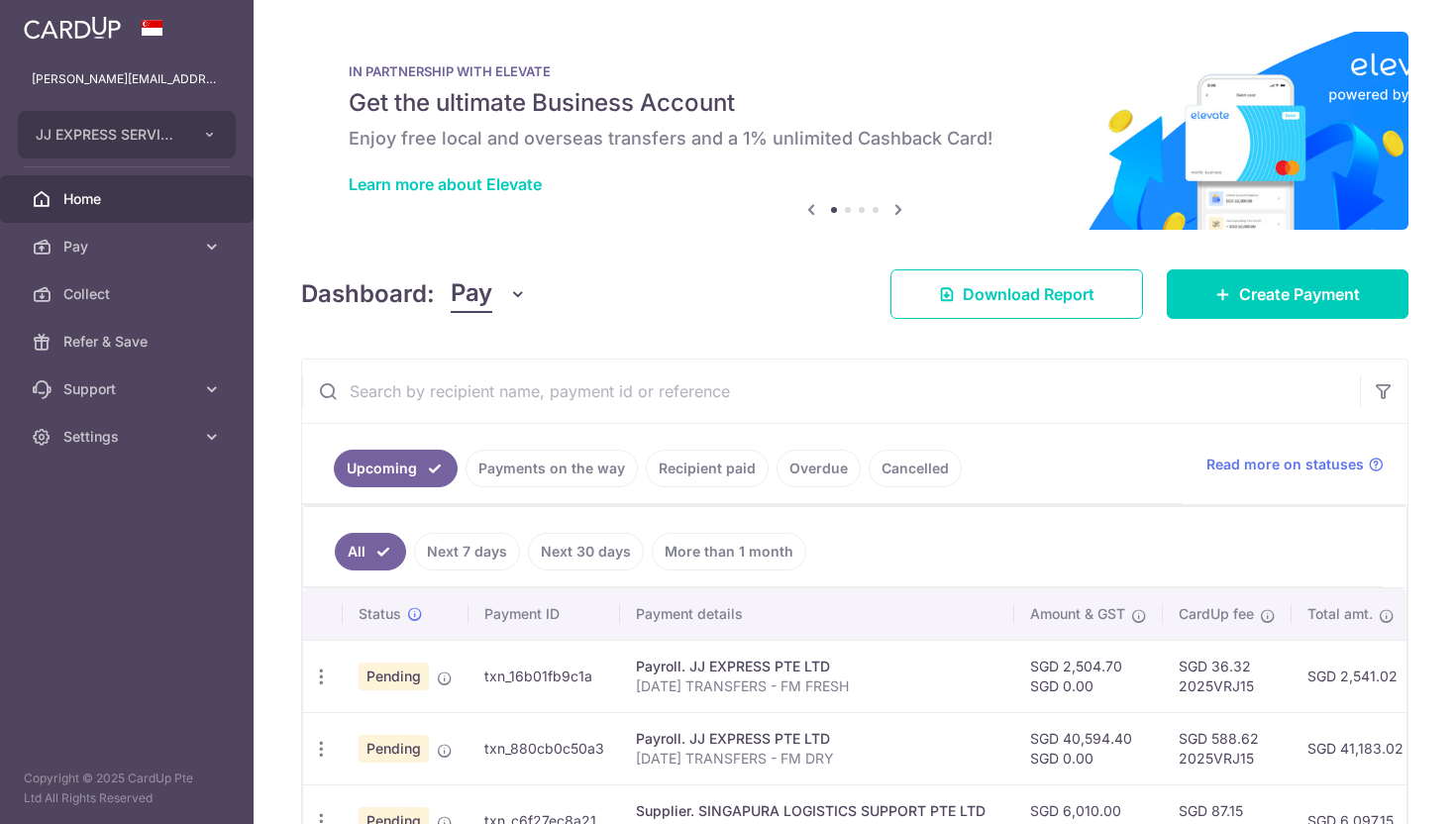 scroll, scrollTop: 0, scrollLeft: 0, axis: both 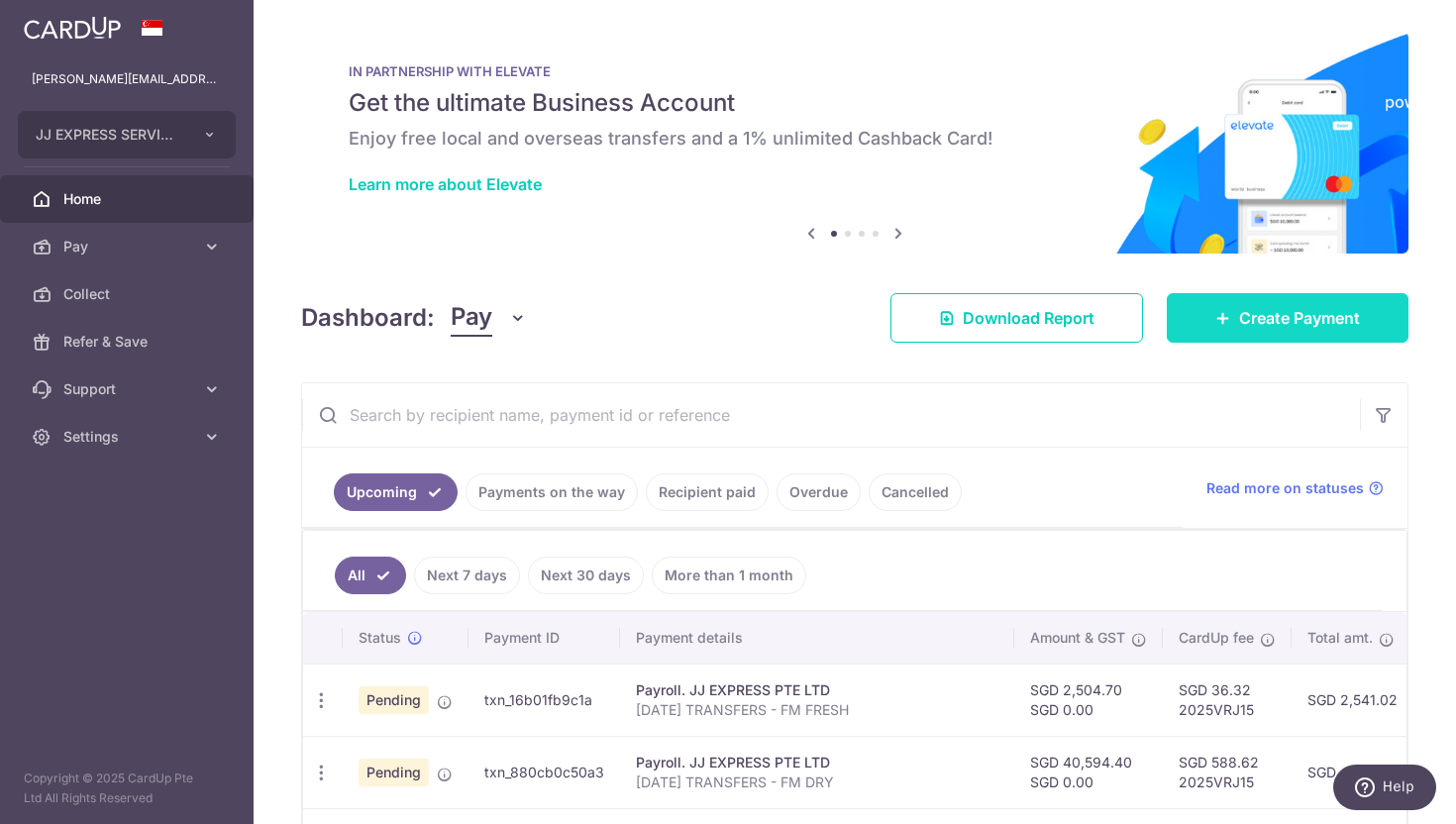 click on "Create Payment" at bounding box center [1288, 318] 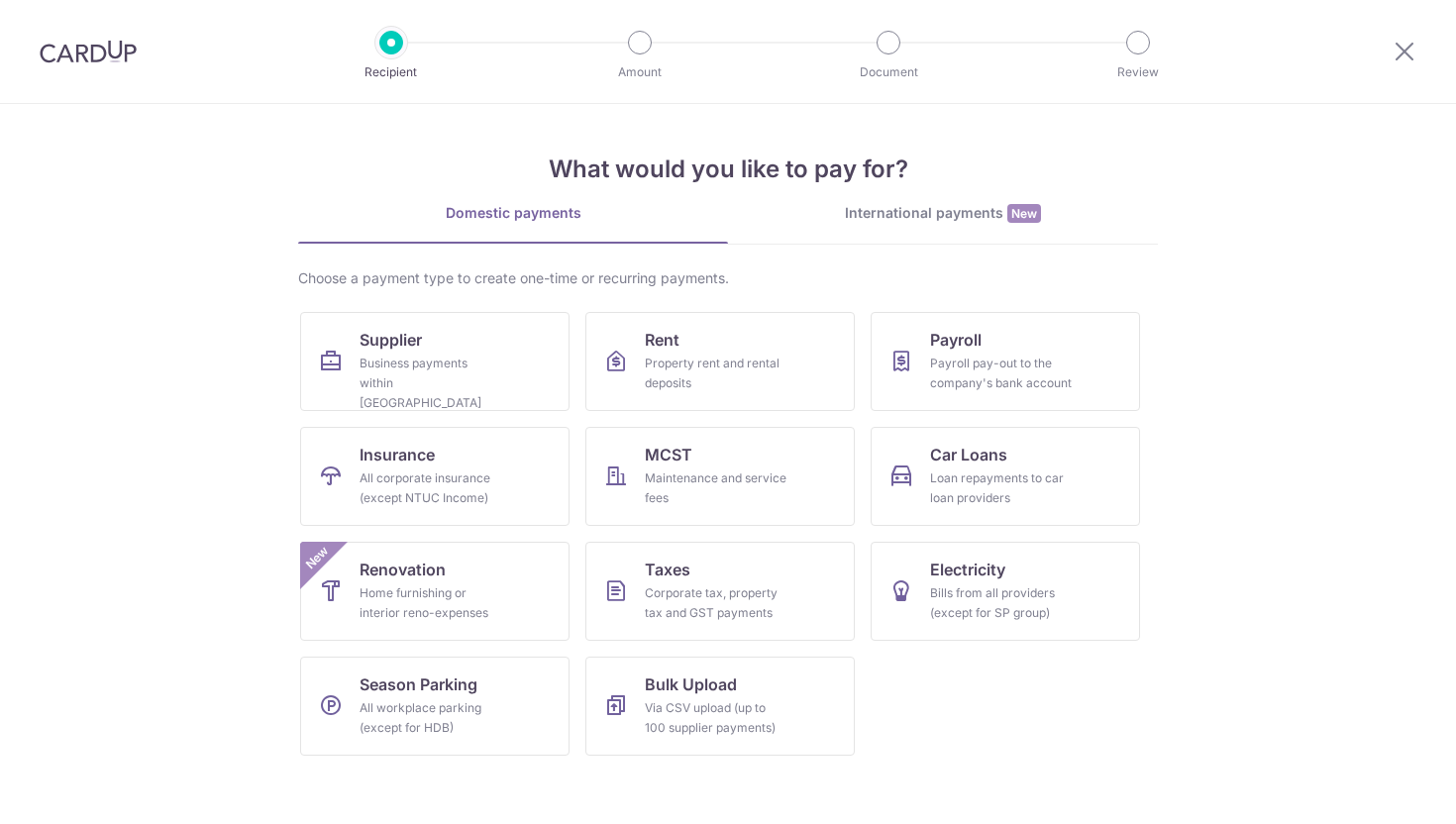 scroll, scrollTop: 0, scrollLeft: 0, axis: both 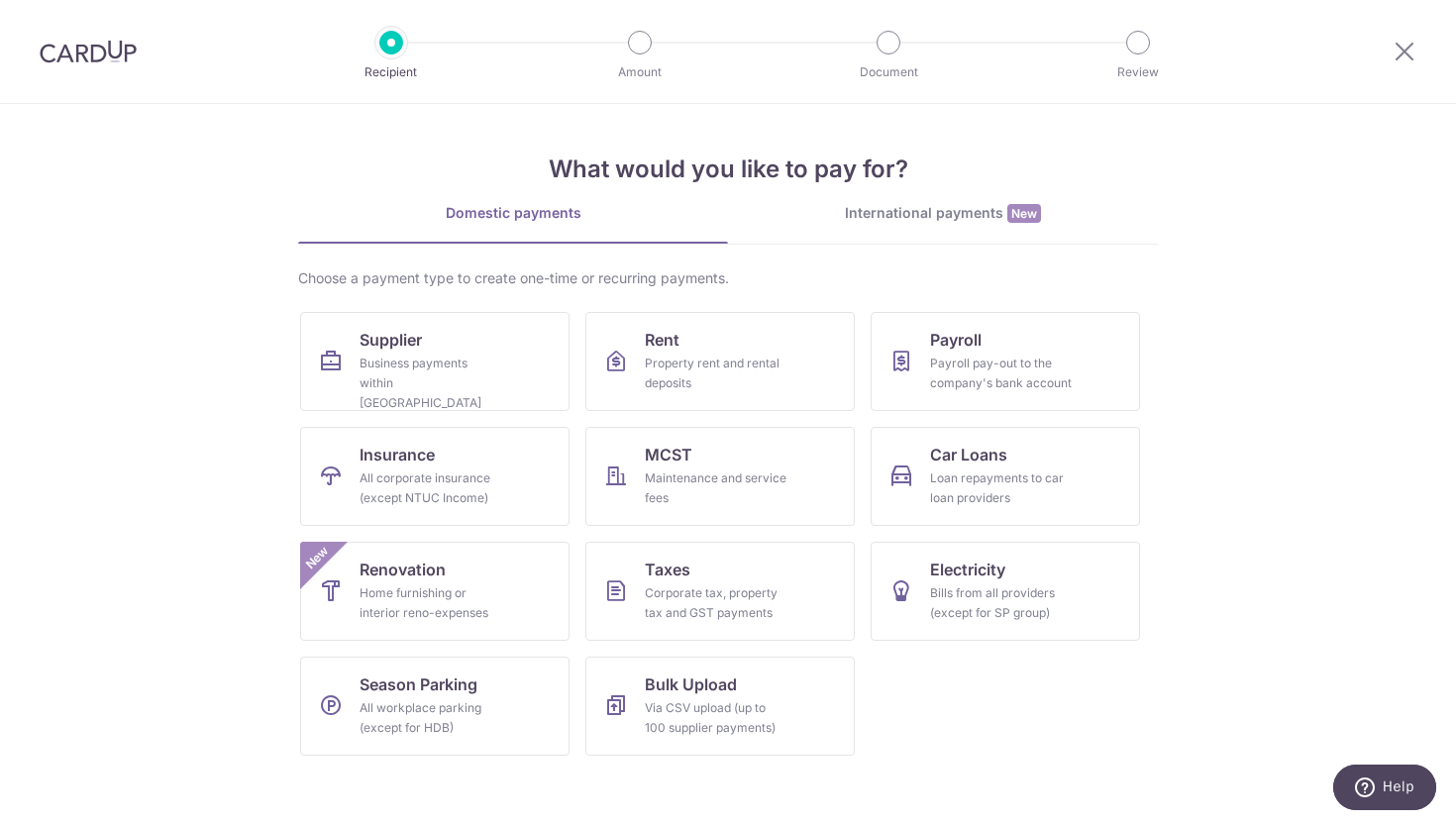 click at bounding box center (88, 52) 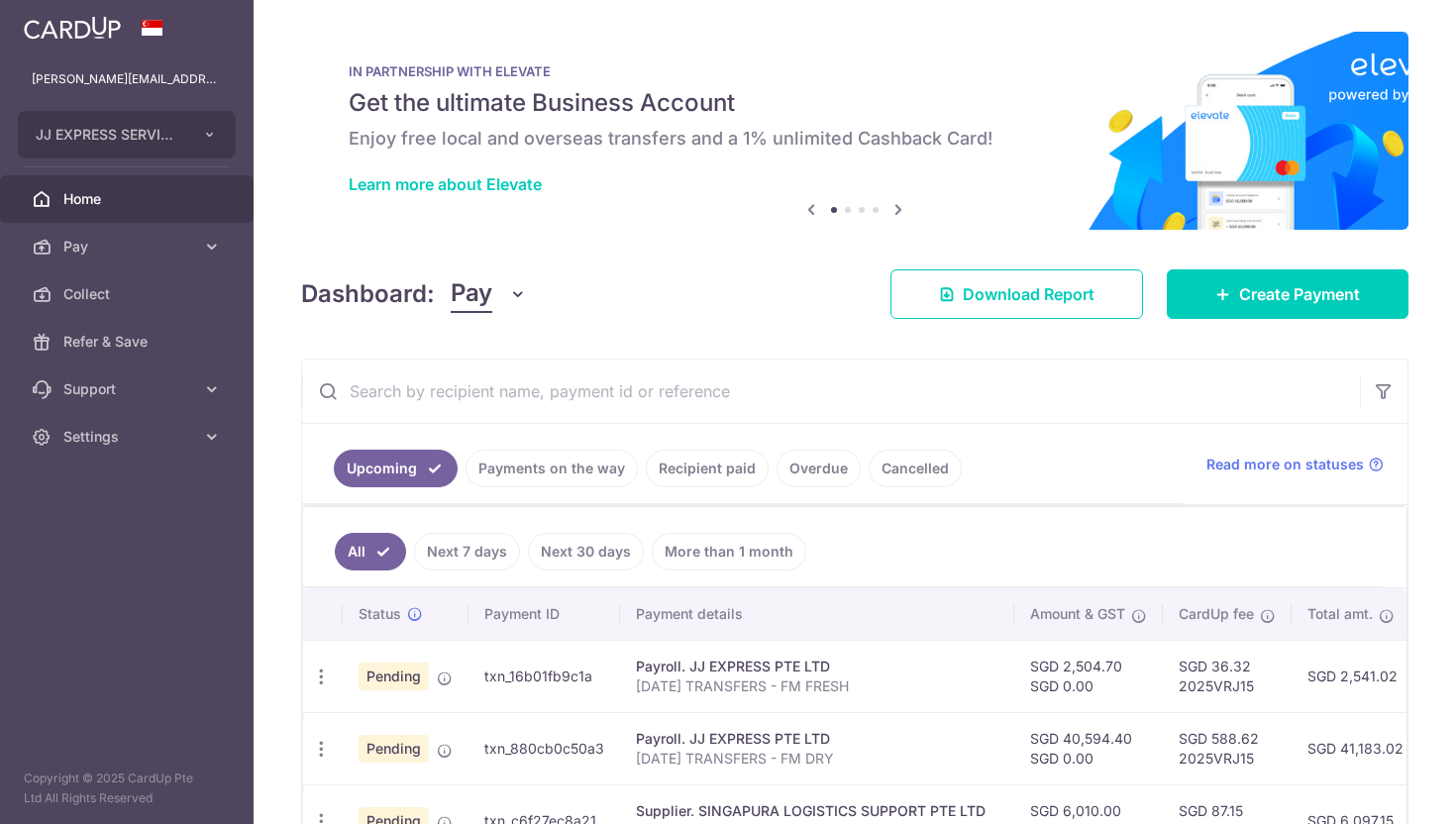 click at bounding box center [127, 28] 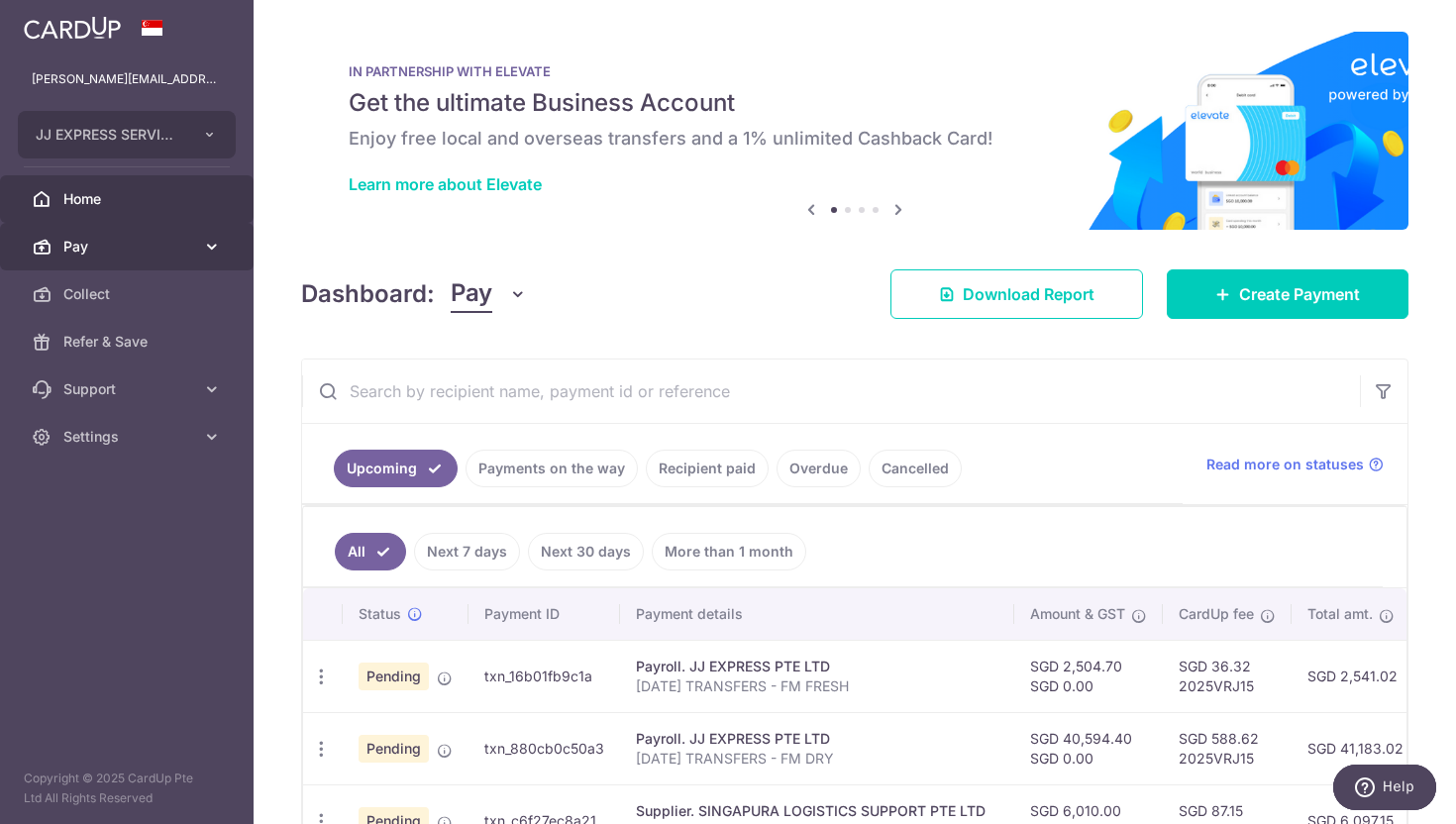 click on "Pay" at bounding box center [127, 247] 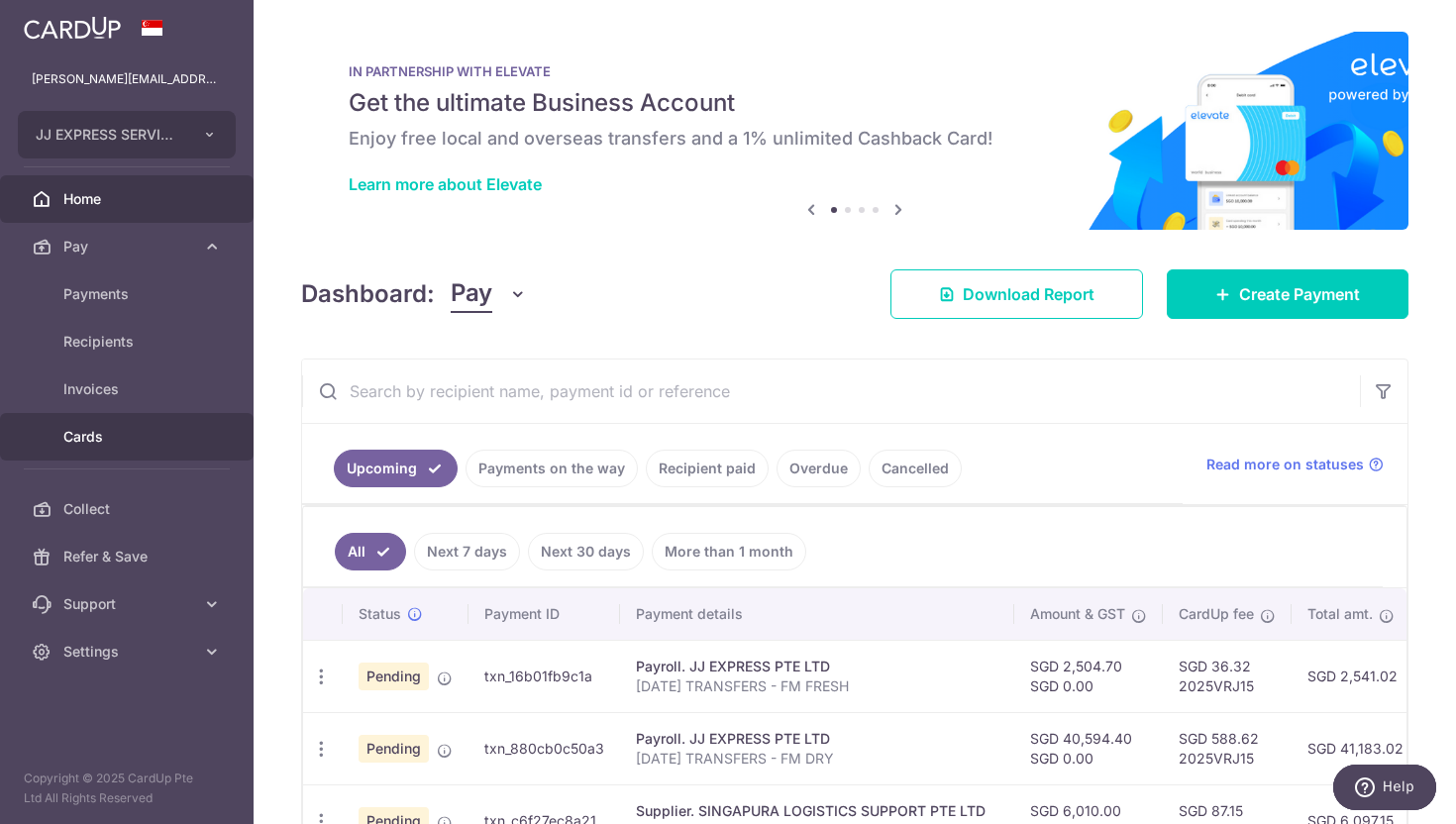 click on "Cards" at bounding box center (129, 437) 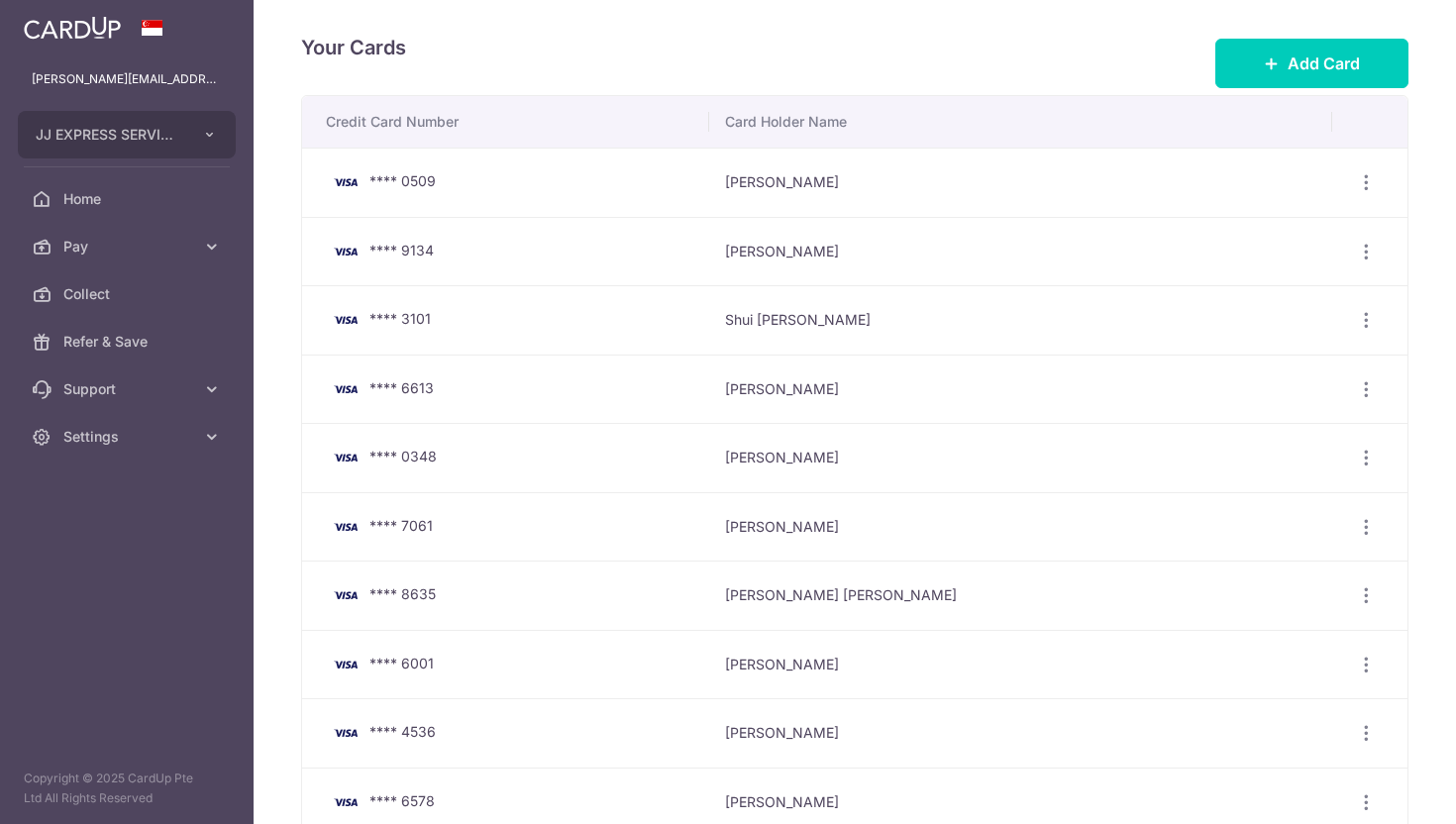 scroll, scrollTop: 0, scrollLeft: 0, axis: both 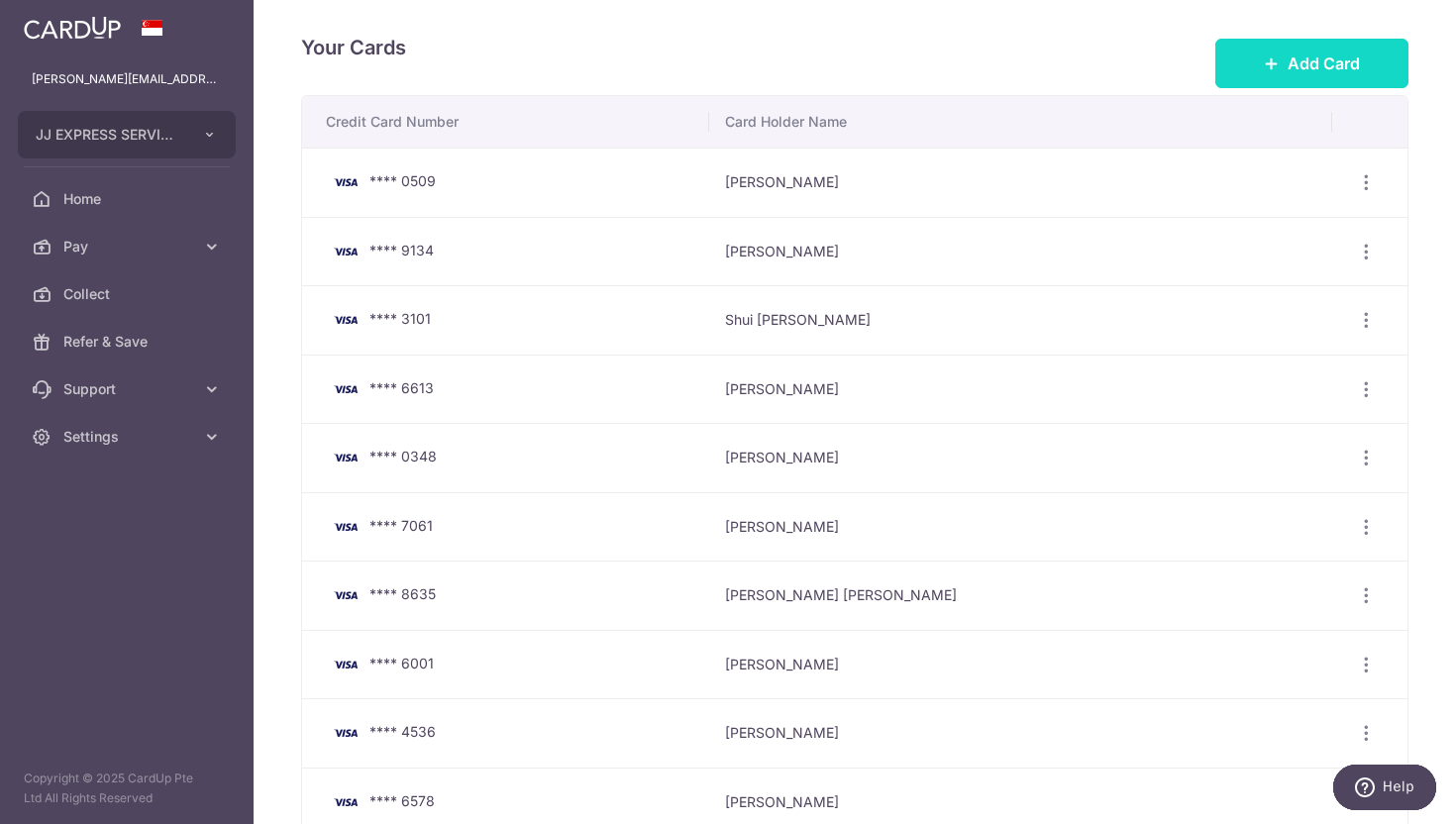 click on "Add Card" at bounding box center (1311, 63) 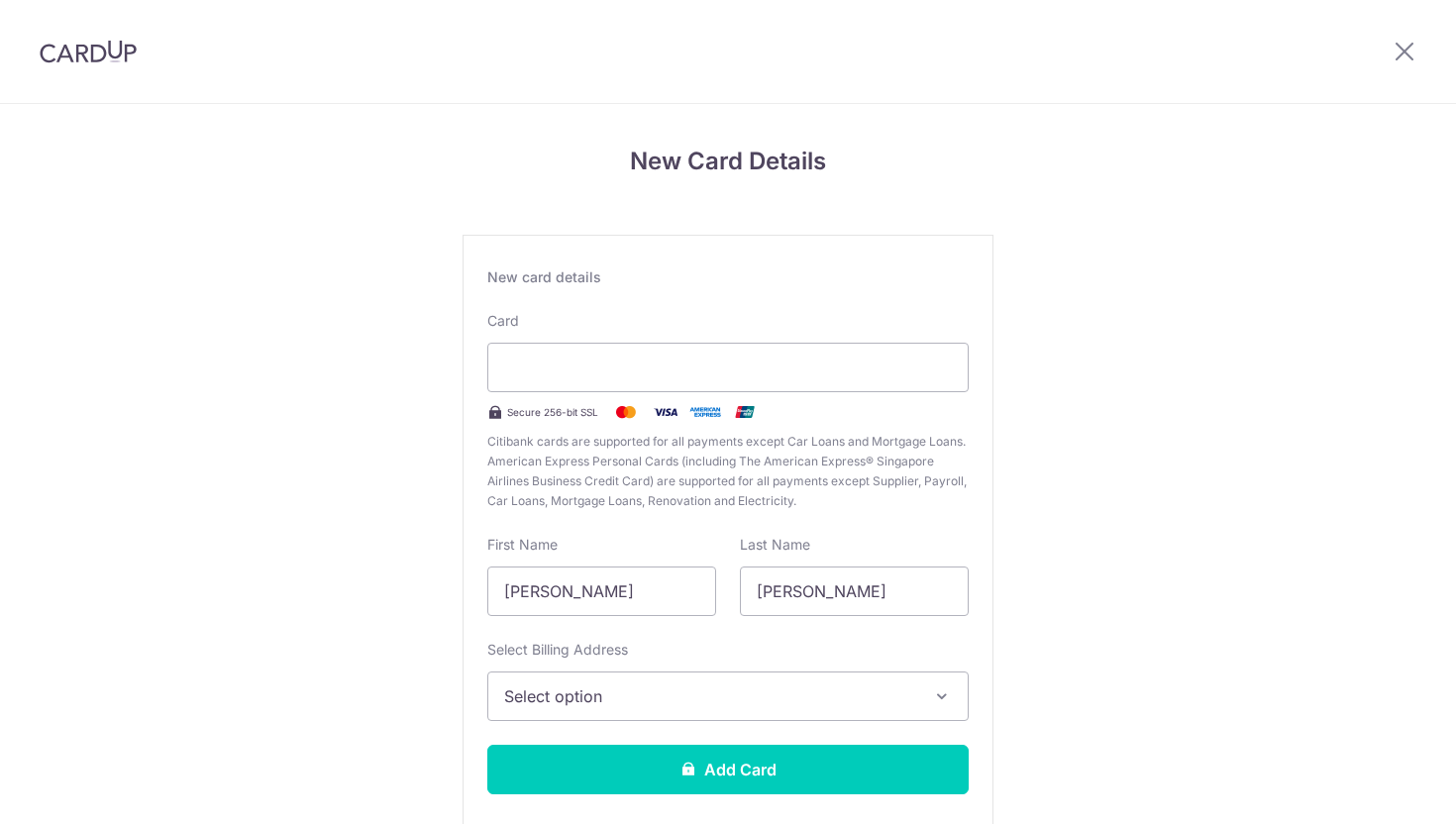 scroll, scrollTop: 0, scrollLeft: 0, axis: both 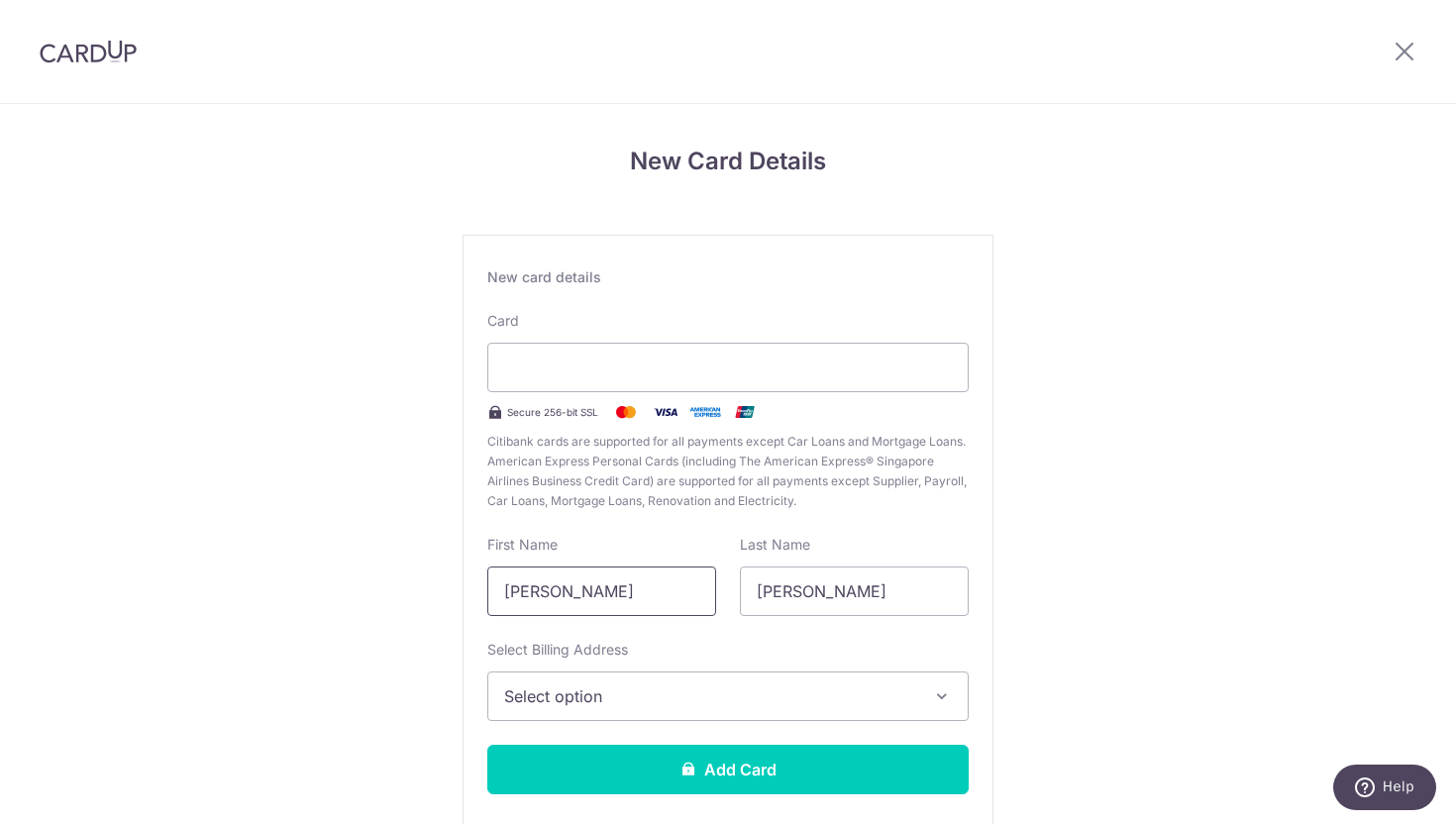 click on "James" at bounding box center [601, 591] 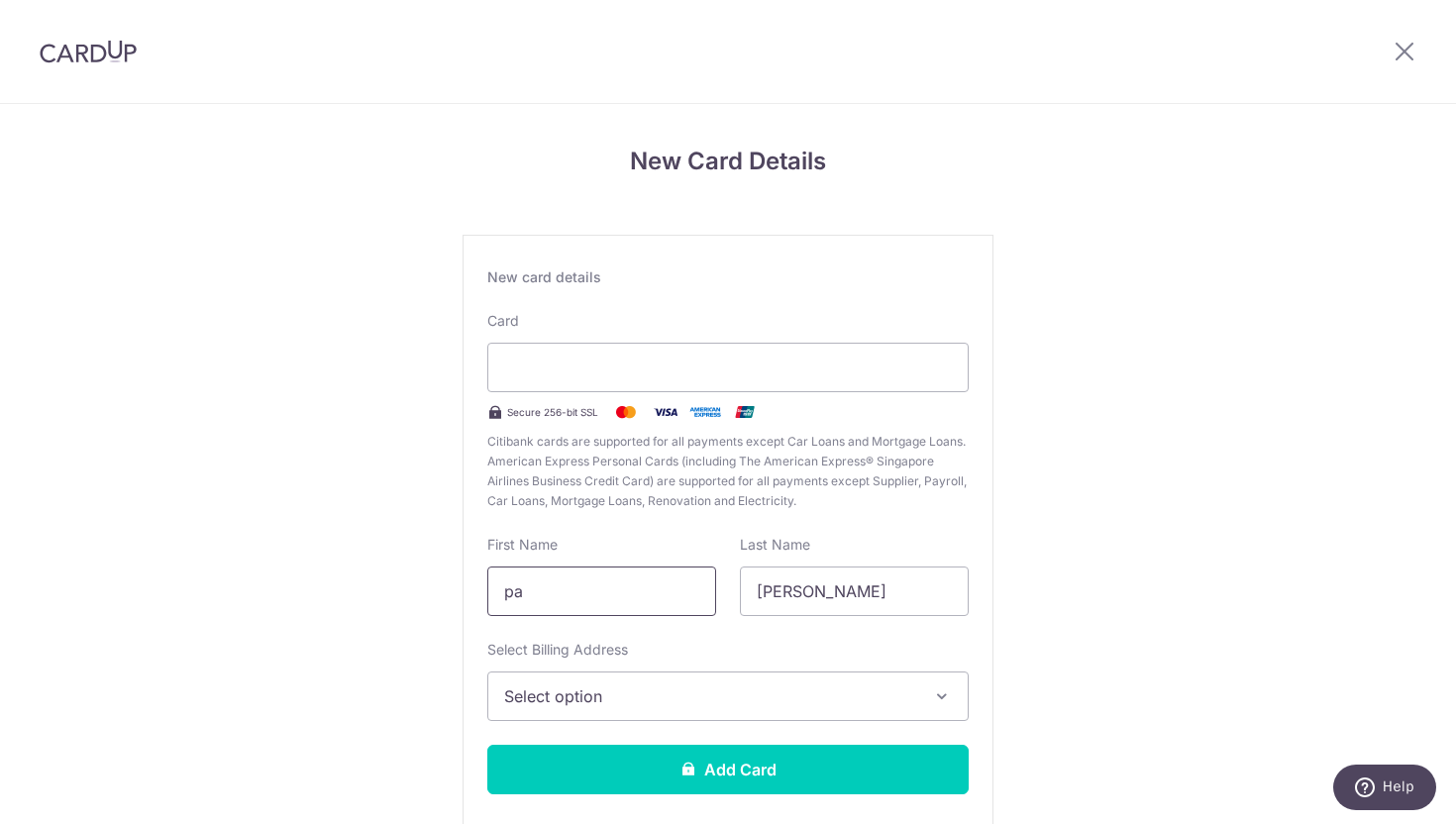 type on "p" 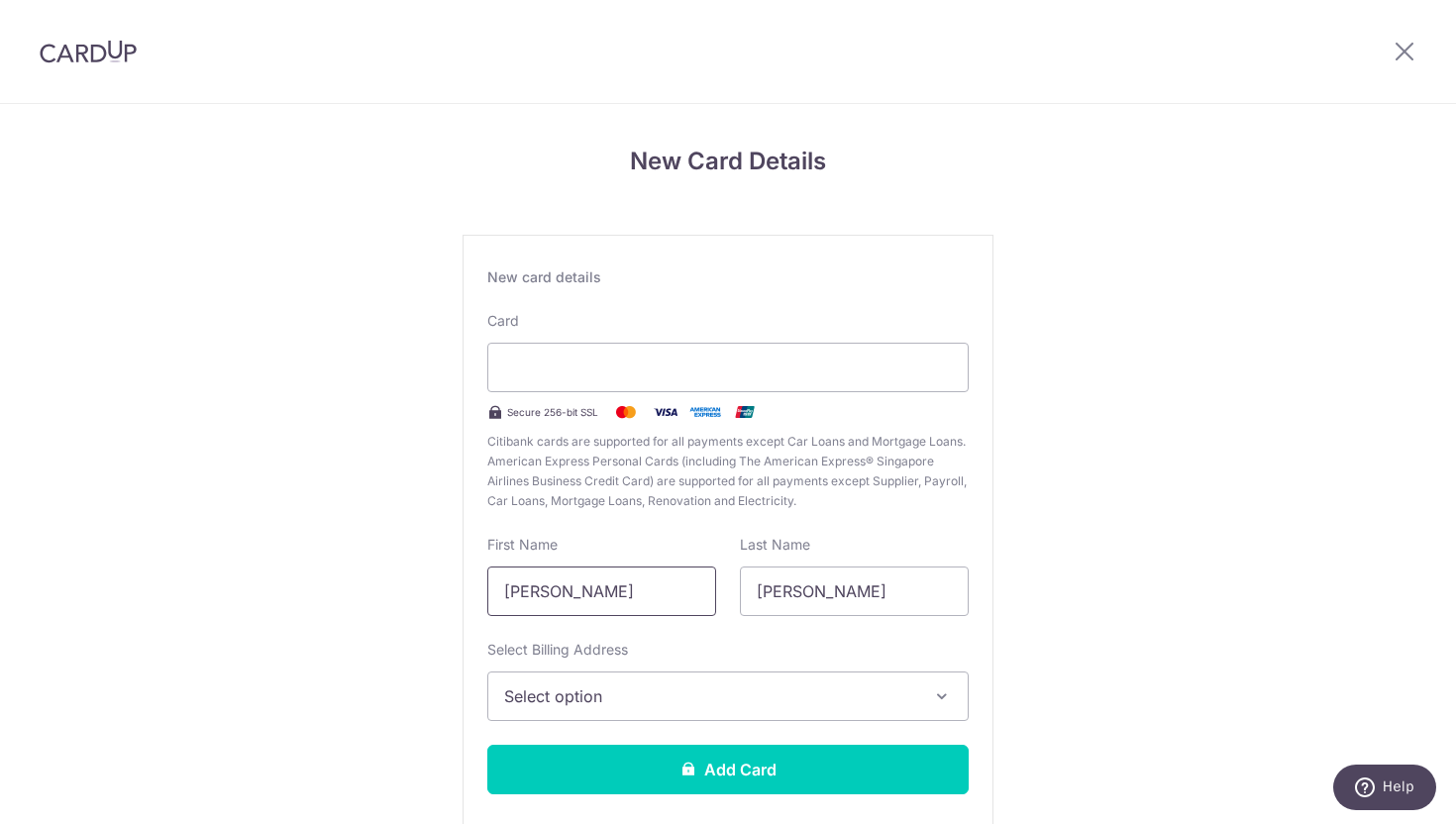 type on "PAMELA" 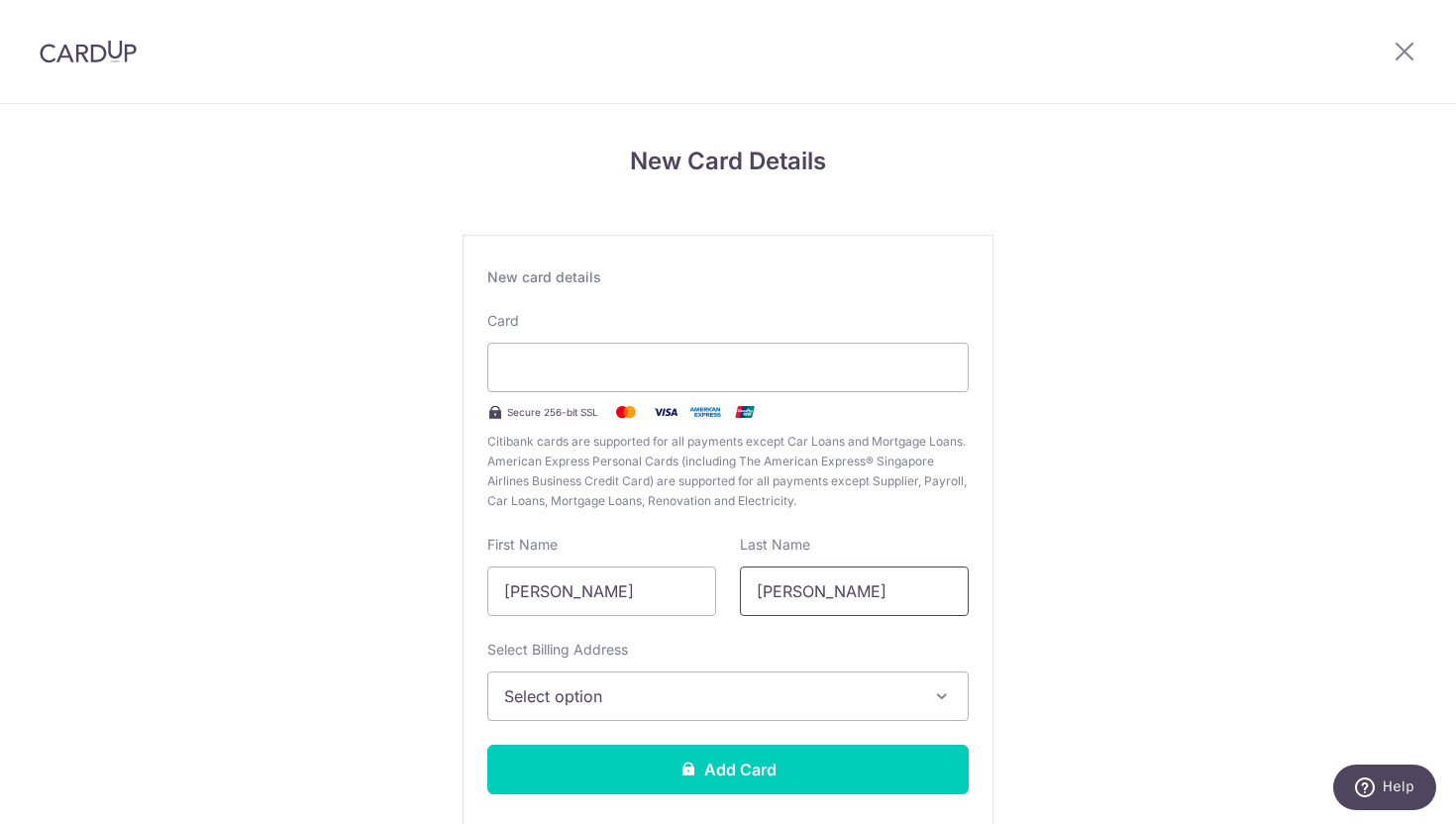 type on "MOLINA" 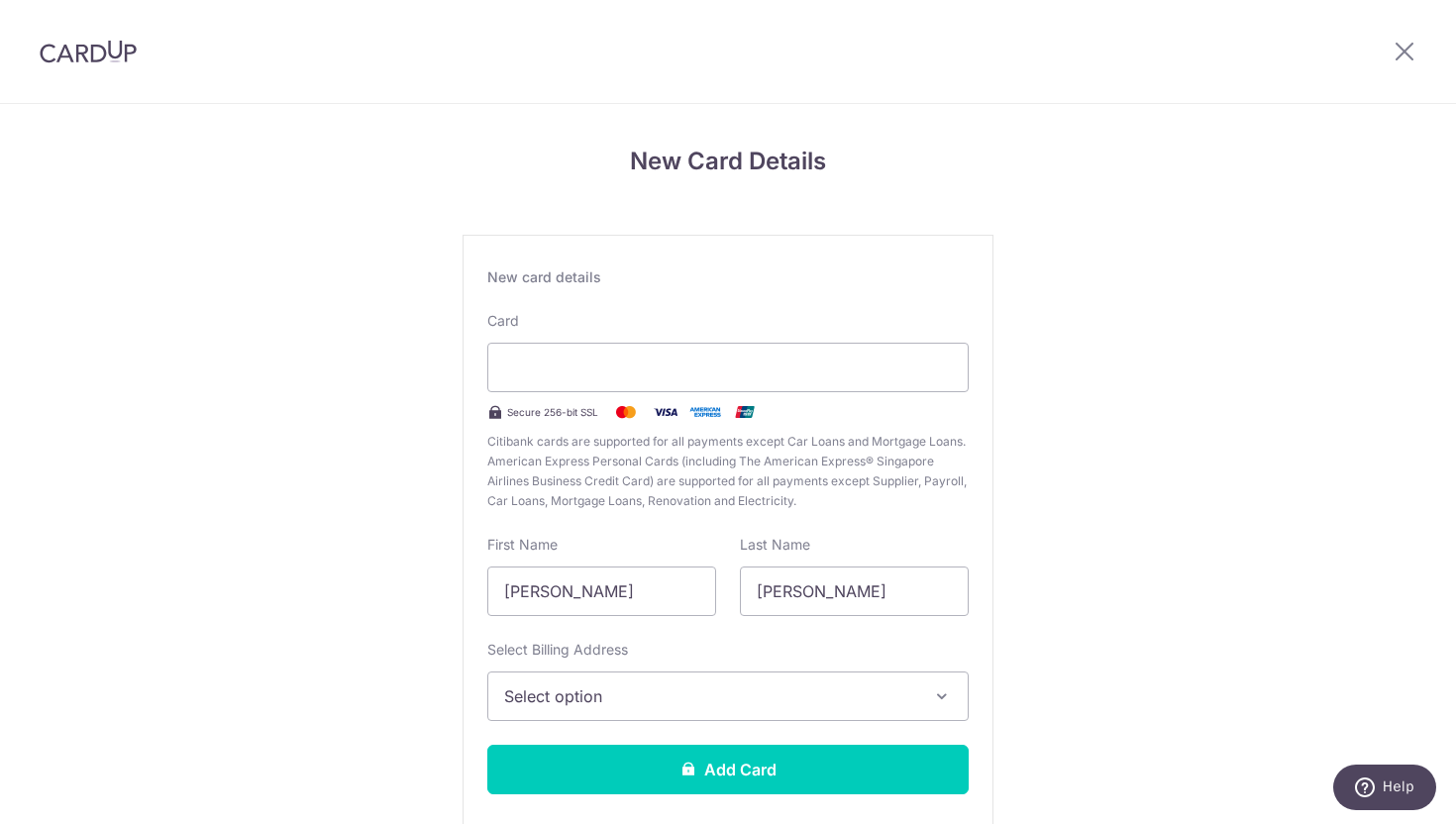 click on "Select option" at bounding box center [710, 696] 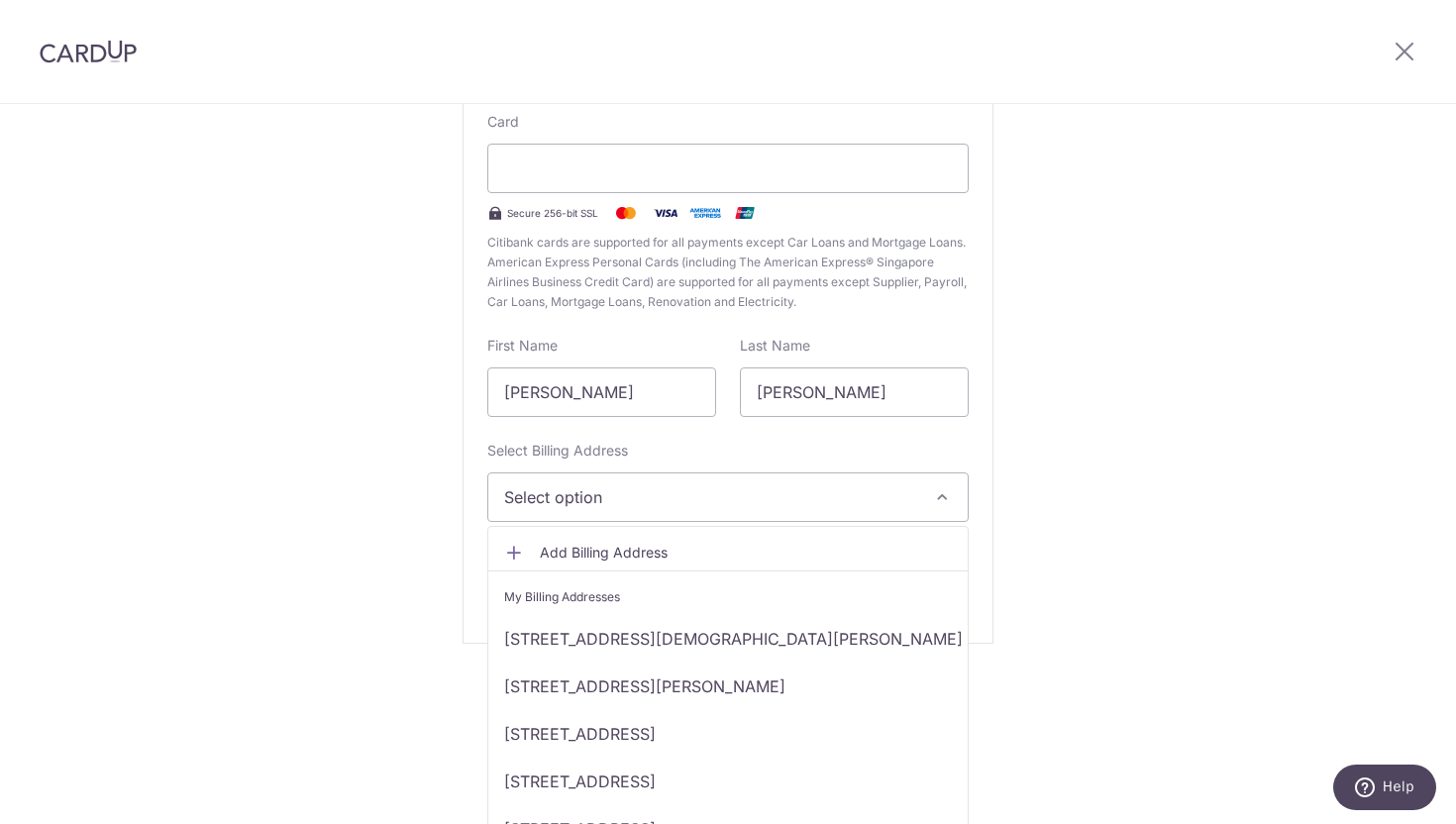 scroll, scrollTop: 220, scrollLeft: 0, axis: vertical 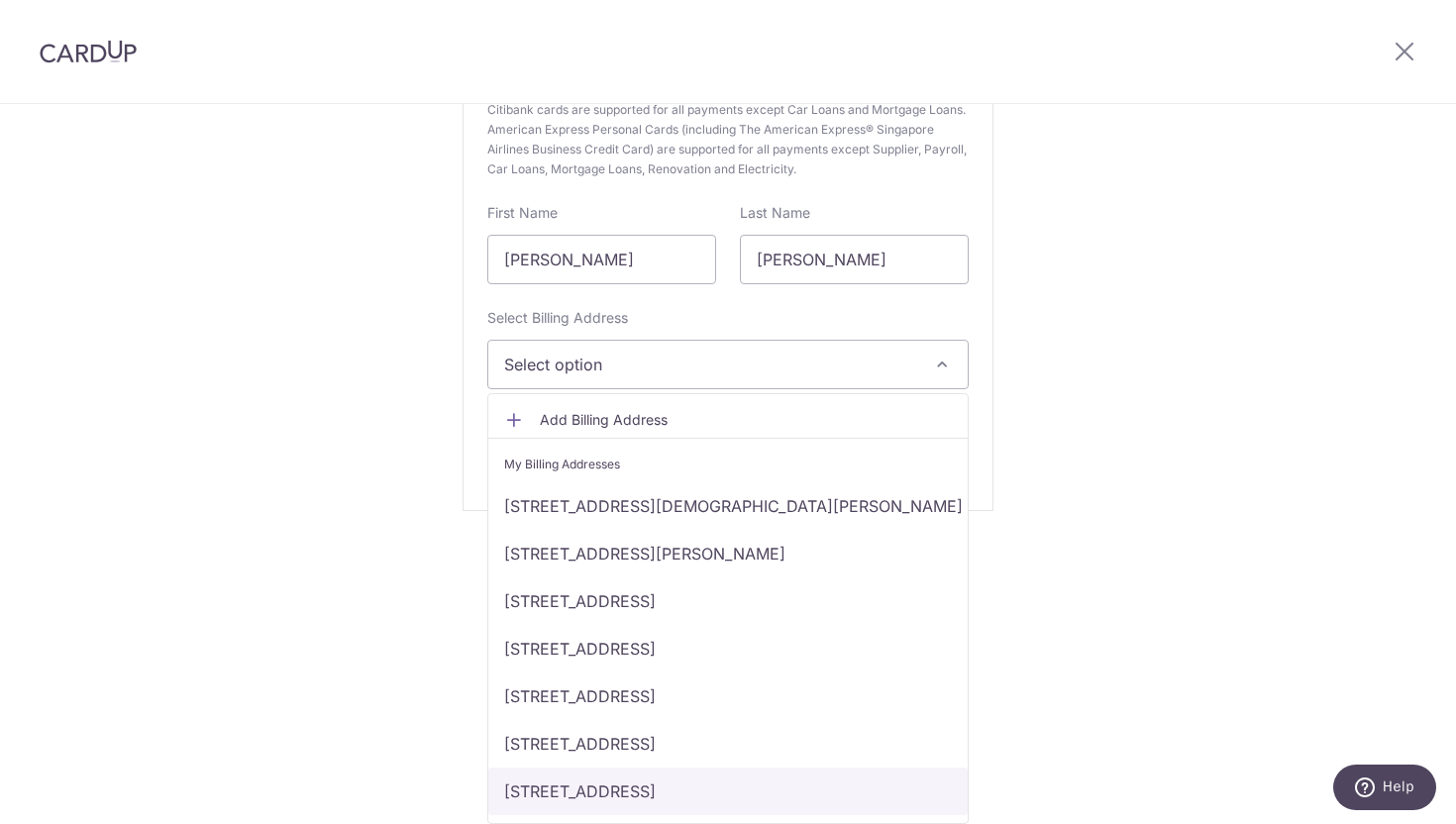 click on "104B Edgefield Plains, 14-33, Singapore, Singapore-822104" at bounding box center [728, 791] 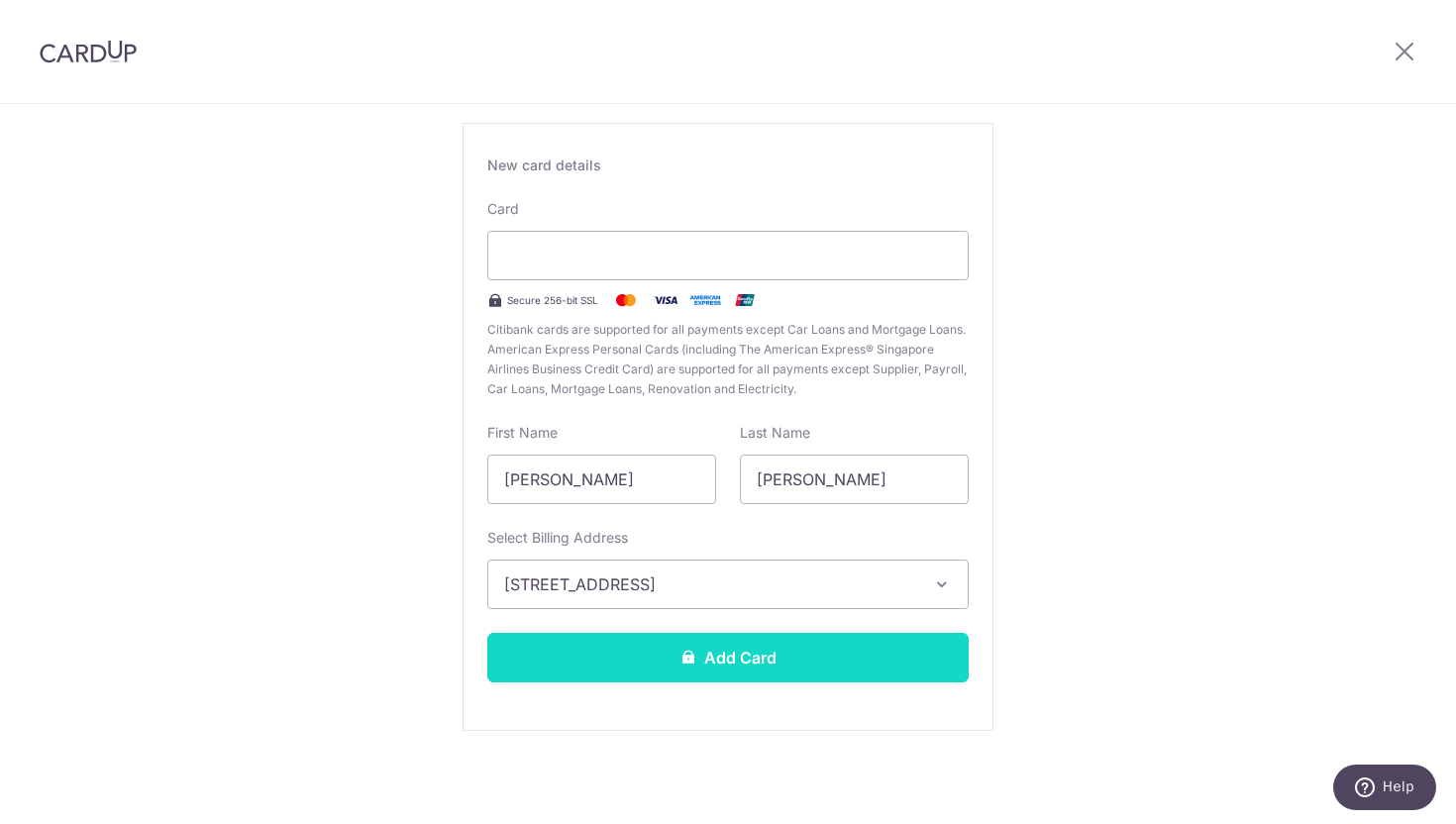 click on "Add Card" at bounding box center (728, 658) 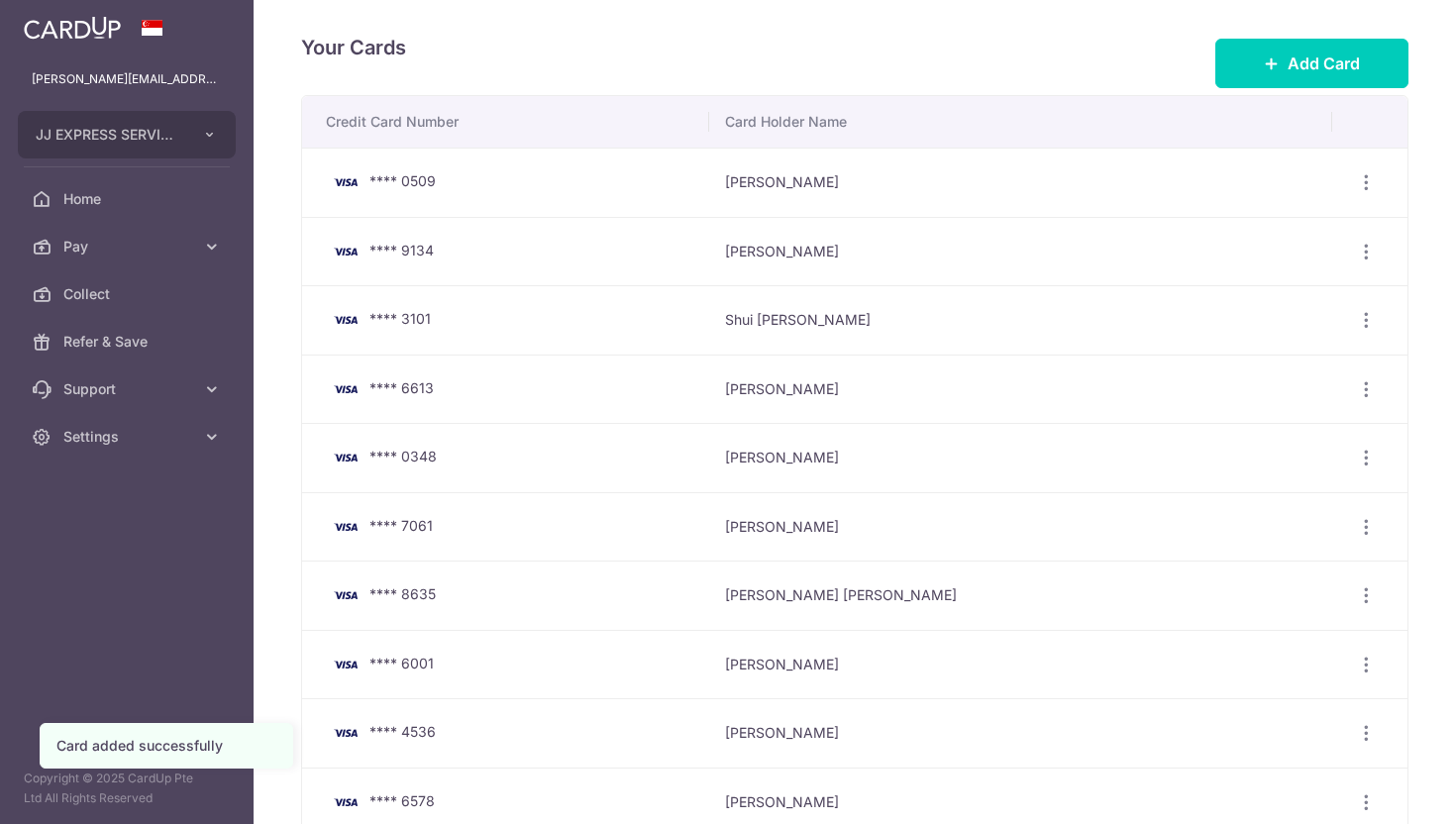 scroll, scrollTop: 0, scrollLeft: 0, axis: both 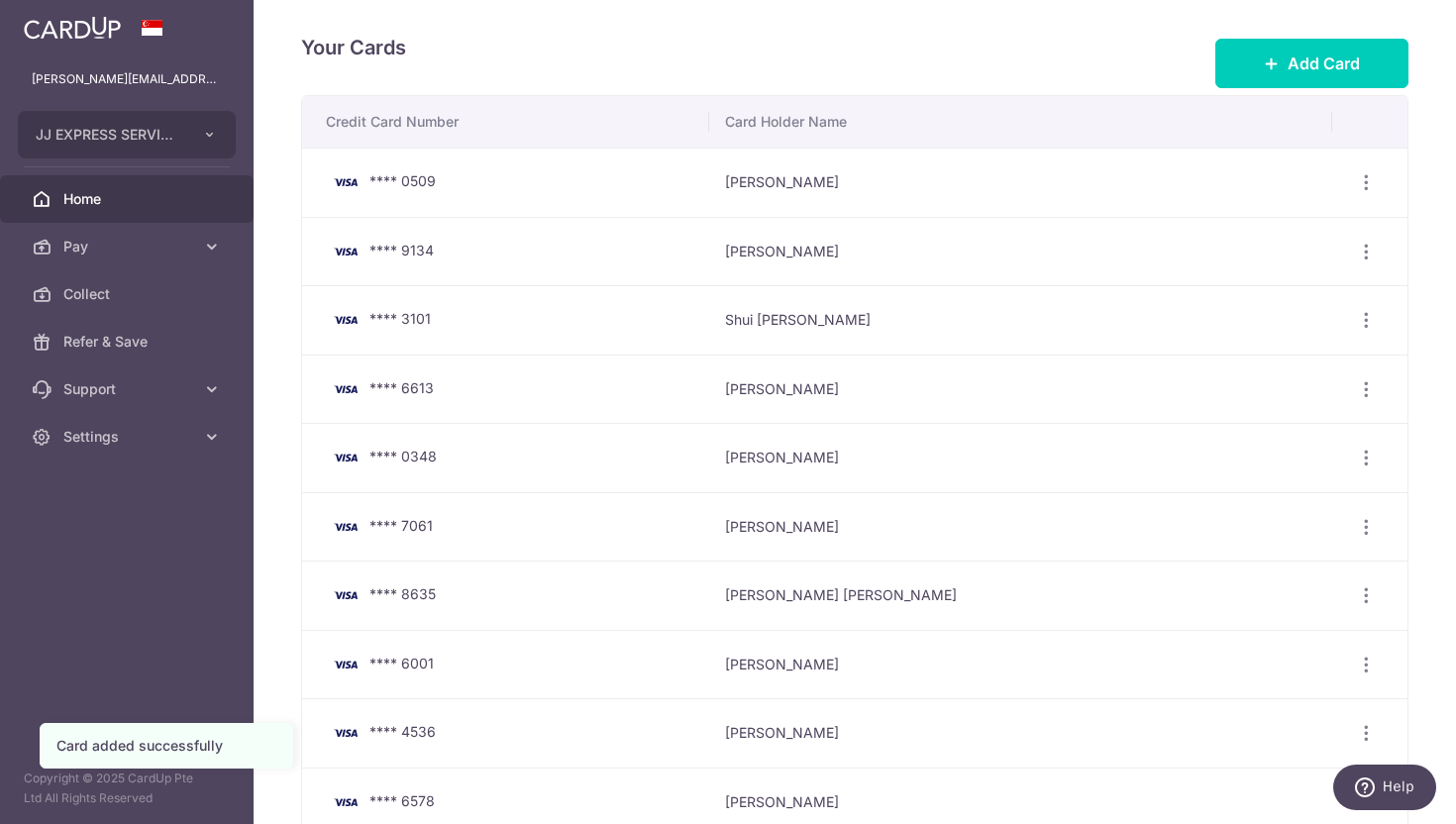 click on "Home" at bounding box center (127, 199) 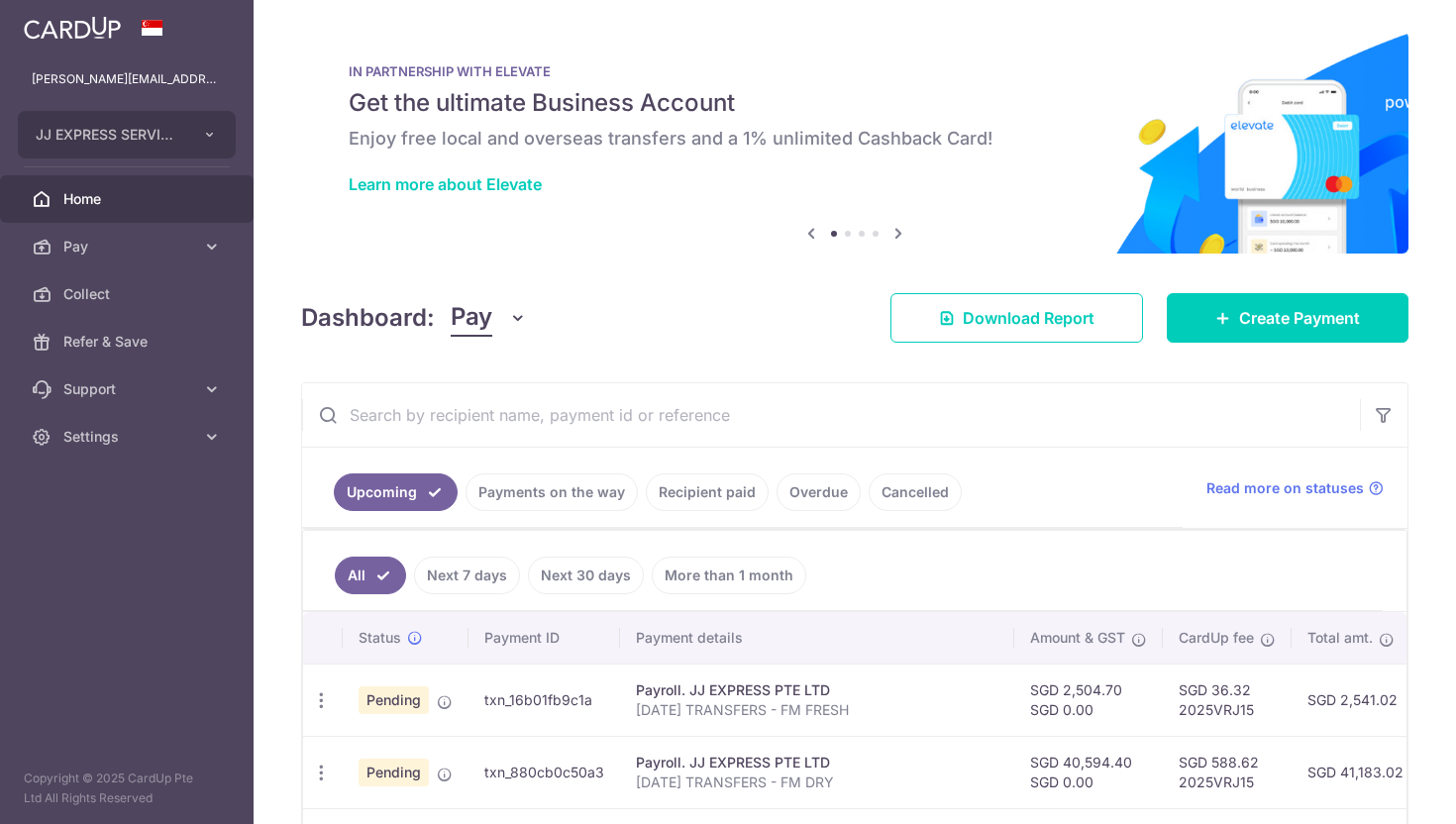 scroll, scrollTop: 0, scrollLeft: 0, axis: both 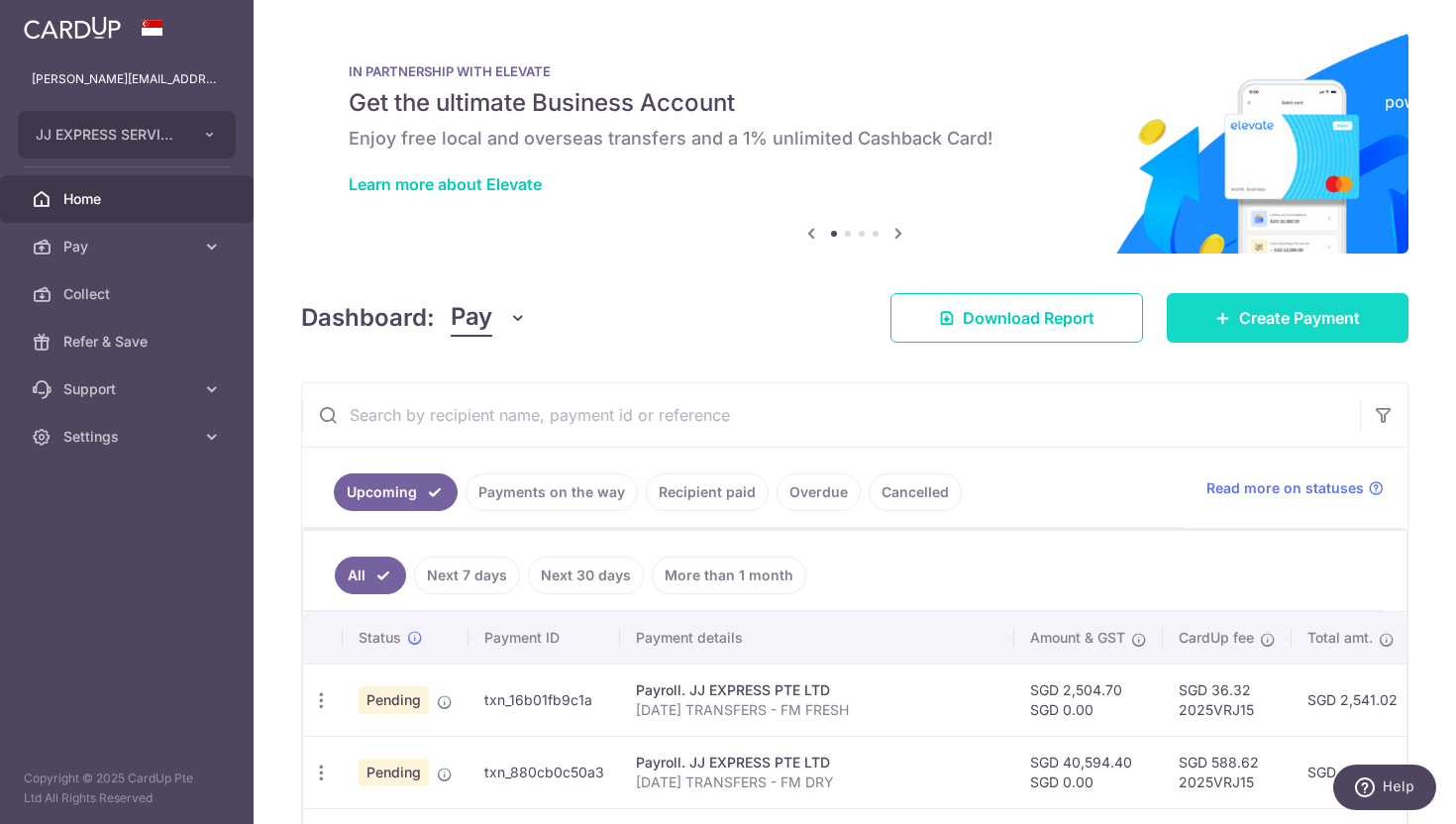 click on "Create Payment" at bounding box center [1300, 318] 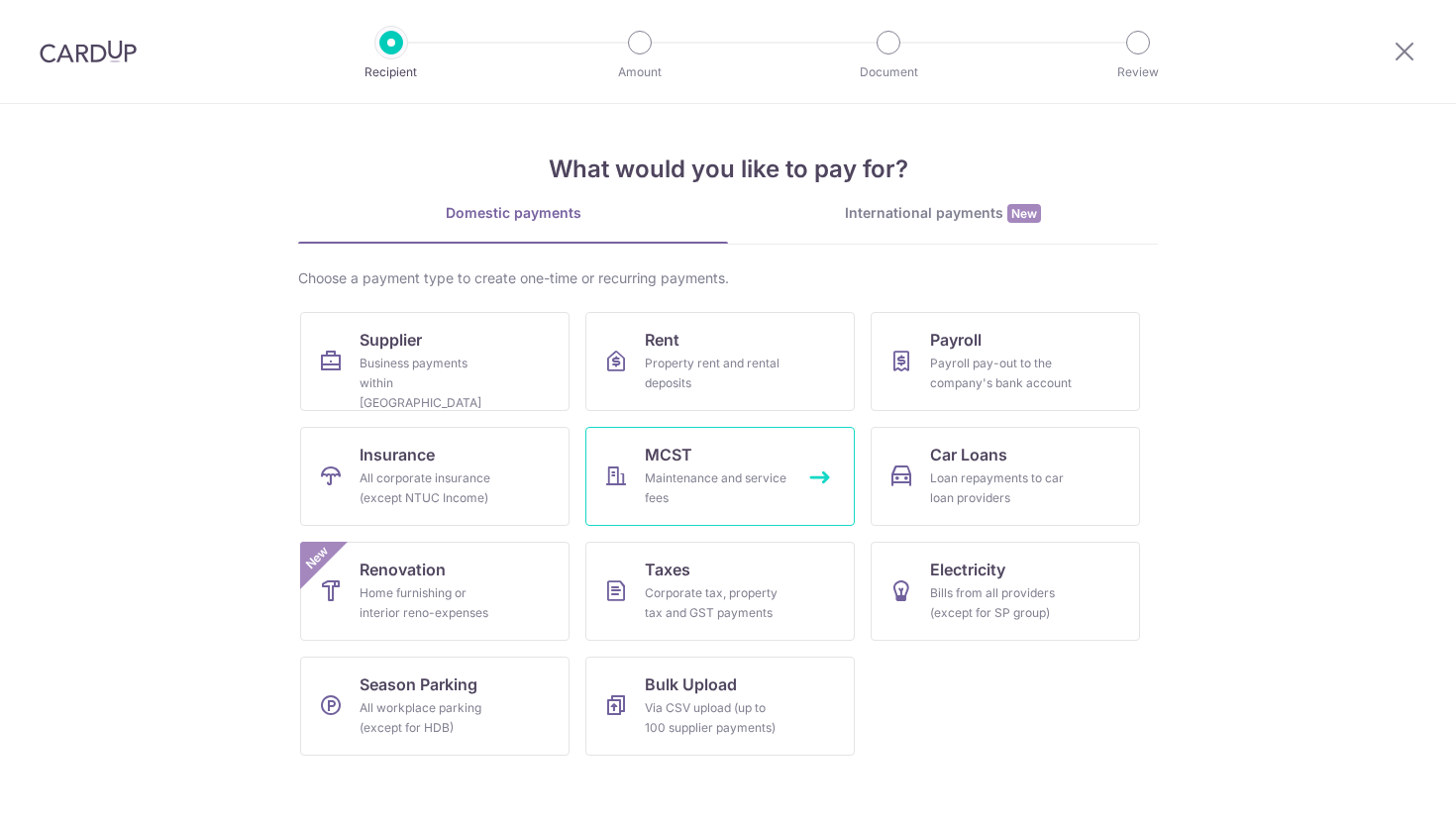 scroll, scrollTop: 0, scrollLeft: 0, axis: both 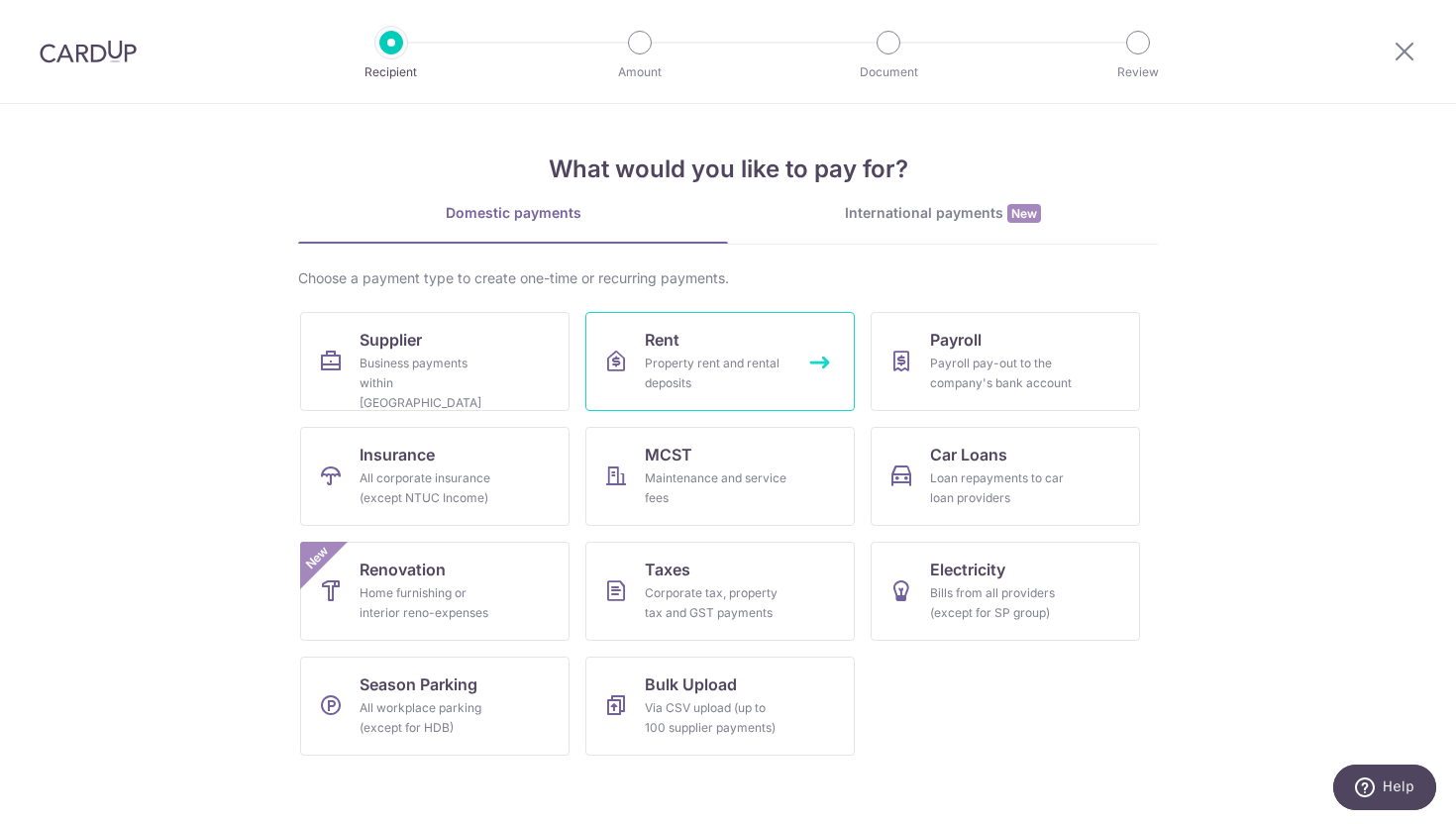 click on "Property rent and rental deposits" at bounding box center [716, 373] 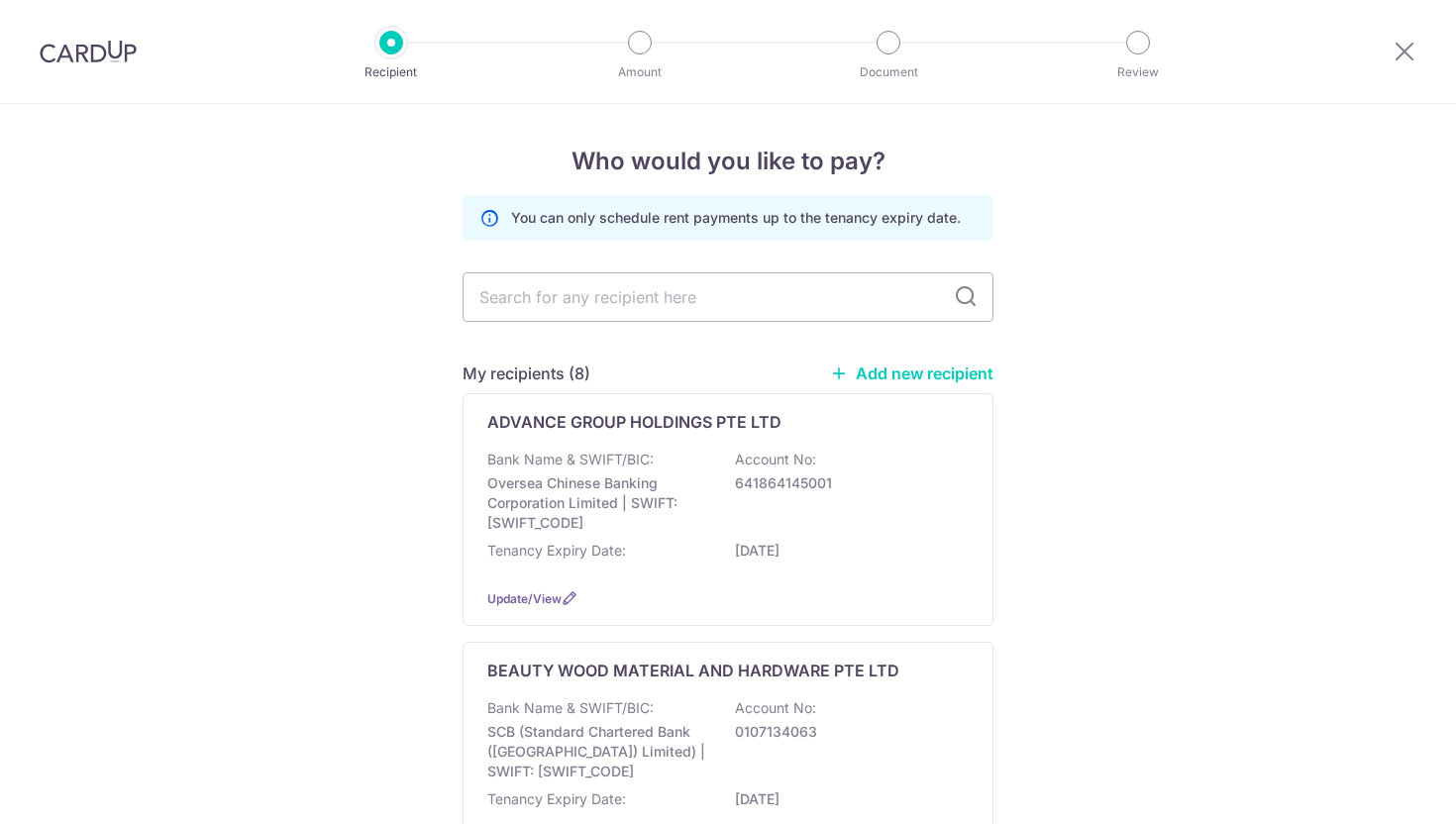 scroll, scrollTop: 0, scrollLeft: 0, axis: both 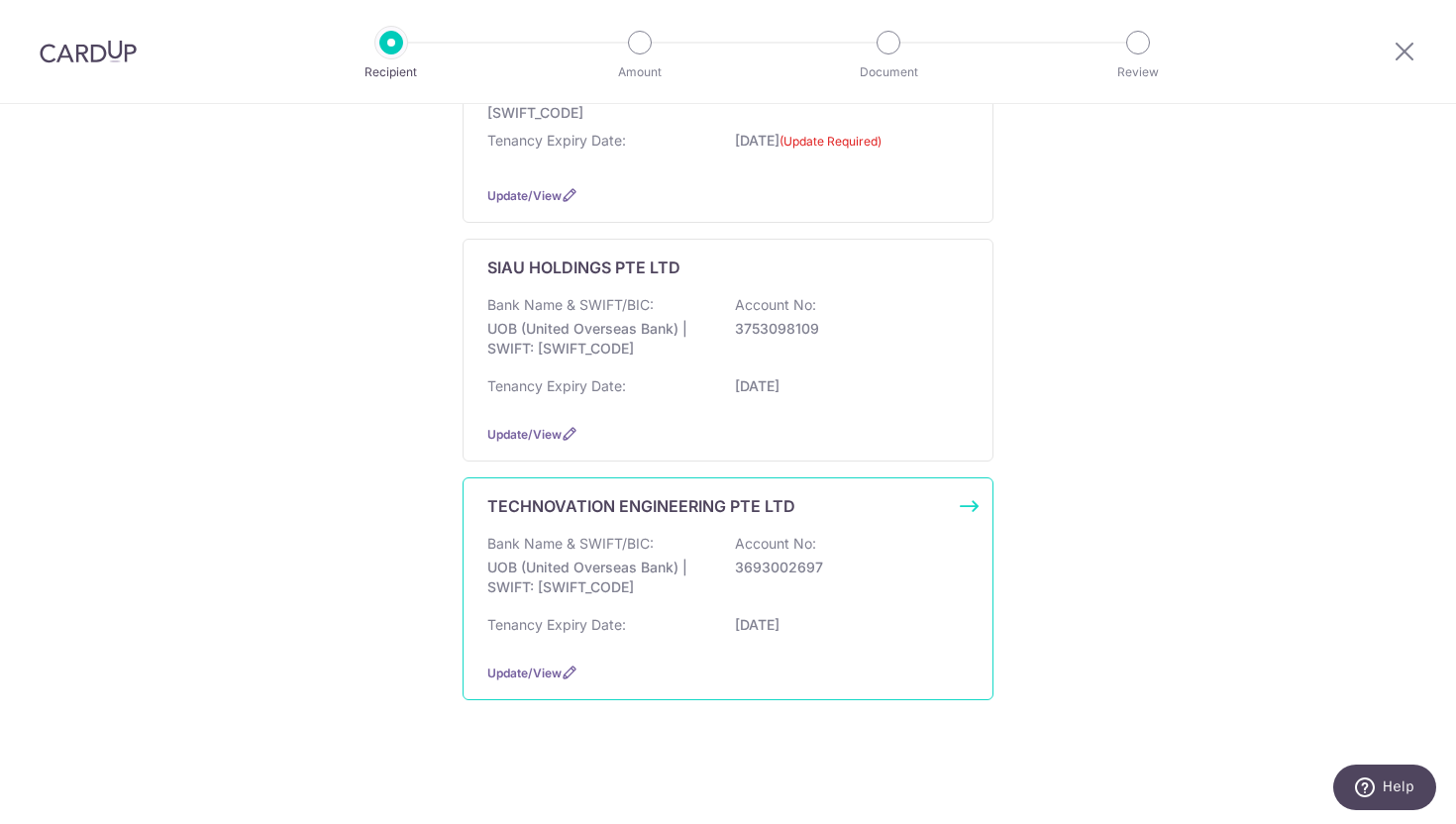 click on "Bank Name & SWIFT/BIC:" at bounding box center [571, 544] 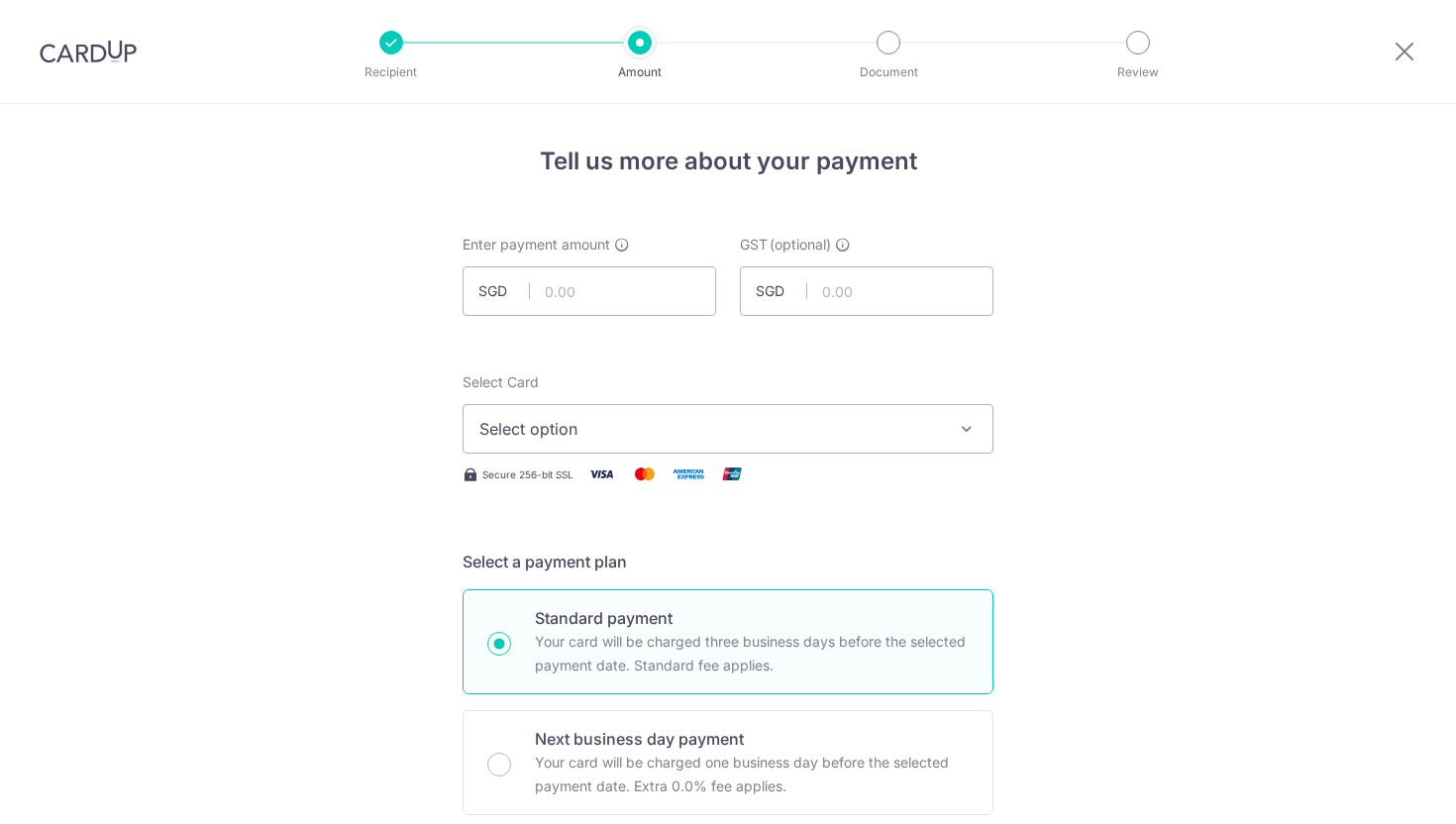 scroll, scrollTop: 0, scrollLeft: 0, axis: both 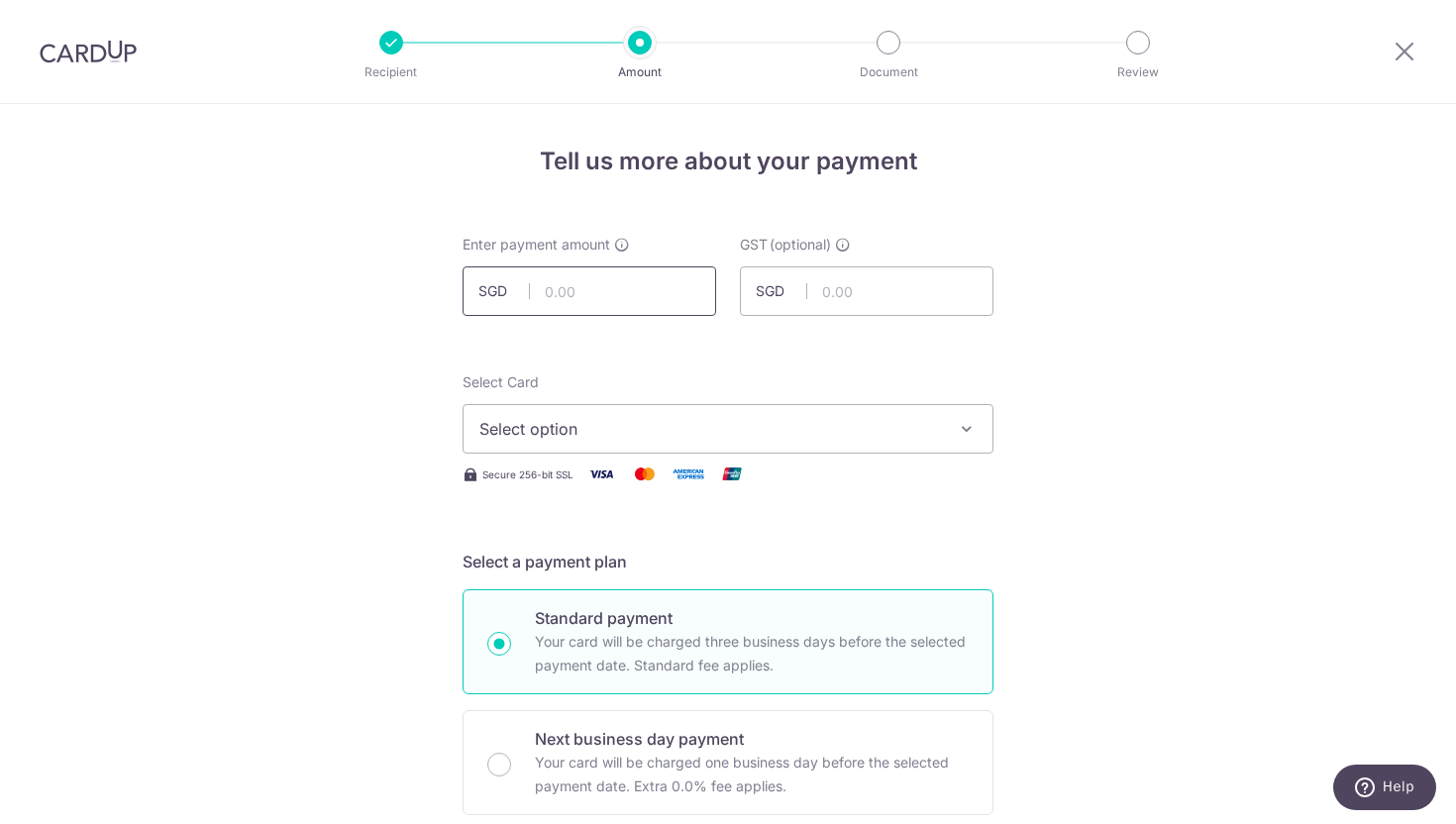 click at bounding box center (589, 291) 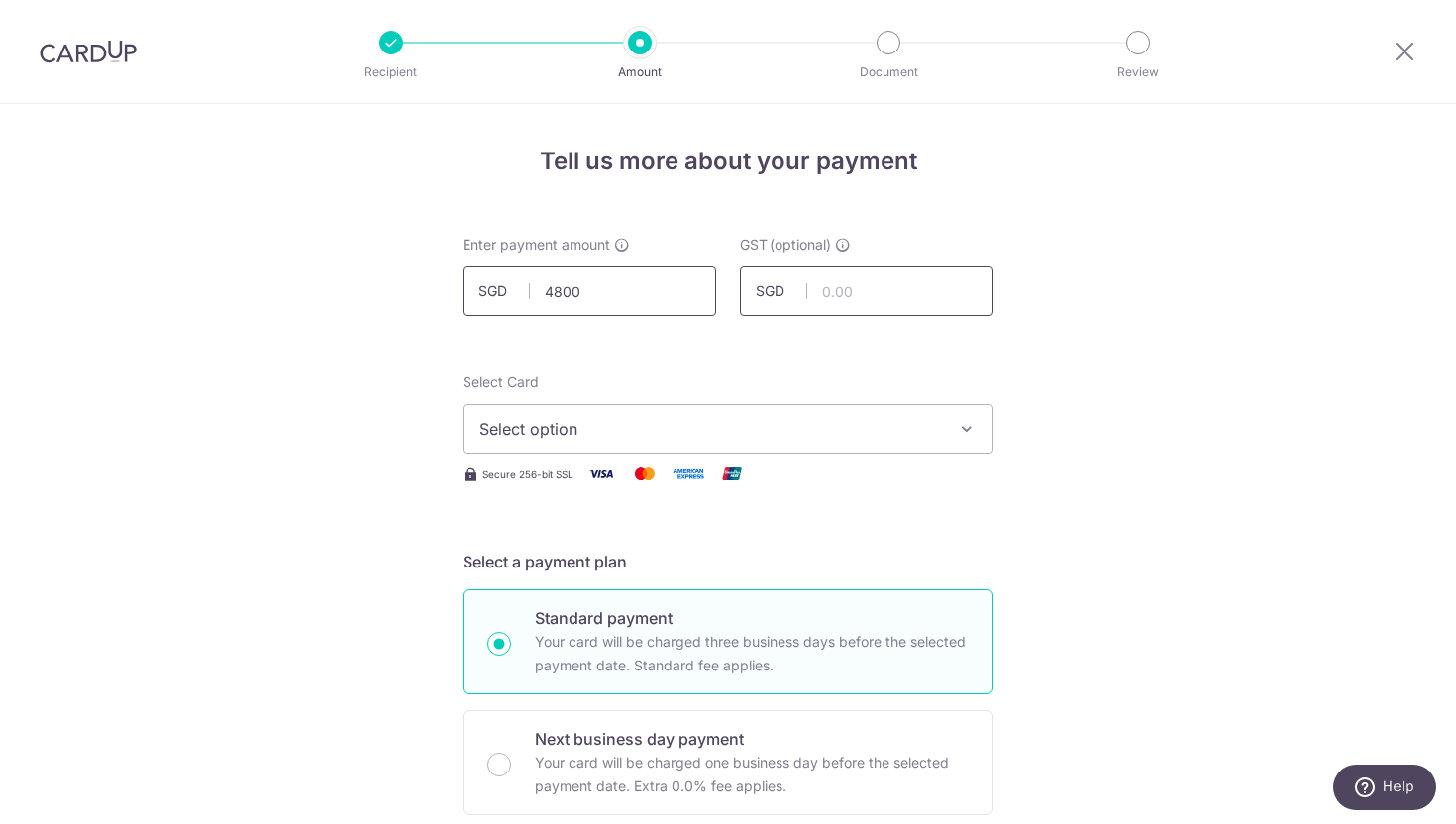 type on "4,800.00" 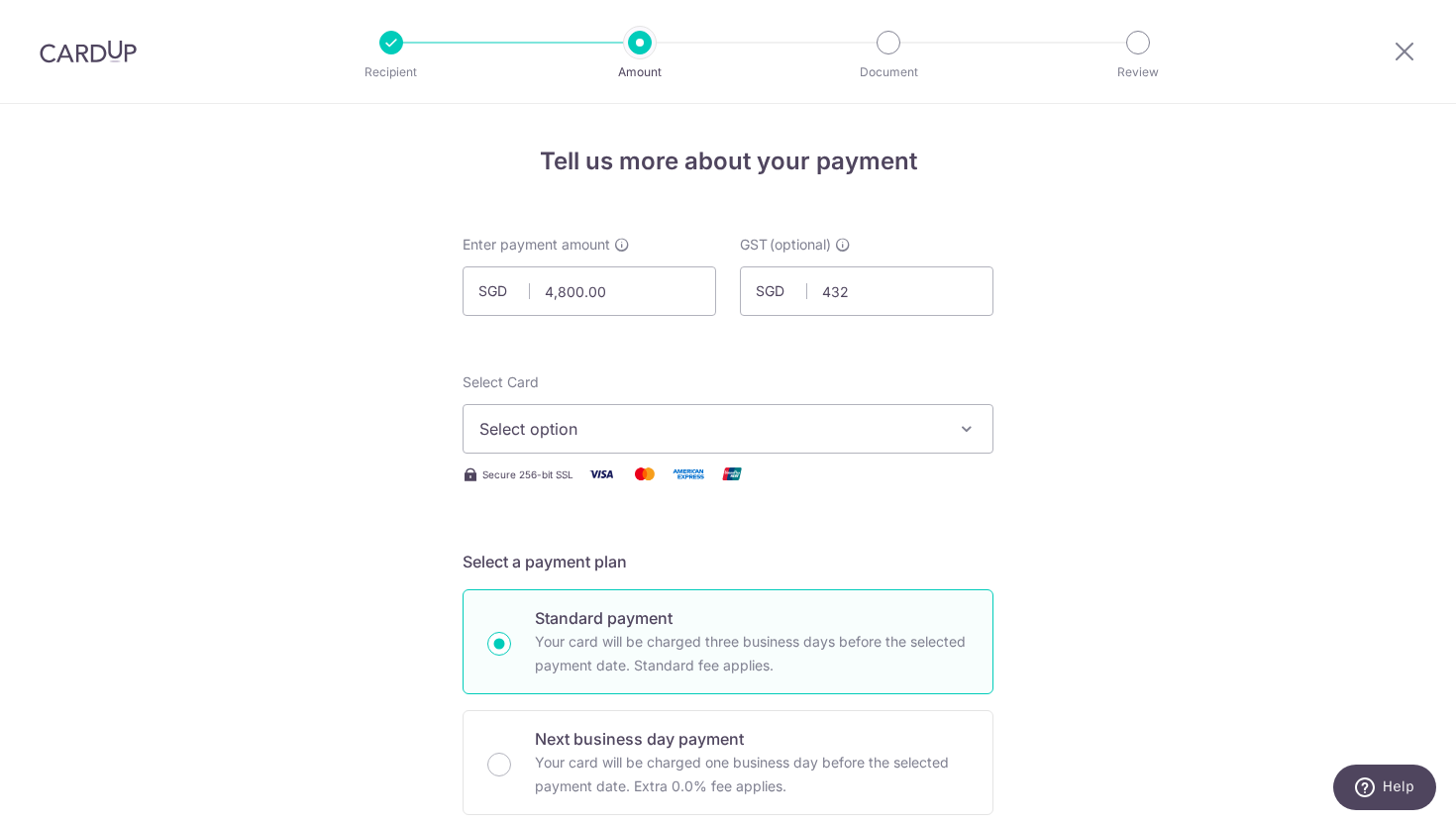 type on "432.00" 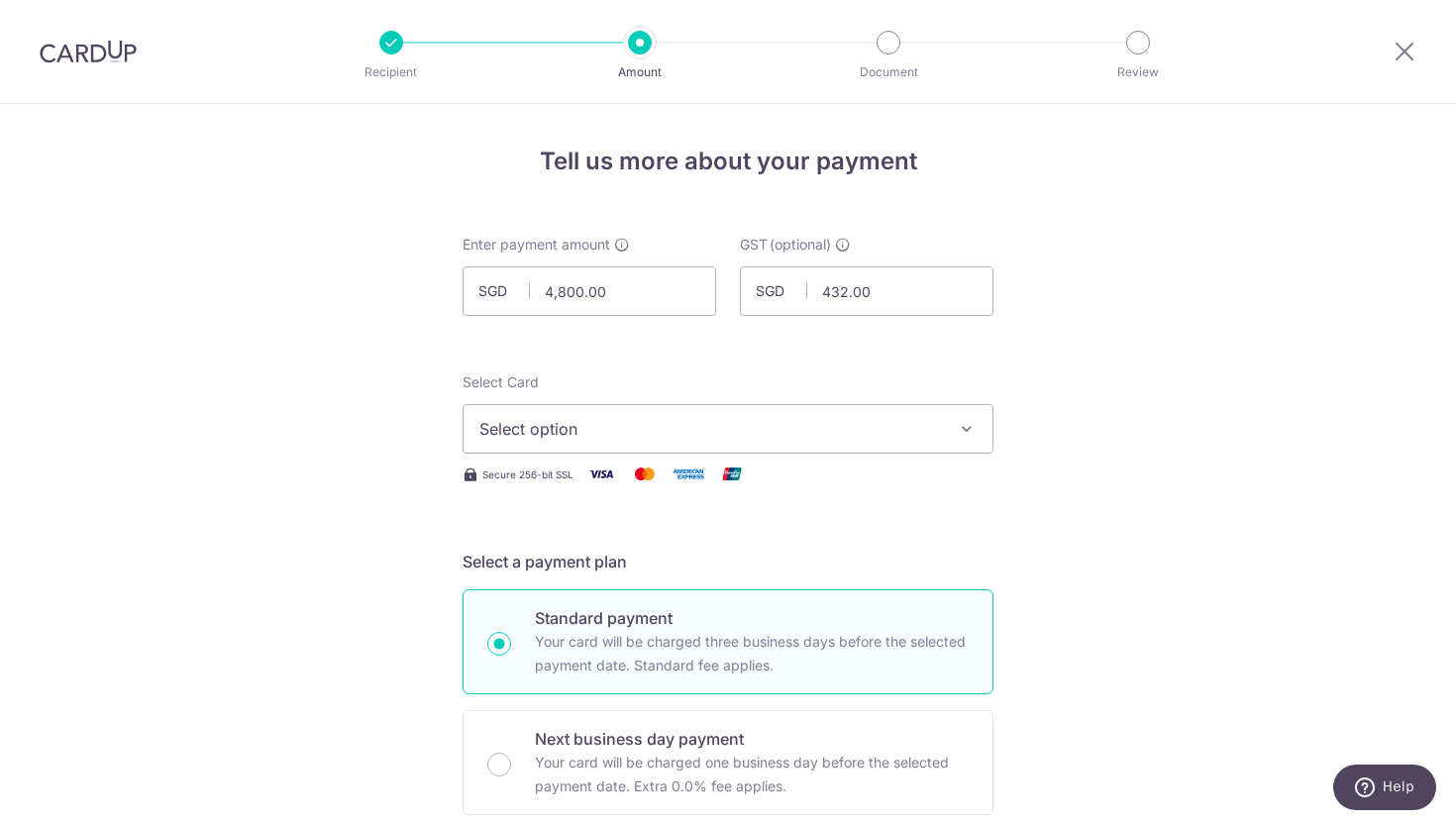 click on "Tell us more about your payment
Enter payment amount
SGD
4,800.00
4800.00
GST
(optional)
SGD
432.00
432.00
Select Card
Select option
Add credit card
Your Cards
**** 0509
**** 9134
**** 3101
**** 6613" at bounding box center (728, 1066) 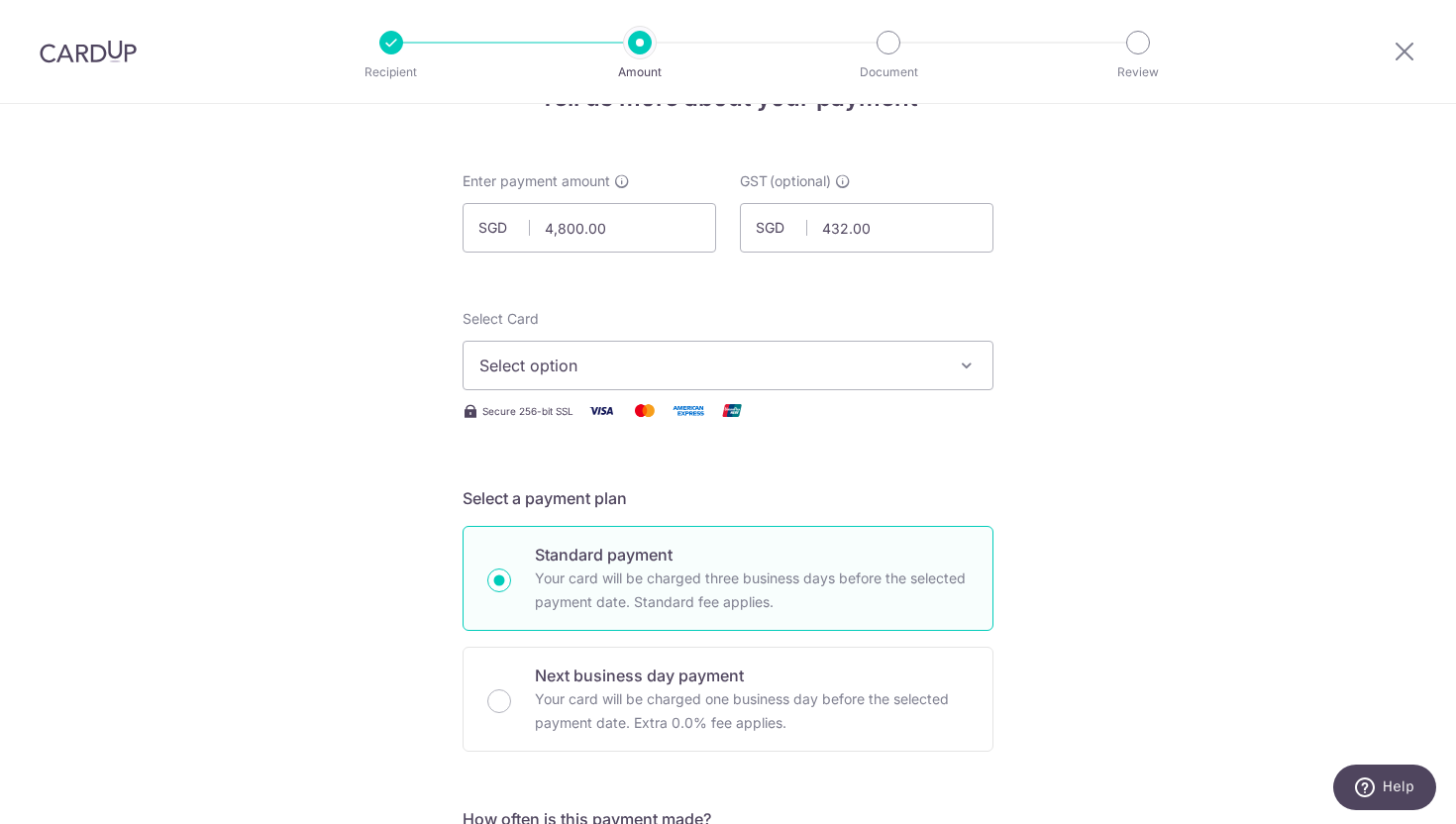 scroll, scrollTop: 79, scrollLeft: 0, axis: vertical 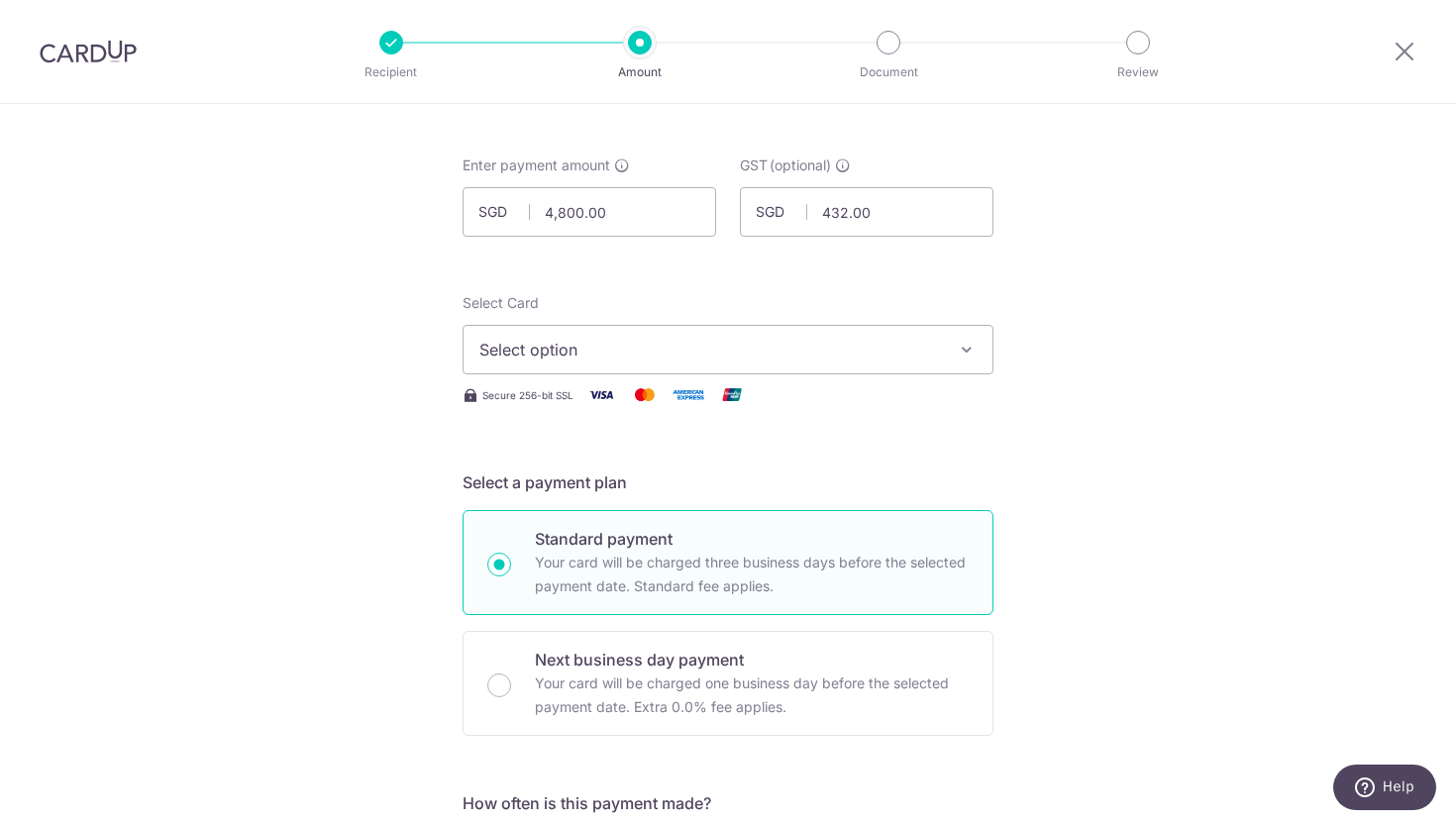 click on "Select option" at bounding box center [710, 350] 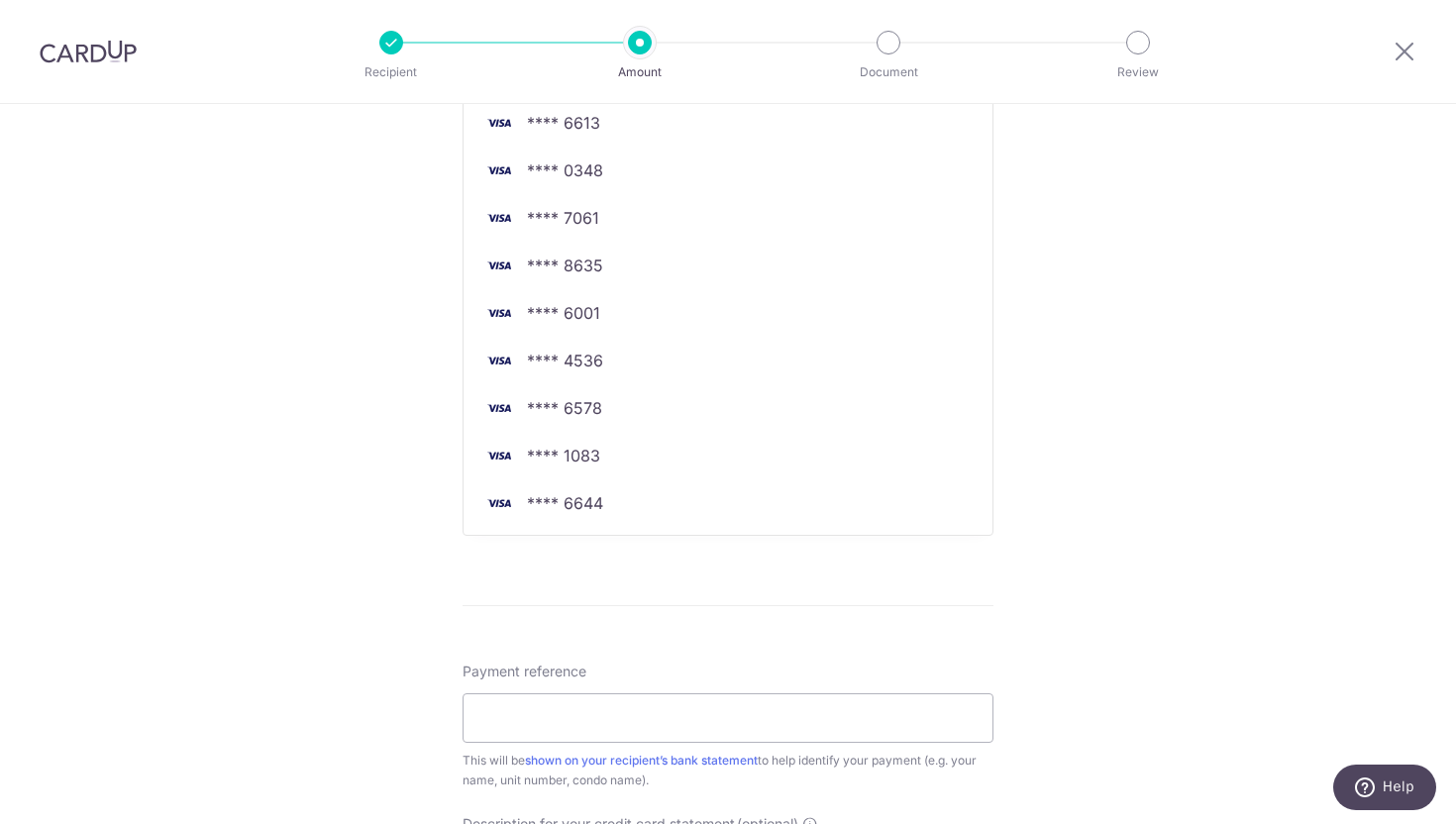 scroll, scrollTop: 612, scrollLeft: 0, axis: vertical 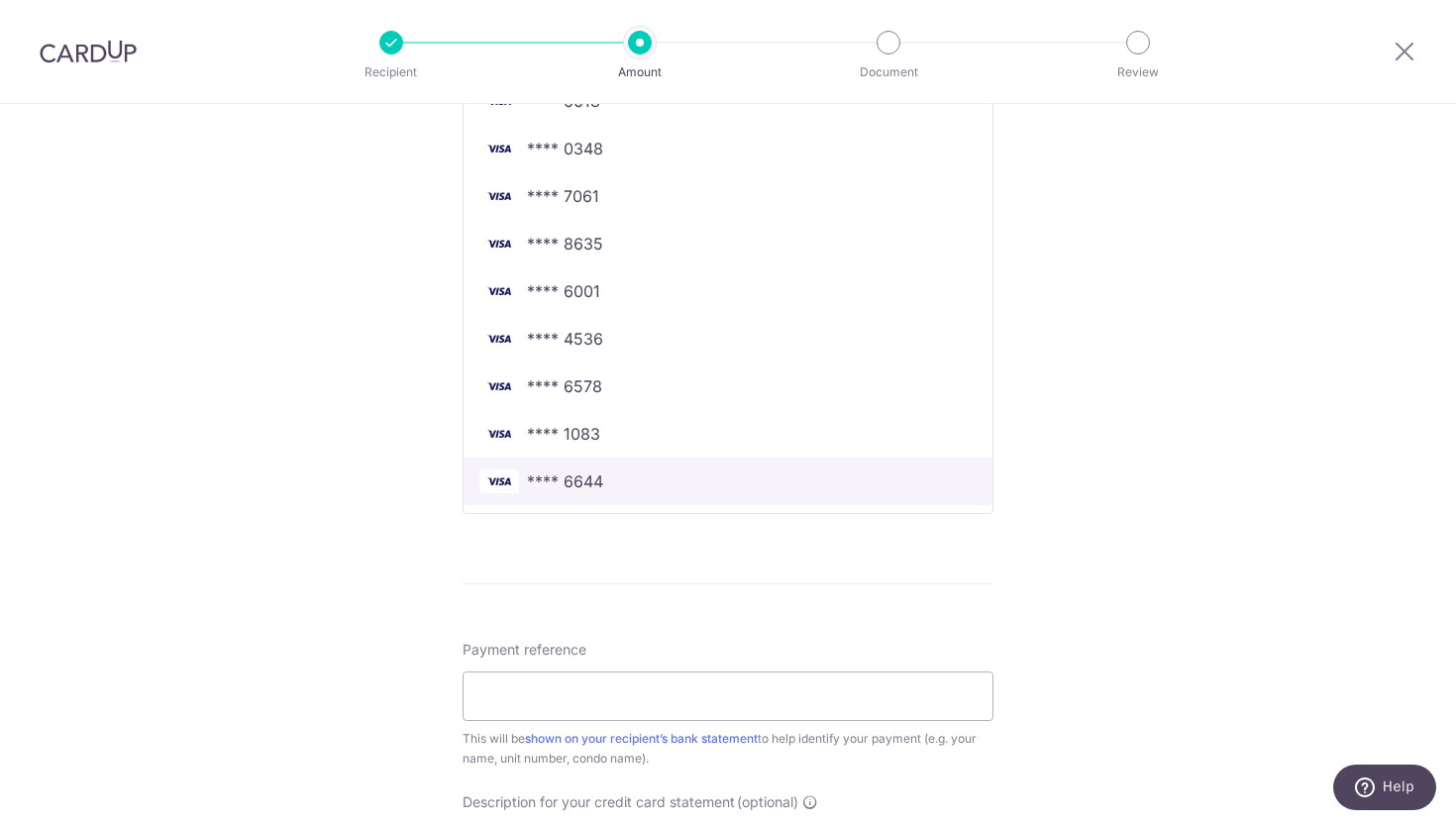 click on "**** 6644" at bounding box center (565, 481) 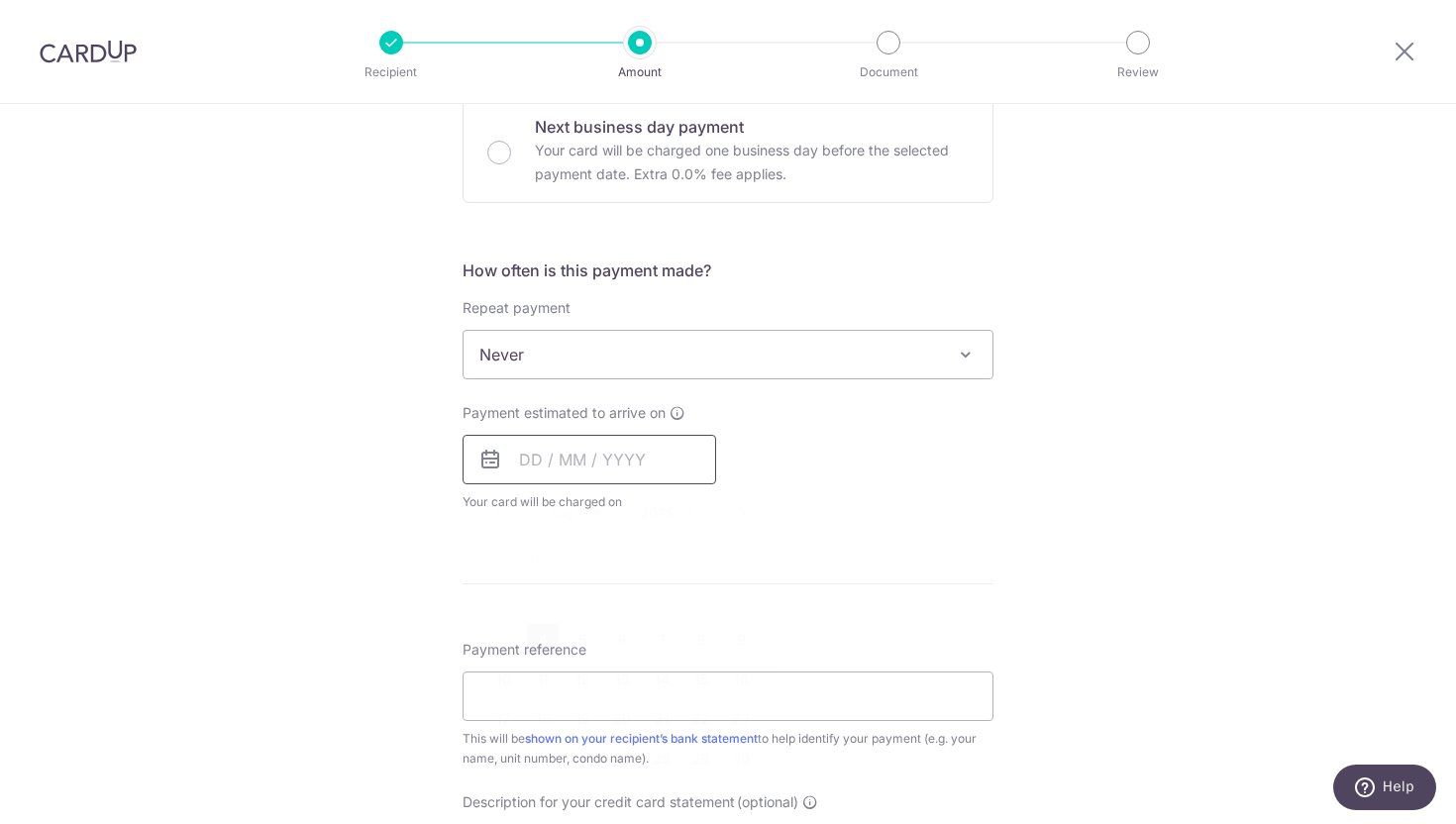click at bounding box center (589, 460) 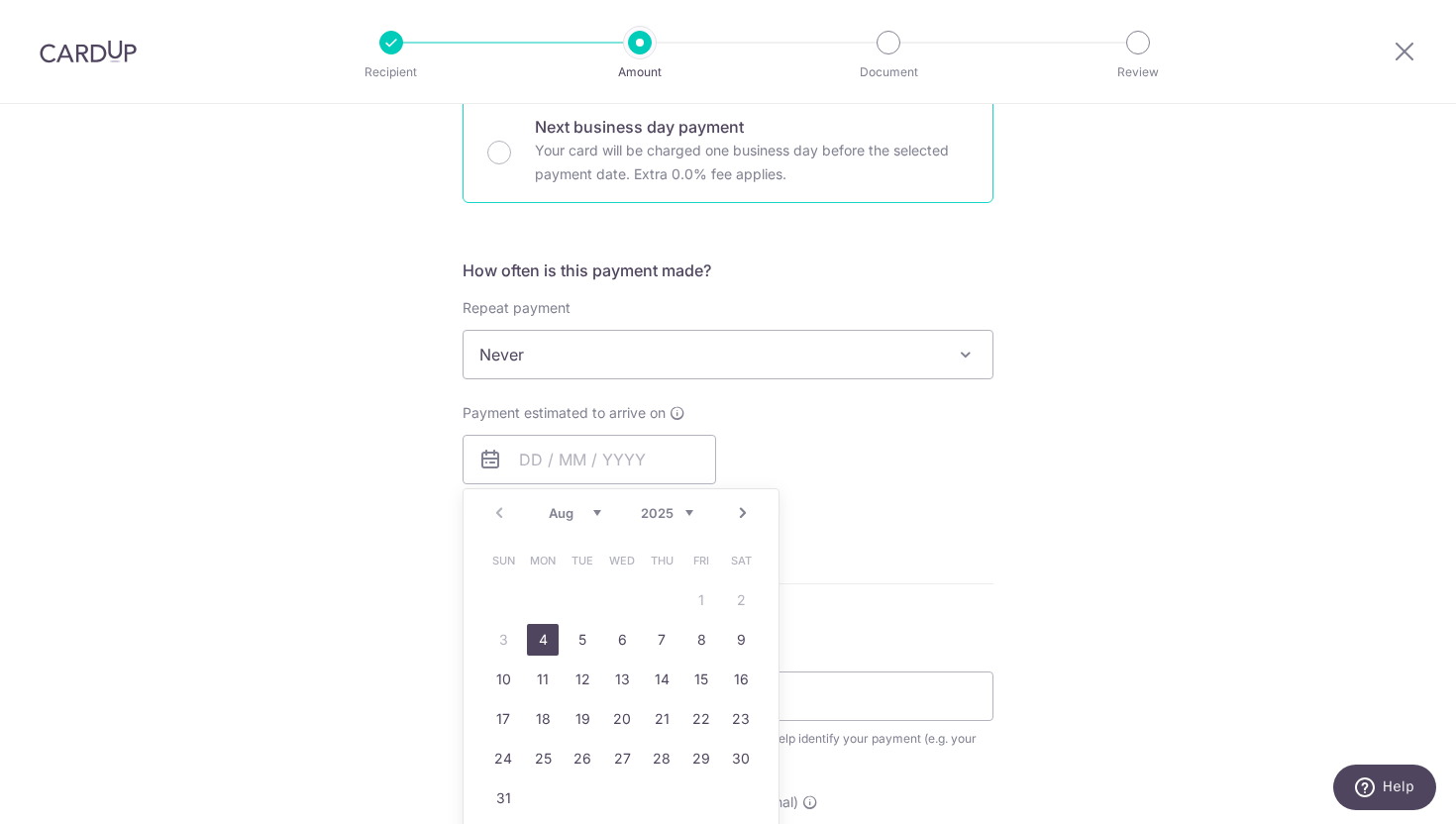 click on "Your card will be charged one business day before the selected payment date. Extra 0.0% fee applies." at bounding box center (752, 162) 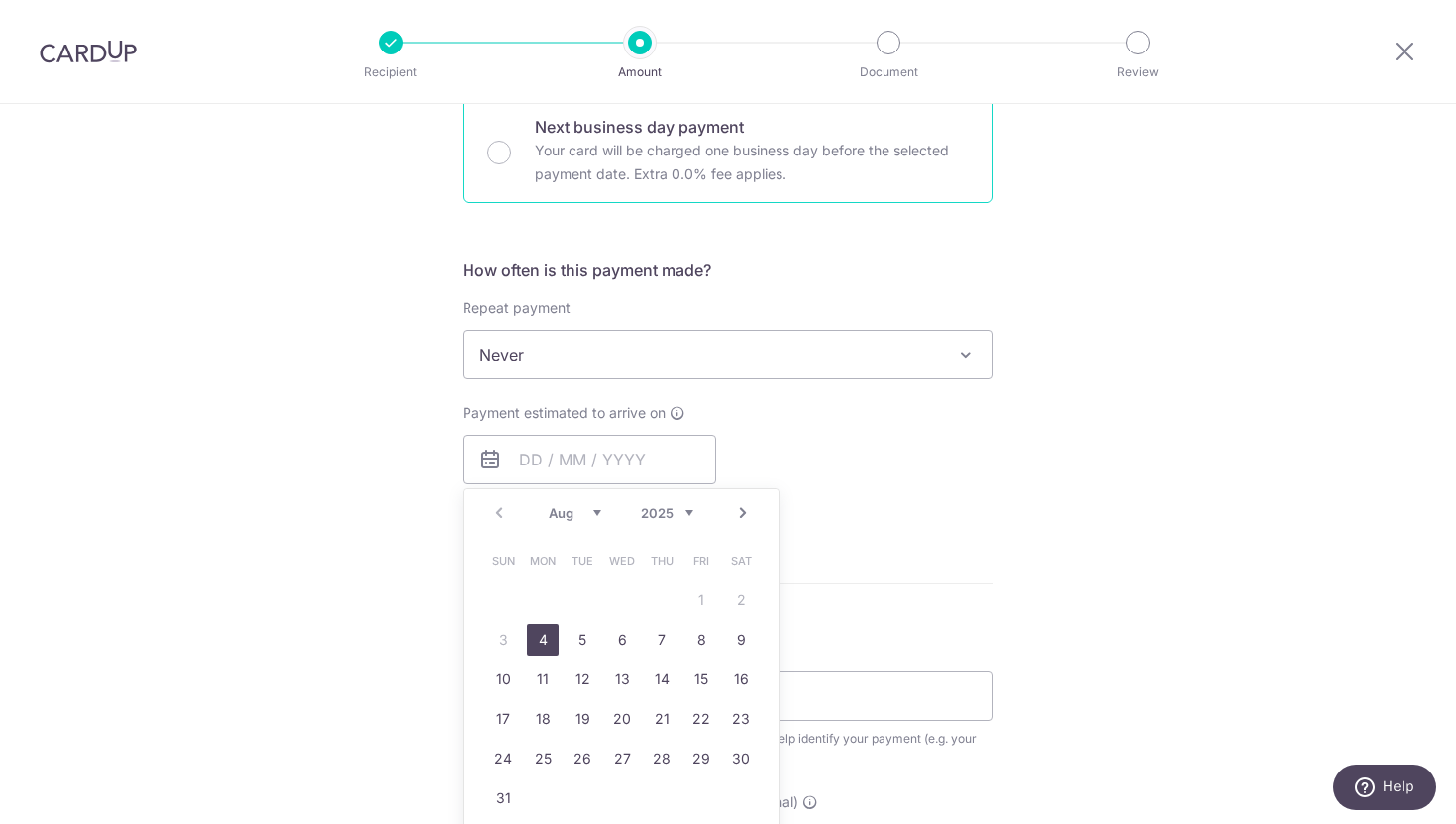 radio on "false" 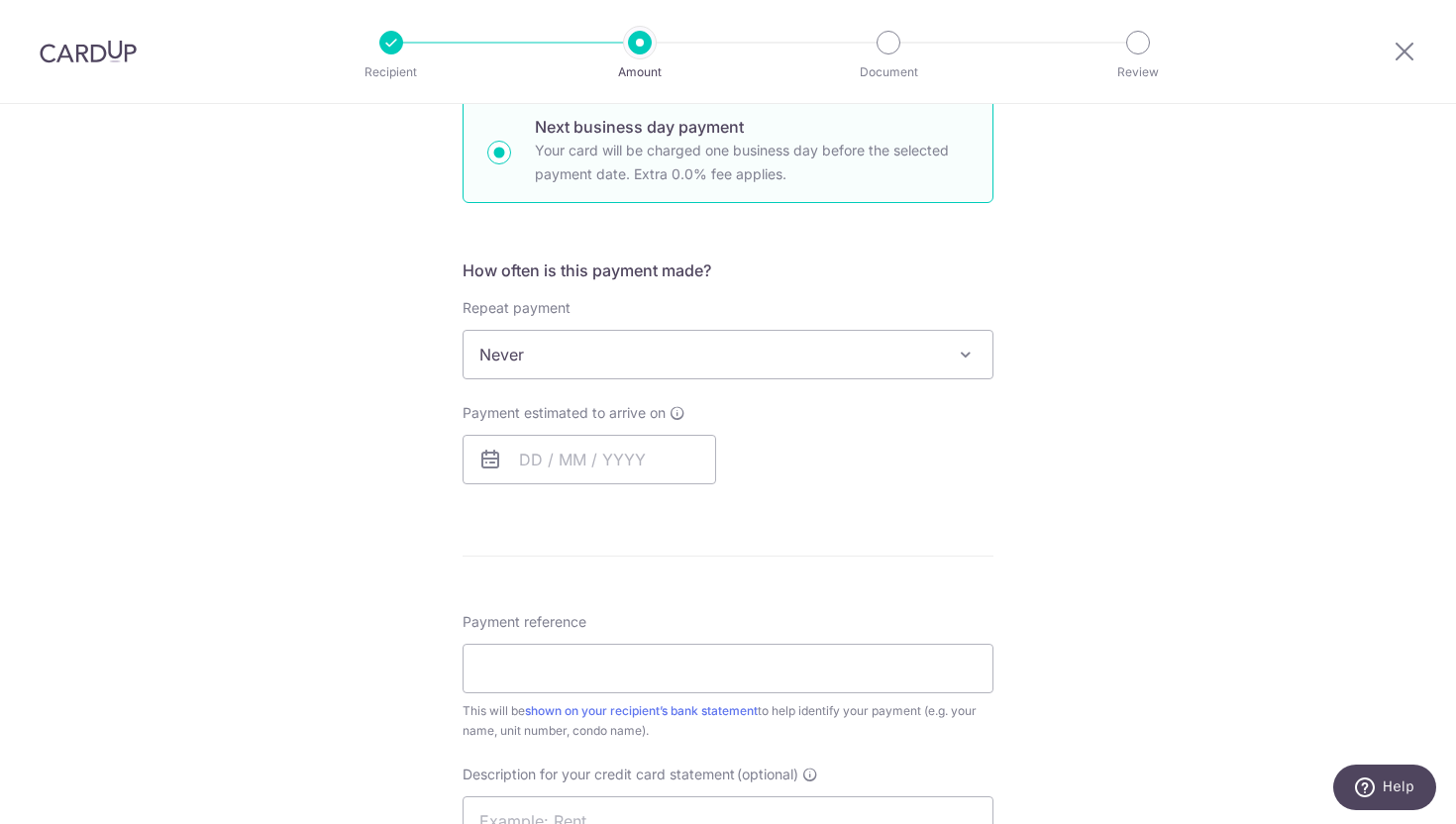 click on "Your card will be charged one business day before the selected payment date. Extra 0.0% fee applies." at bounding box center [752, 162] 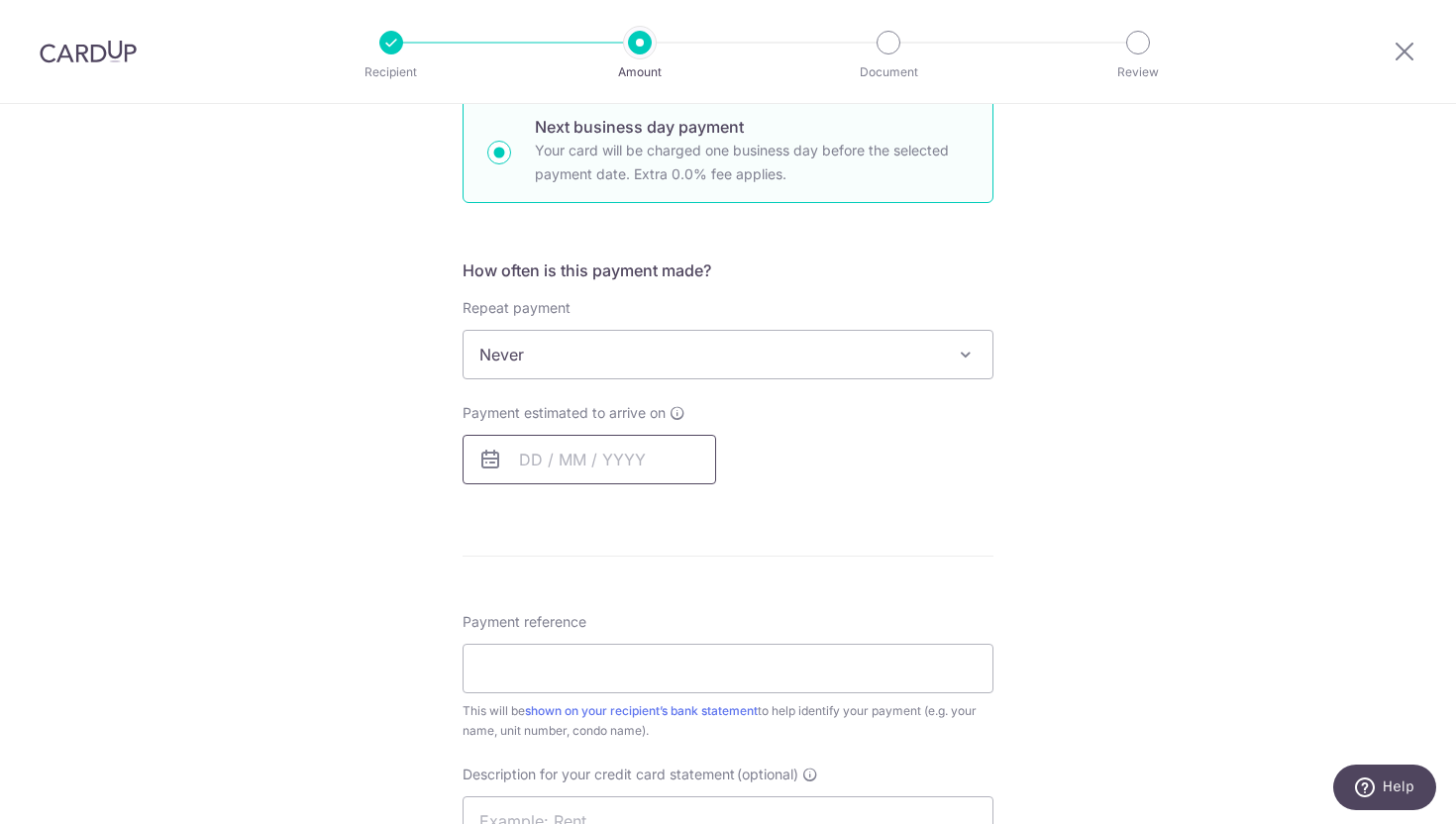 click at bounding box center (589, 460) 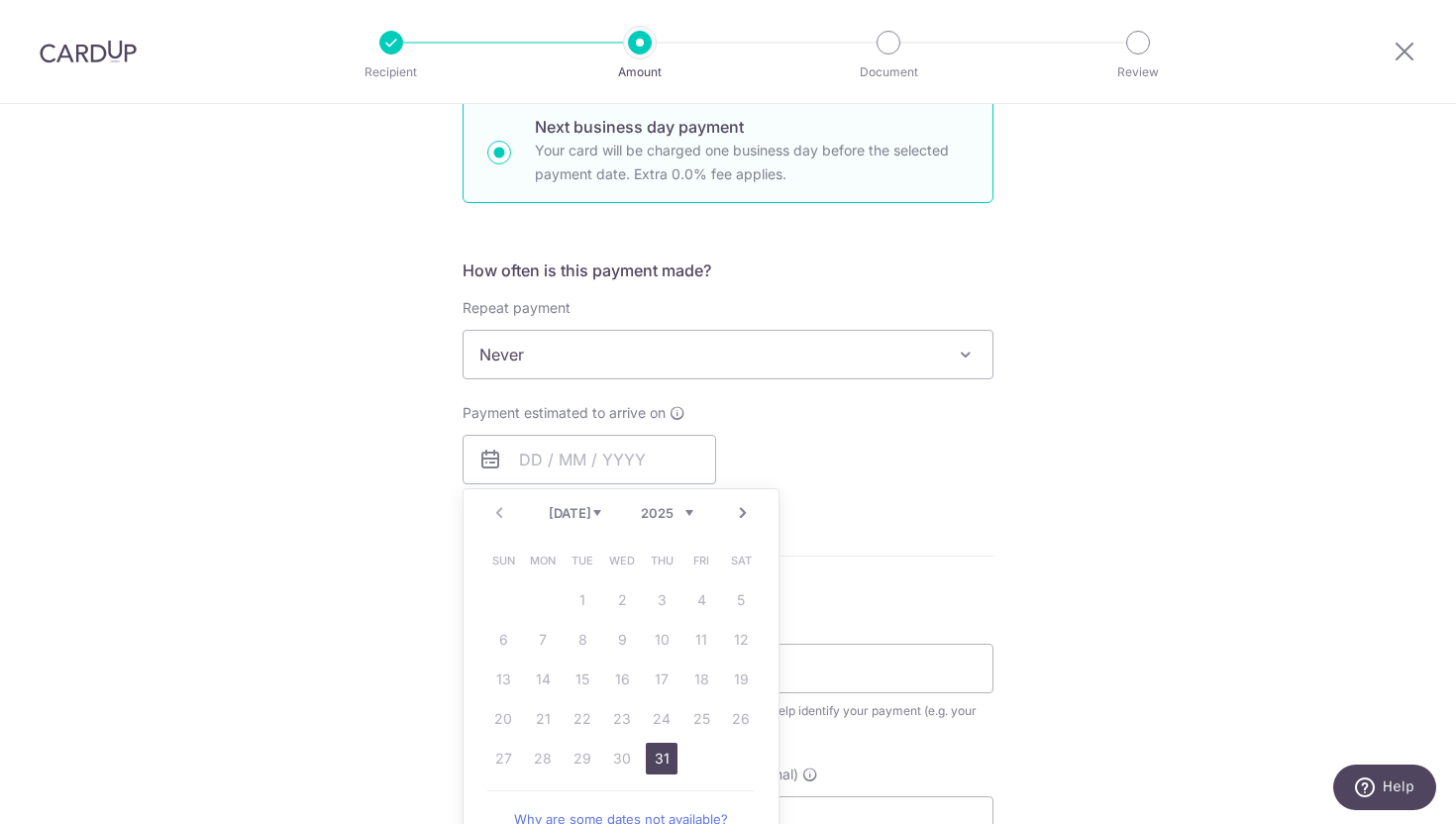 click on "31" at bounding box center (662, 759) 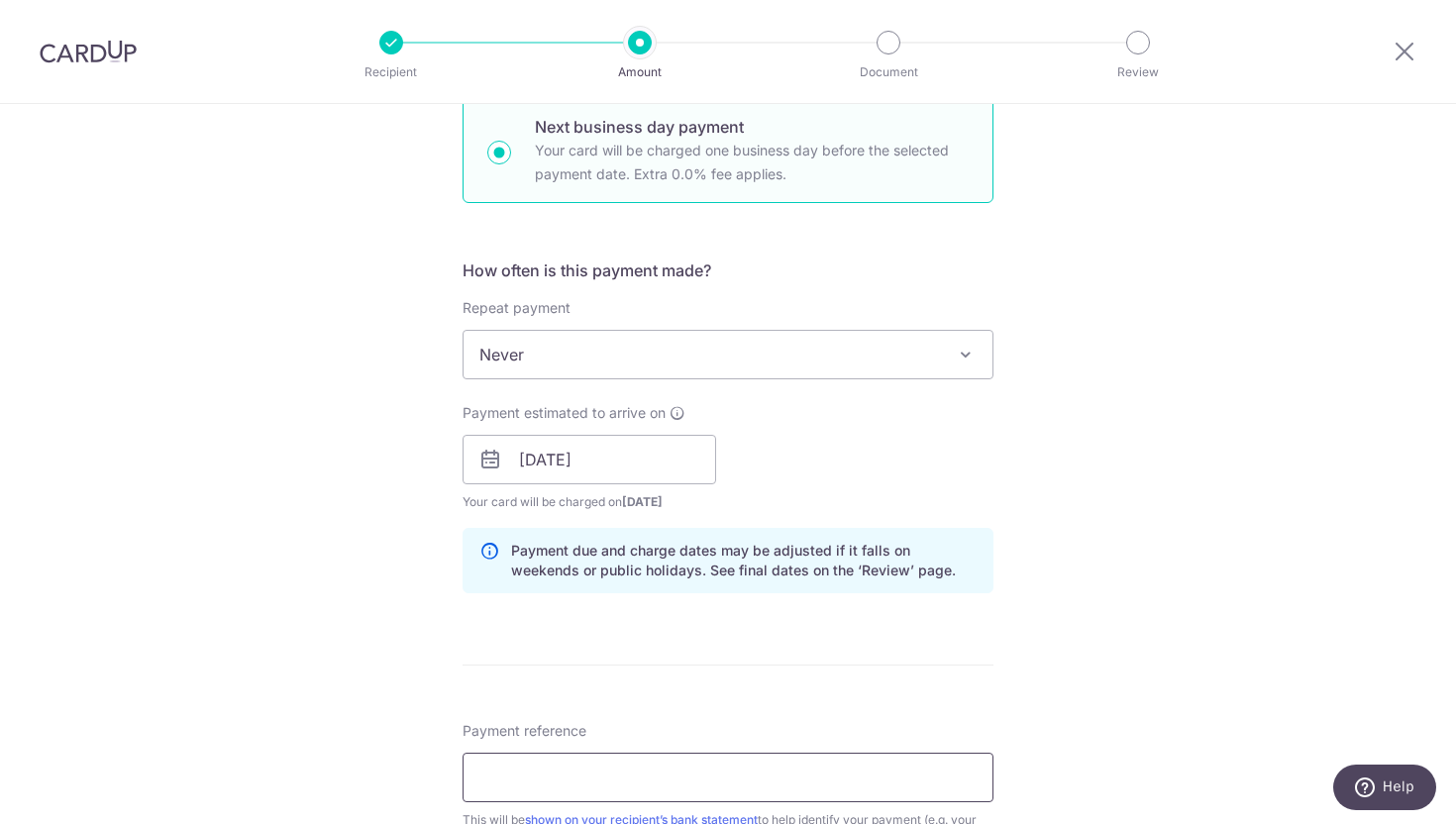click on "Payment reference" at bounding box center (728, 777) 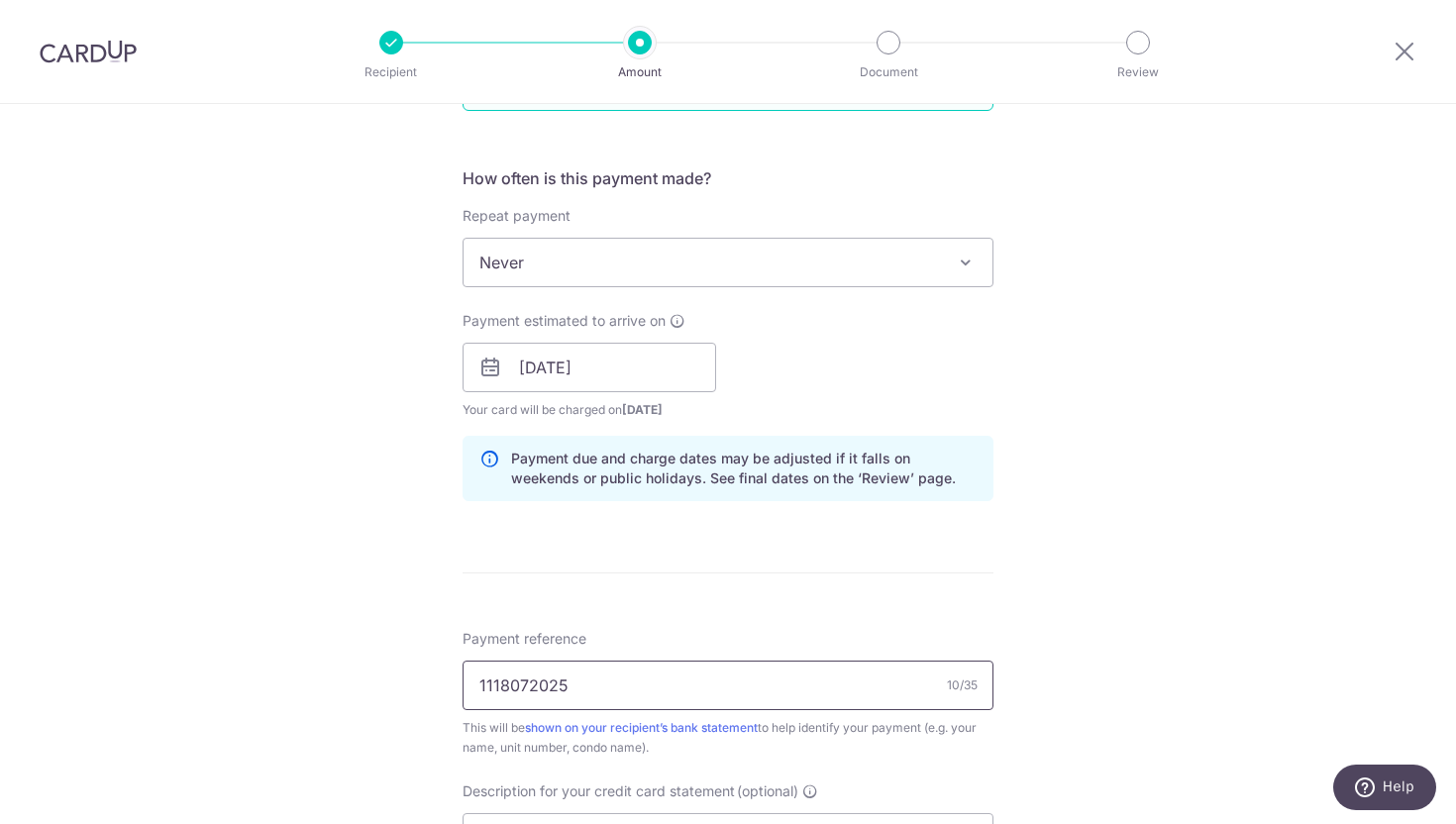scroll, scrollTop: 820, scrollLeft: 0, axis: vertical 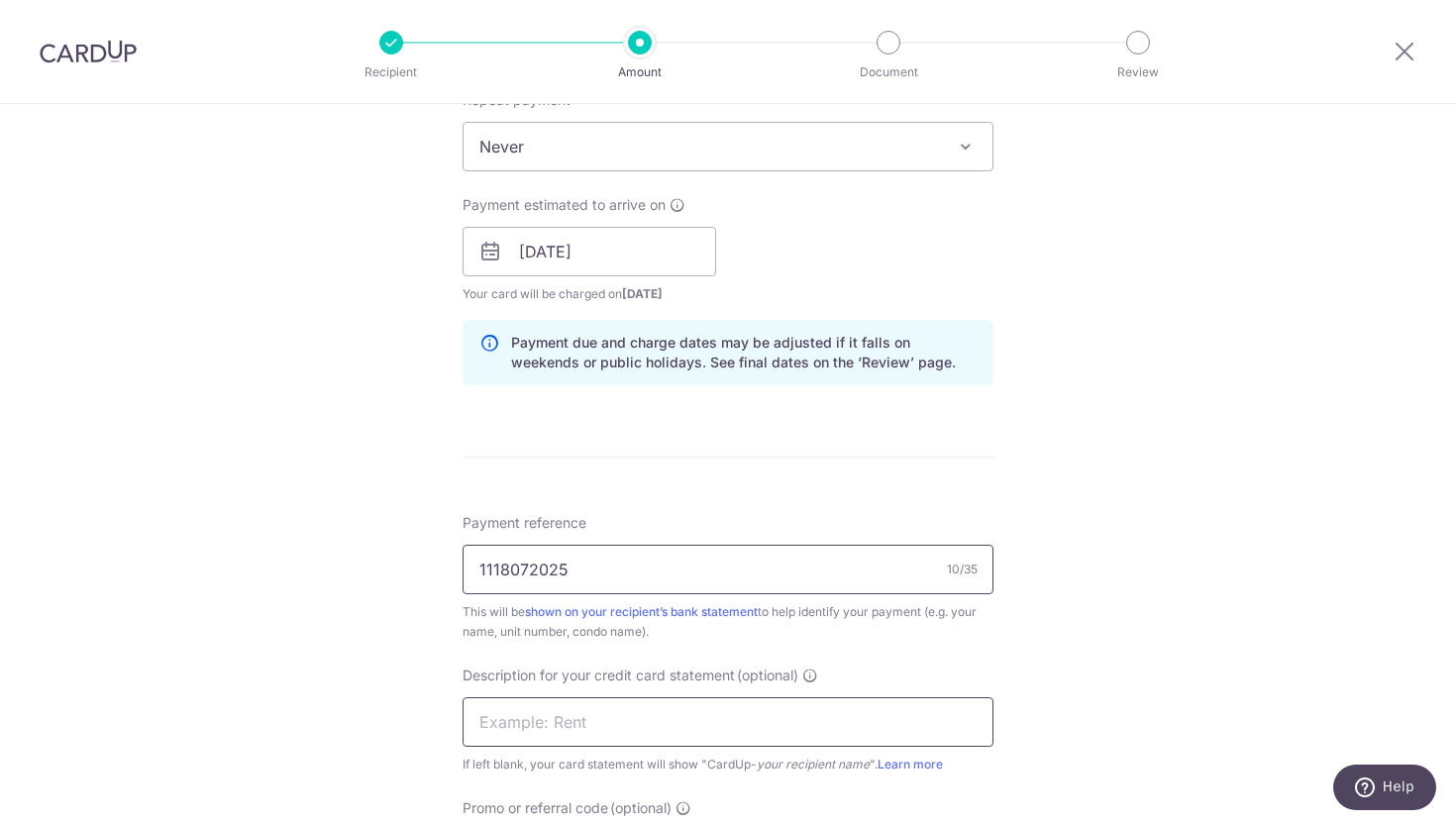 type on "1118072025" 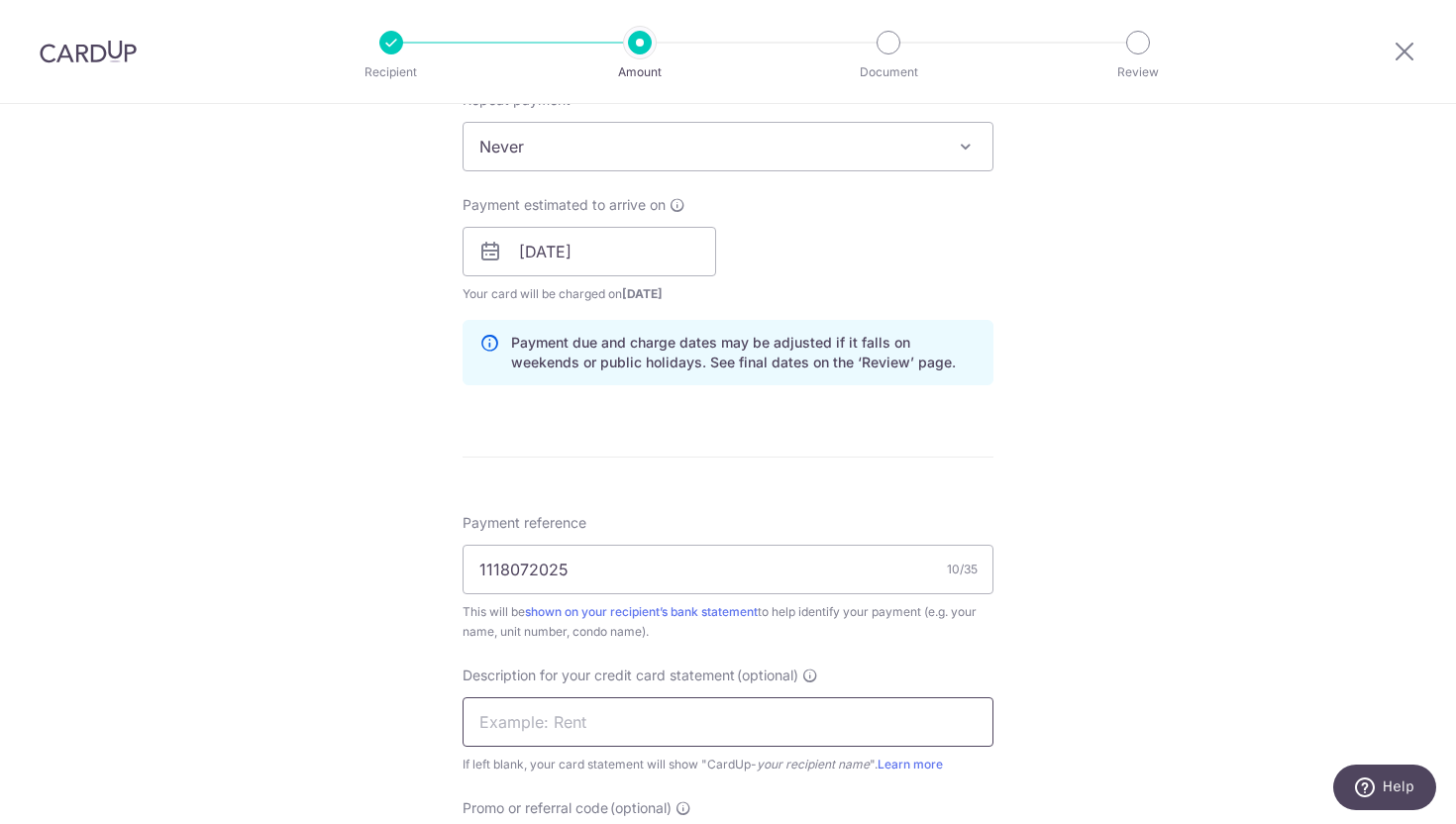click at bounding box center [728, 722] 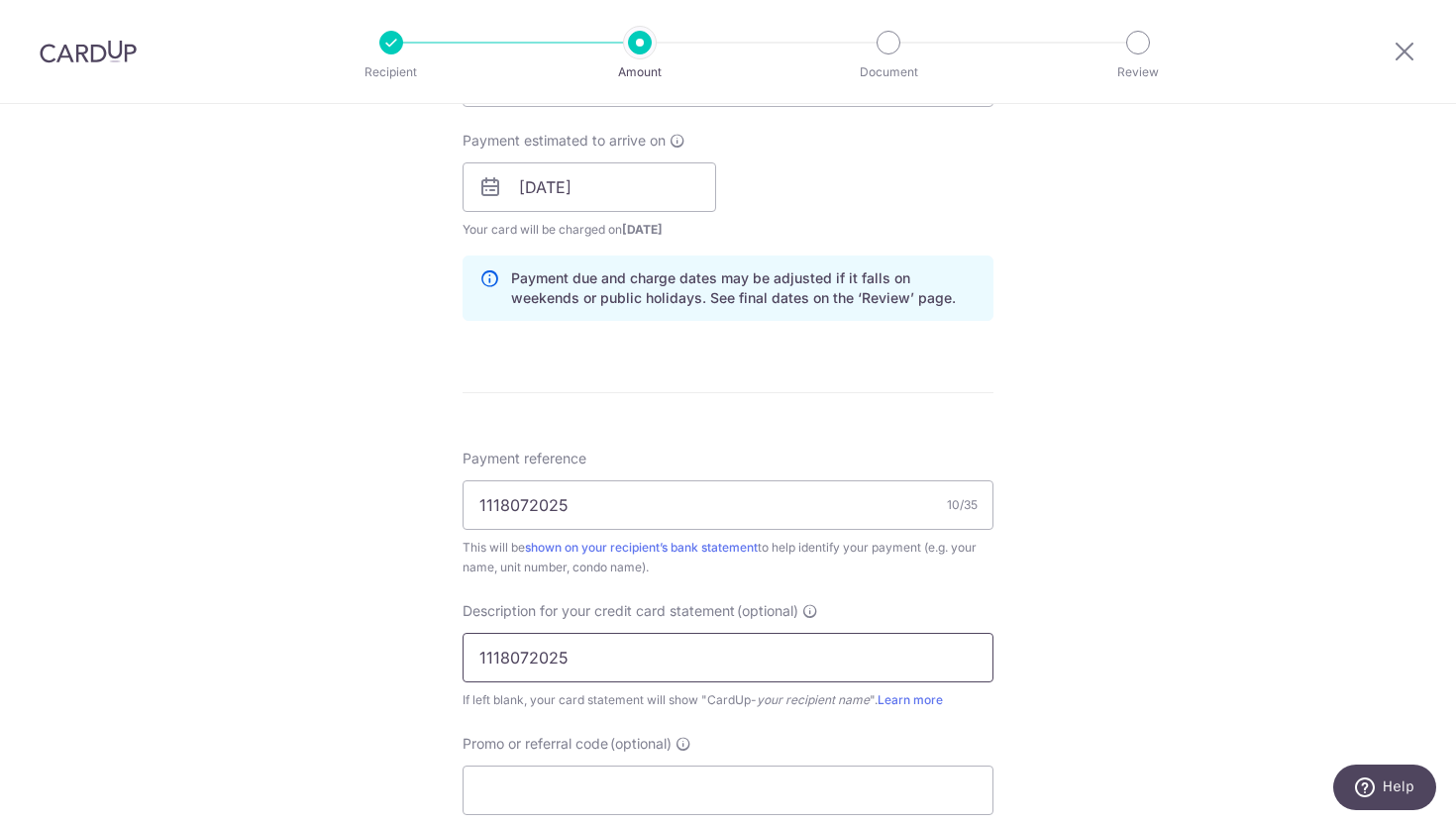 scroll, scrollTop: 960, scrollLeft: 0, axis: vertical 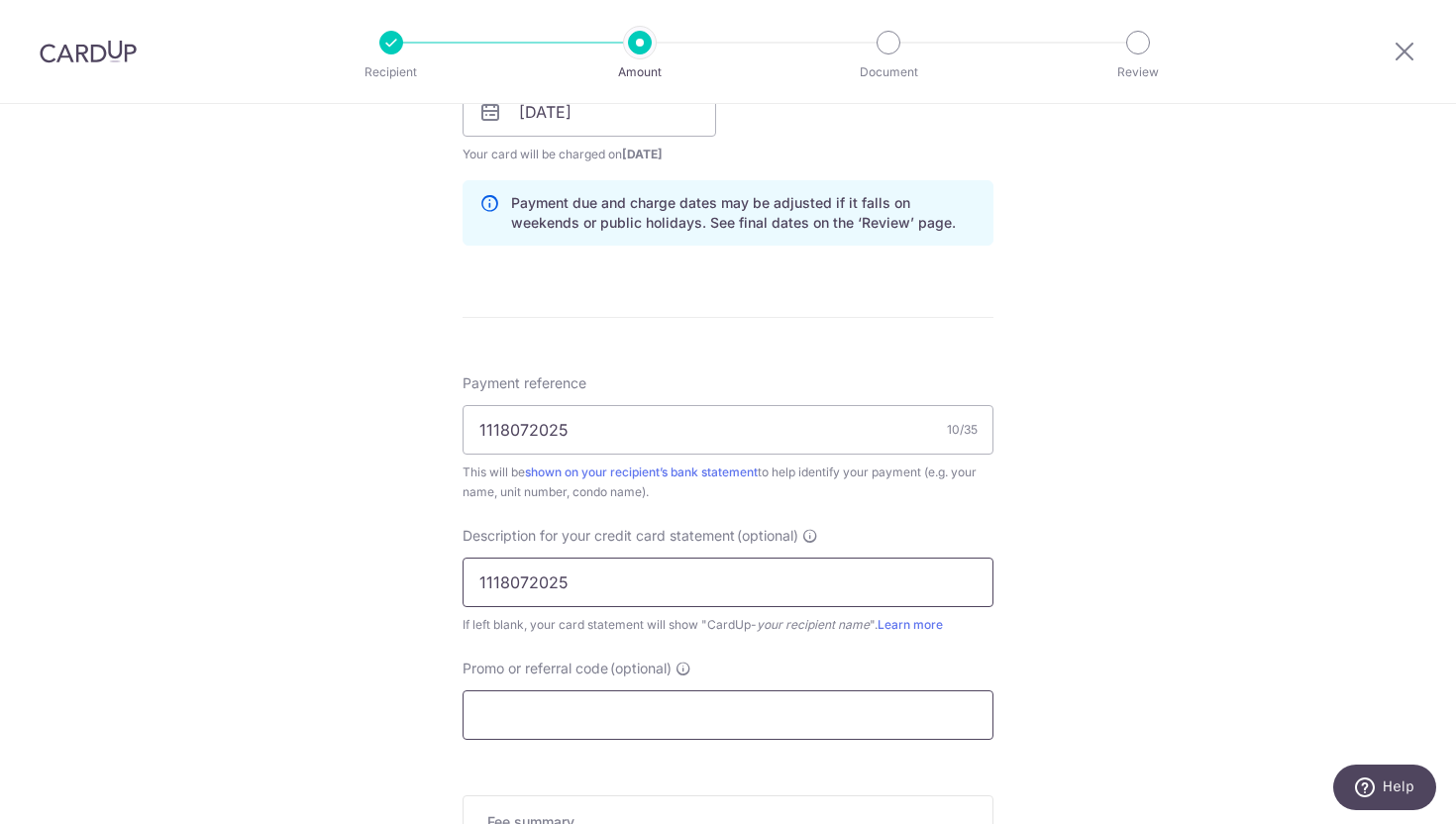 type on "1118072025" 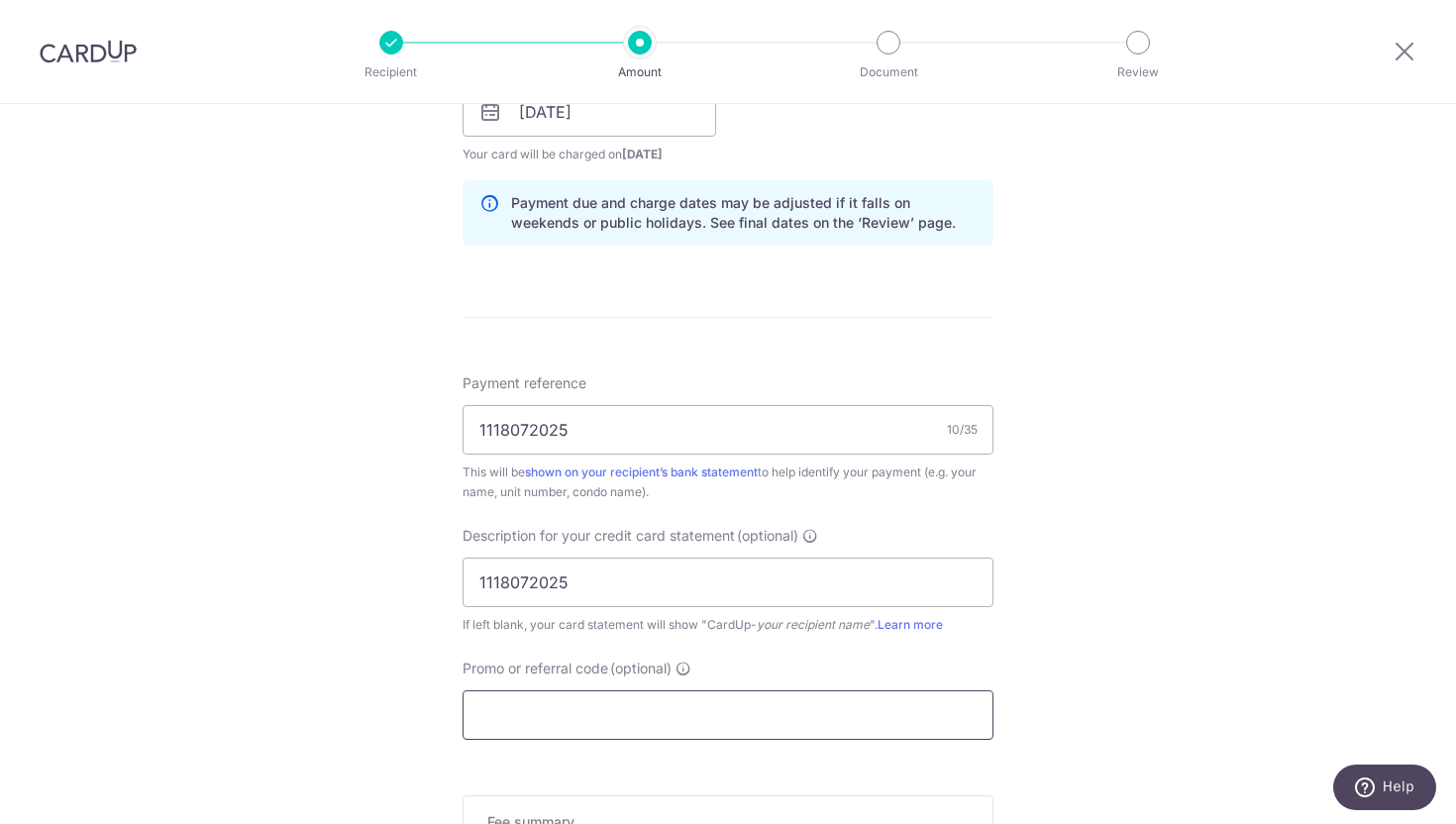 click on "Promo or referral code
(optional)" at bounding box center (728, 715) 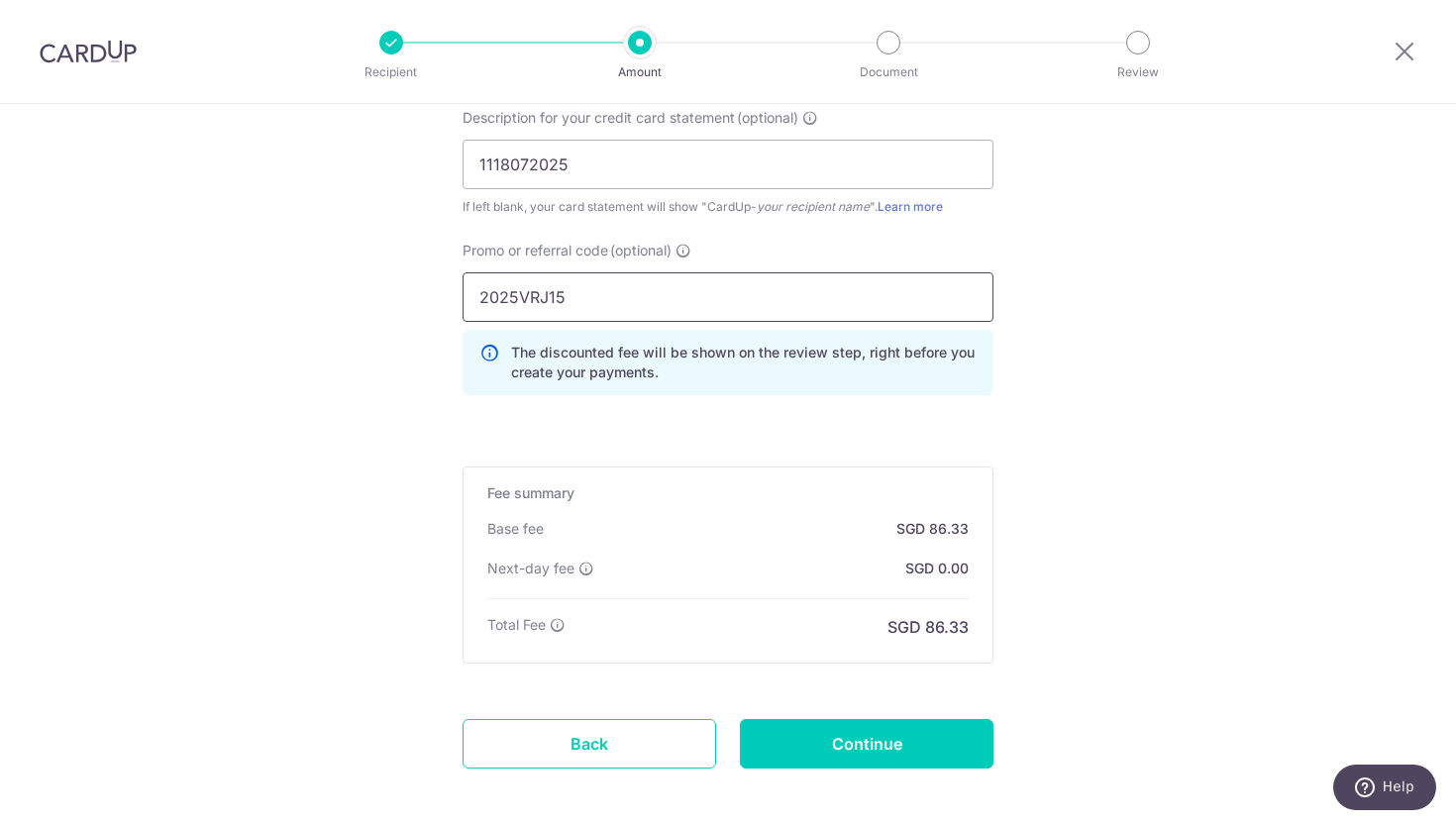 scroll, scrollTop: 1437, scrollLeft: 0, axis: vertical 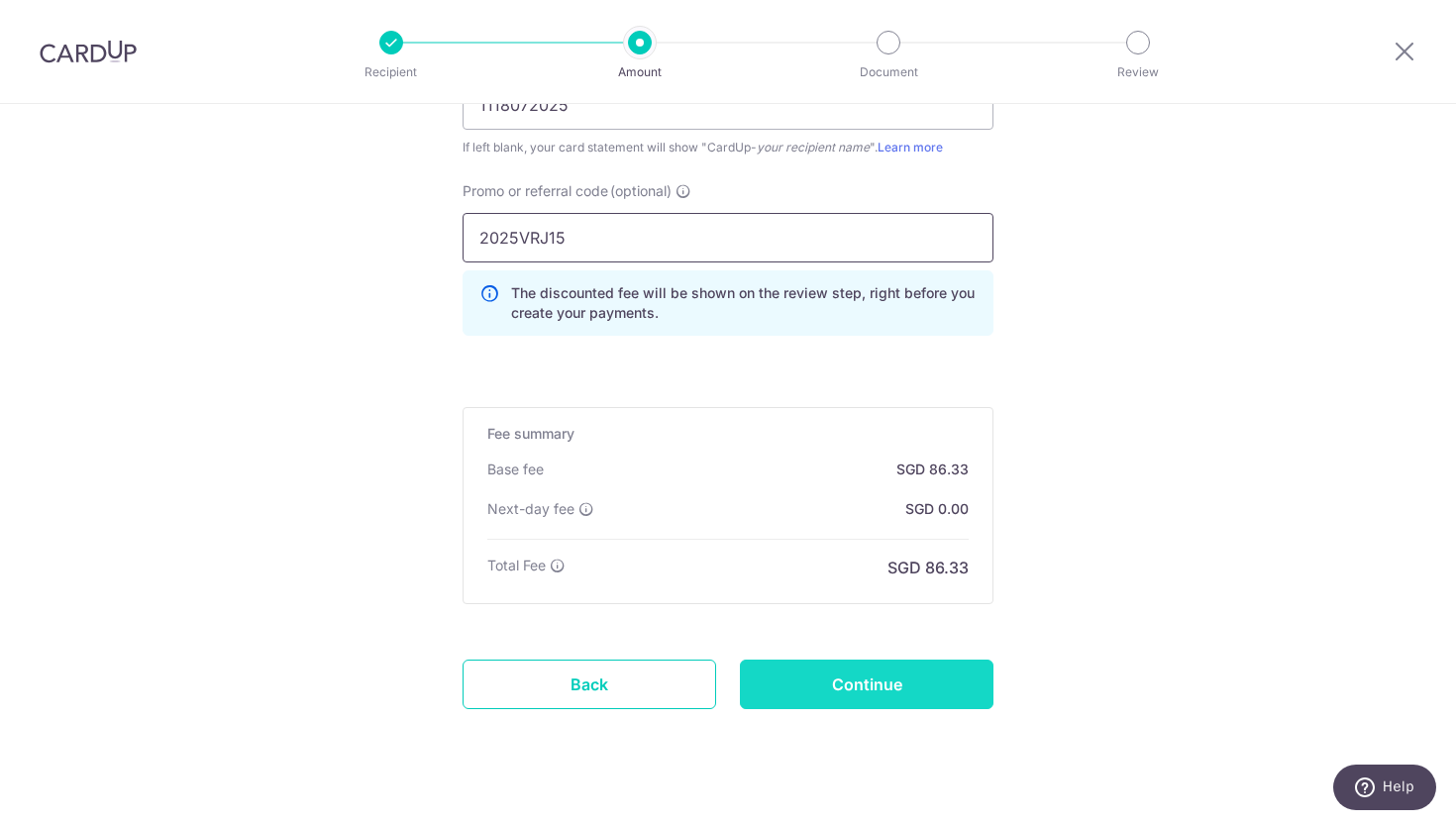 type on "2025VRJ15" 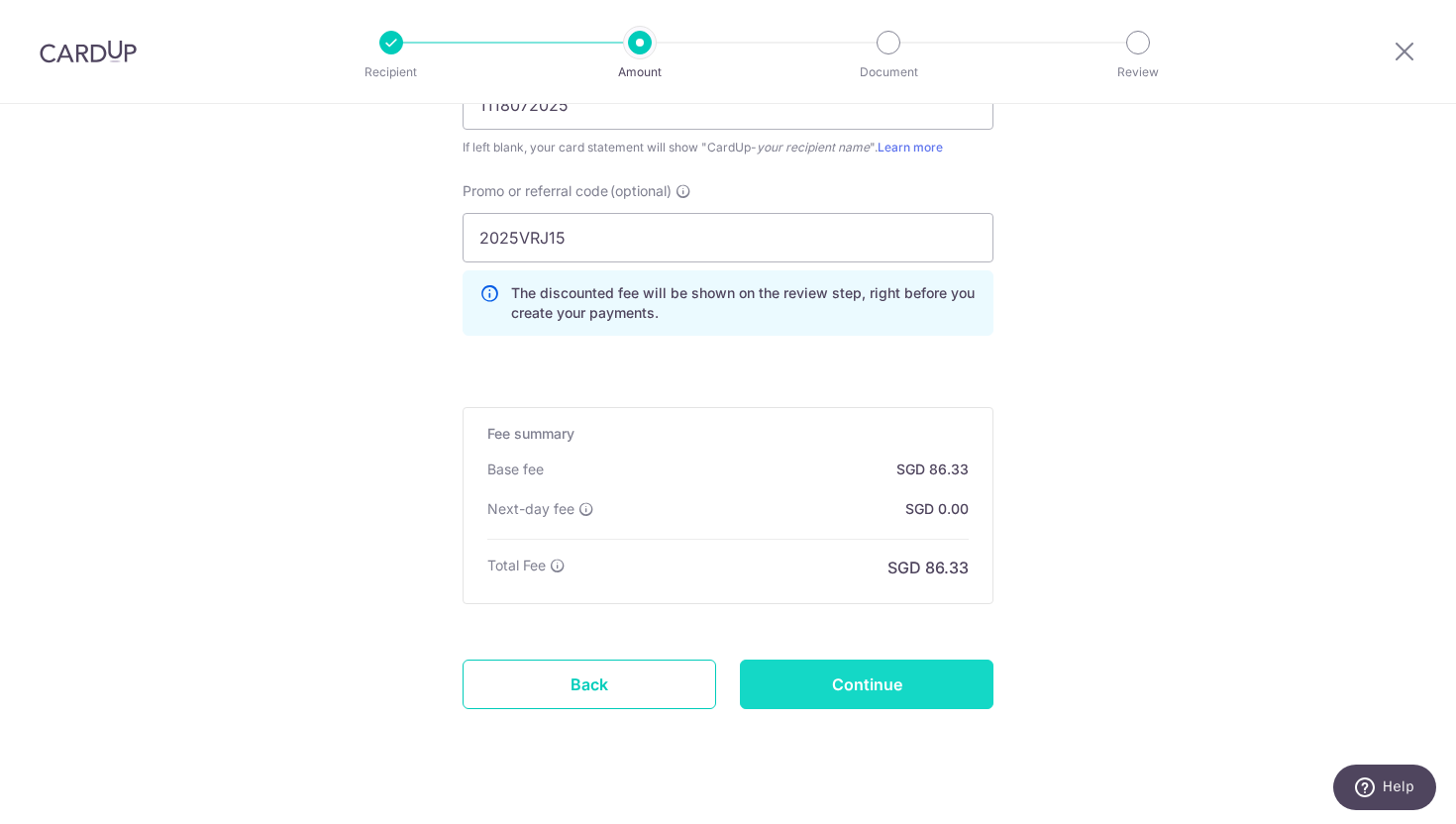 click on "Continue" at bounding box center (867, 684) 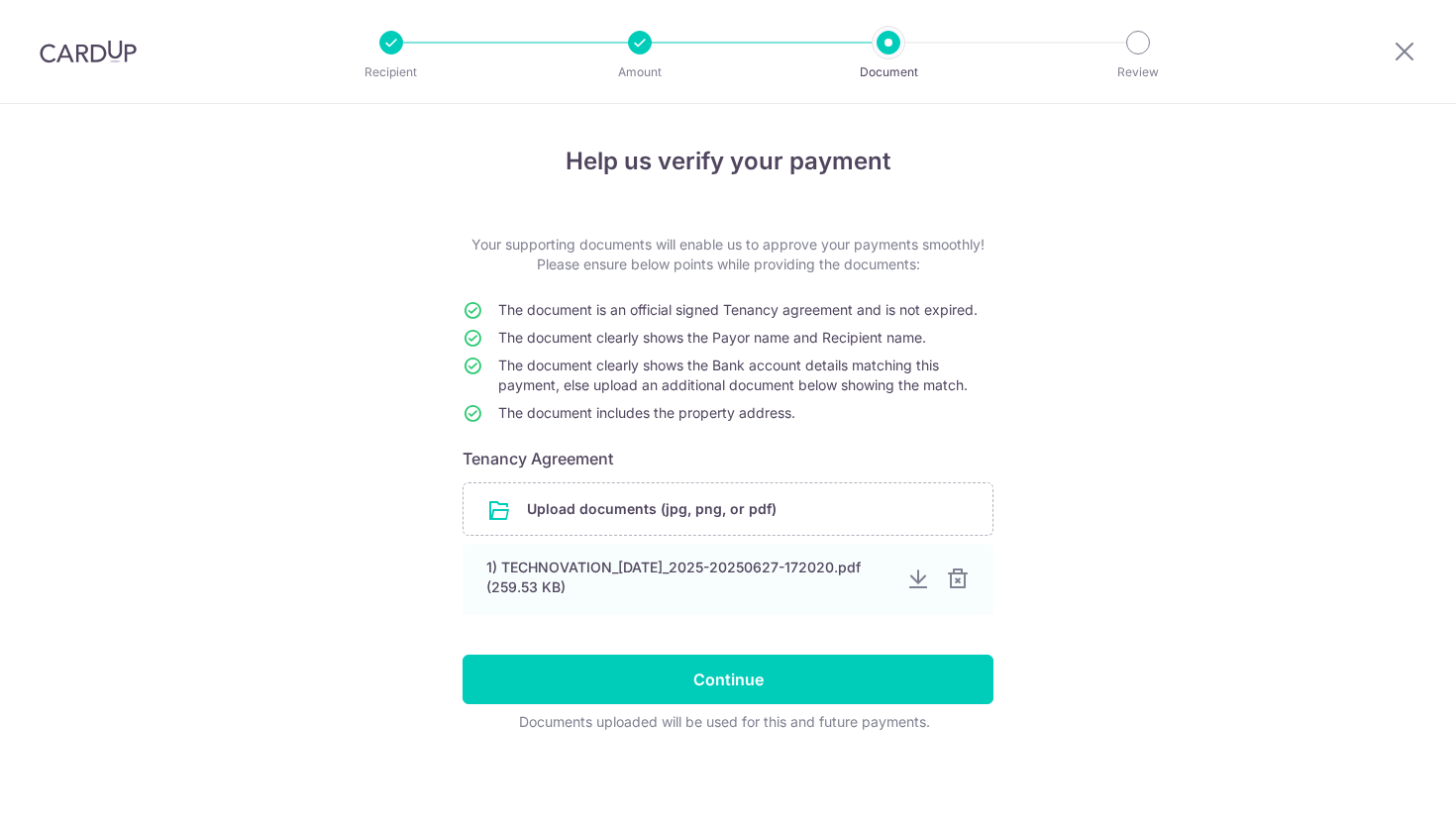scroll, scrollTop: 0, scrollLeft: 0, axis: both 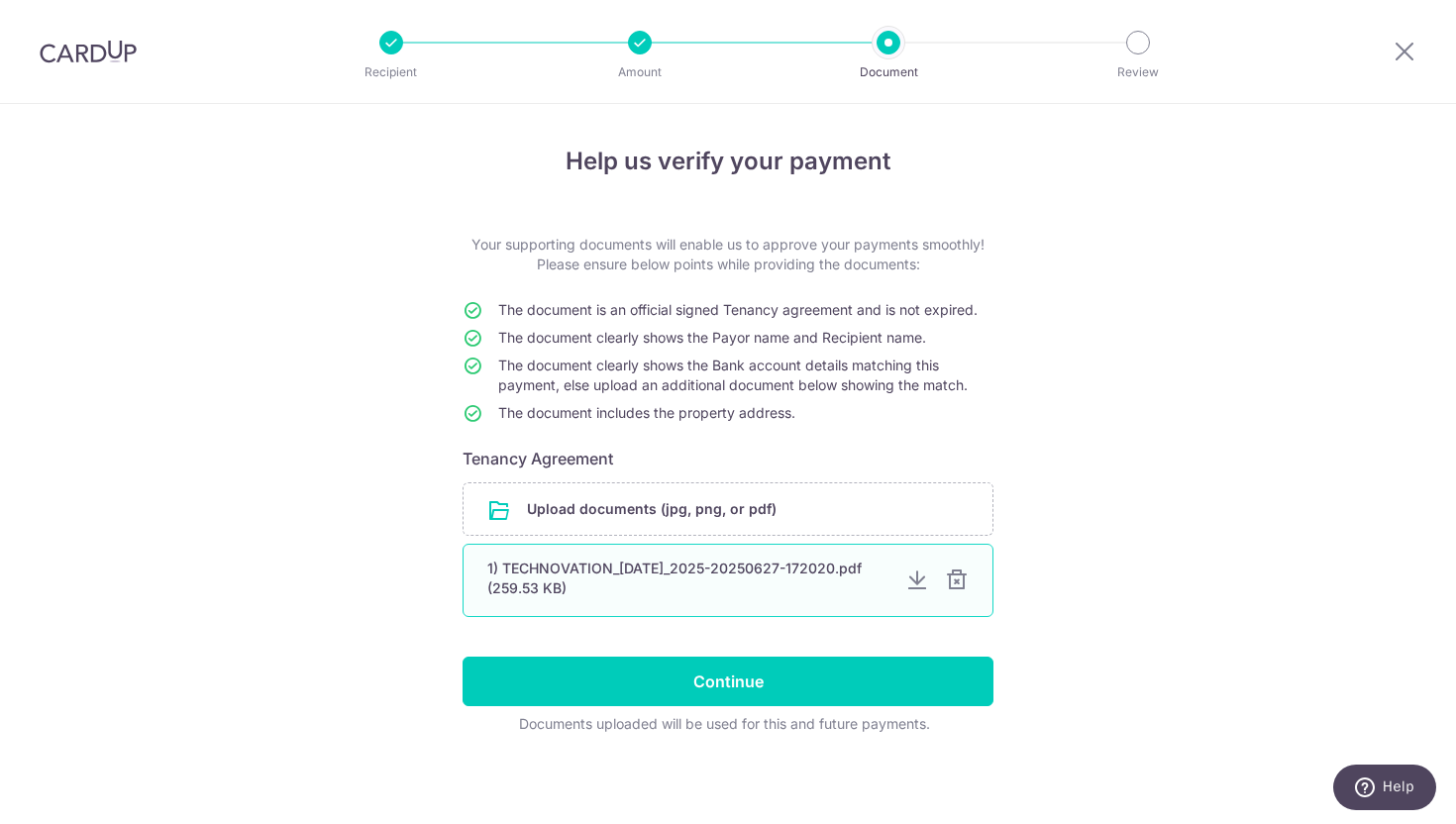 click at bounding box center (957, 580) 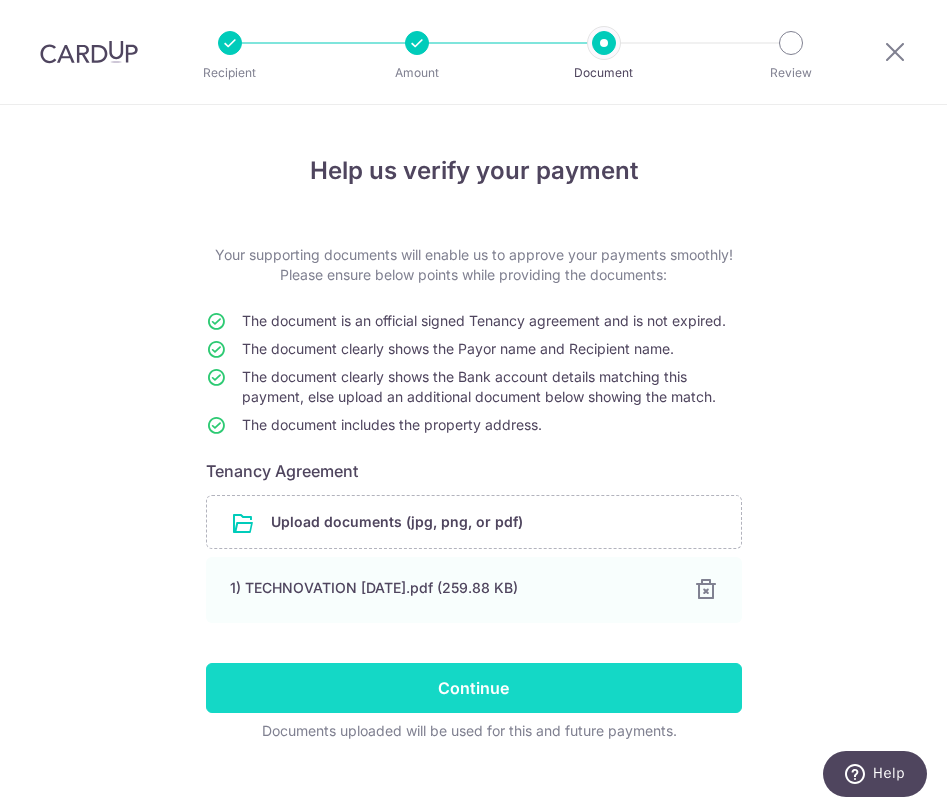 click on "Continue" at bounding box center (474, 688) 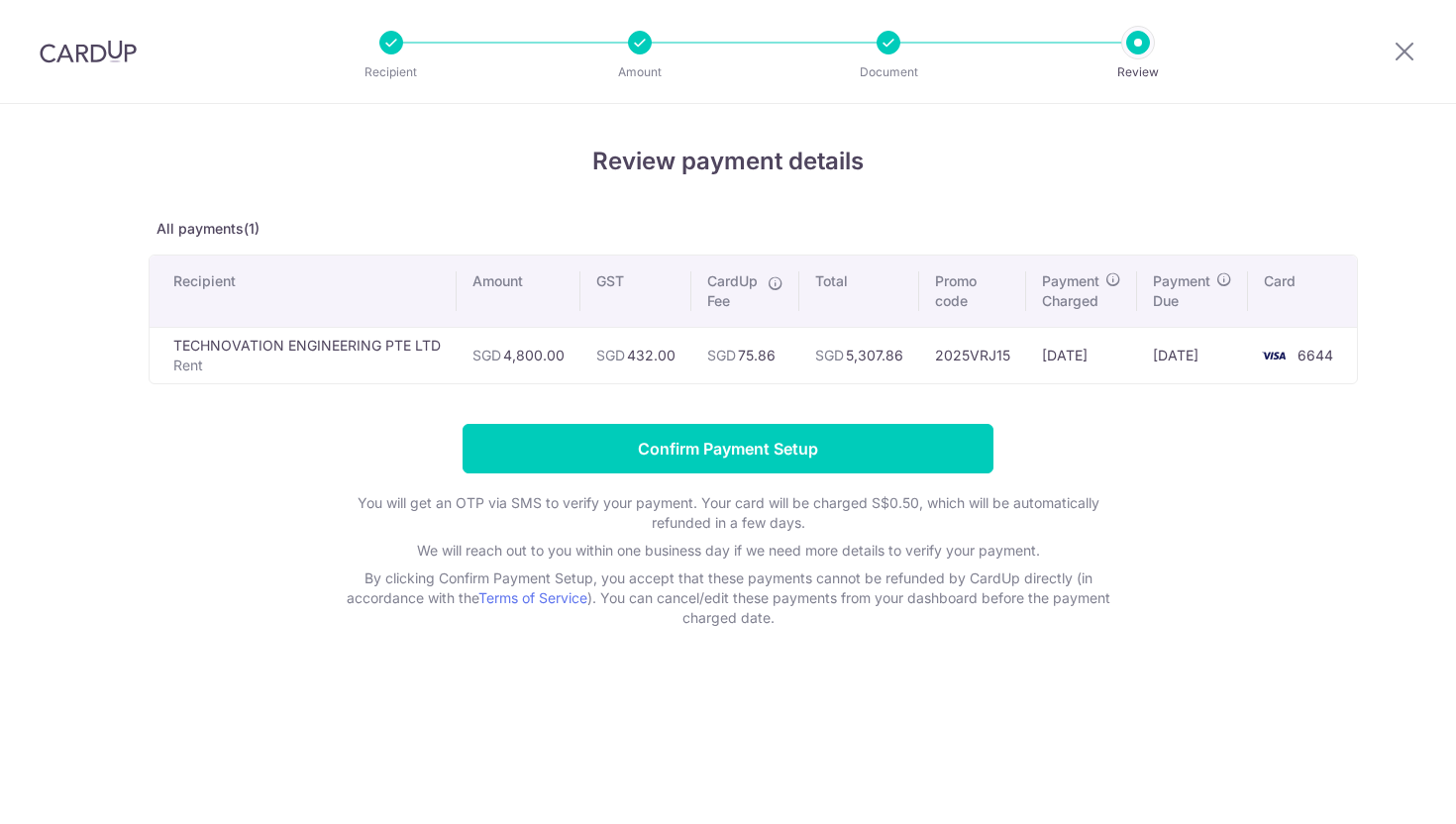 scroll, scrollTop: 0, scrollLeft: 0, axis: both 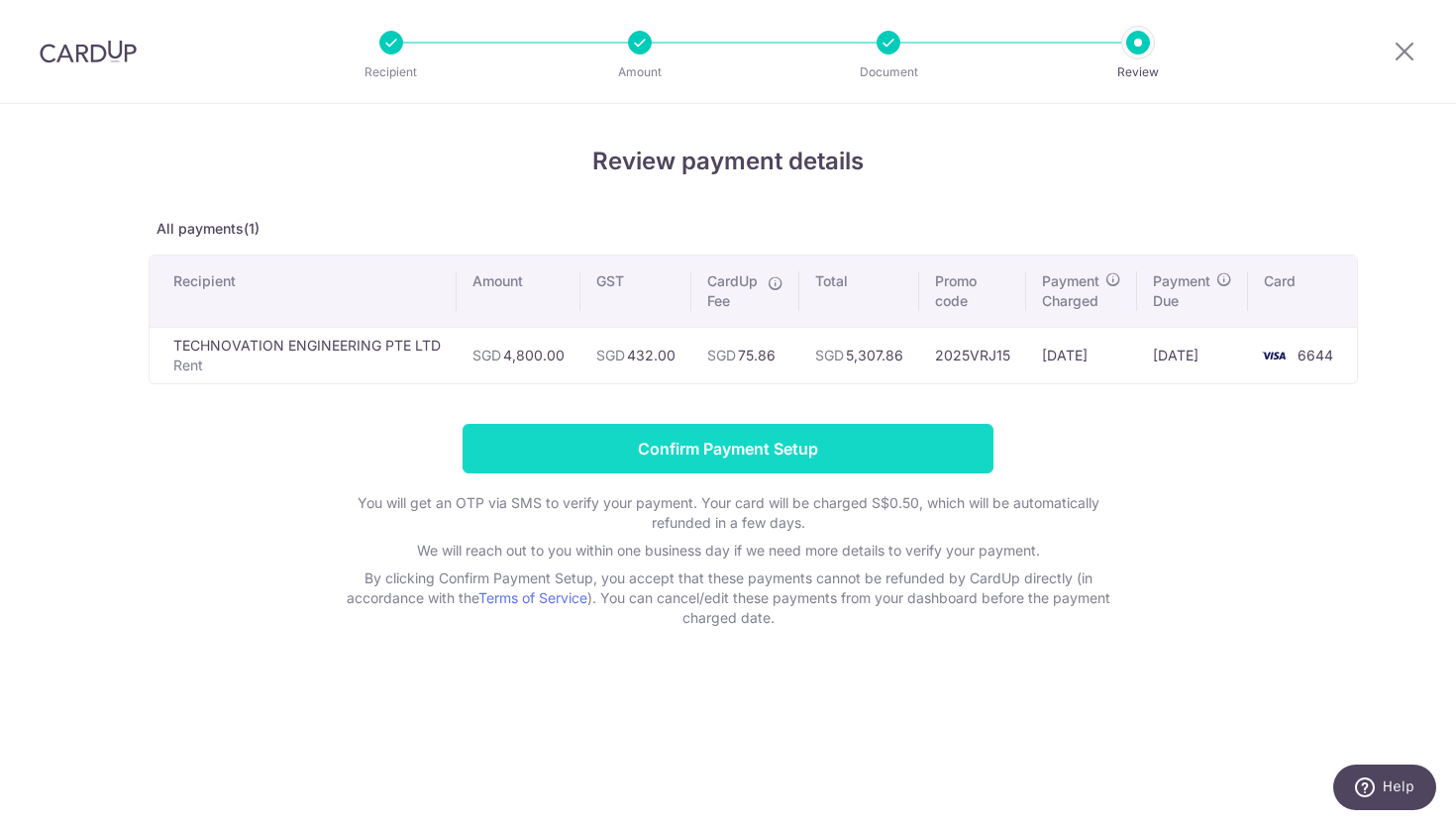 click on "Confirm Payment Setup" at bounding box center [728, 449] 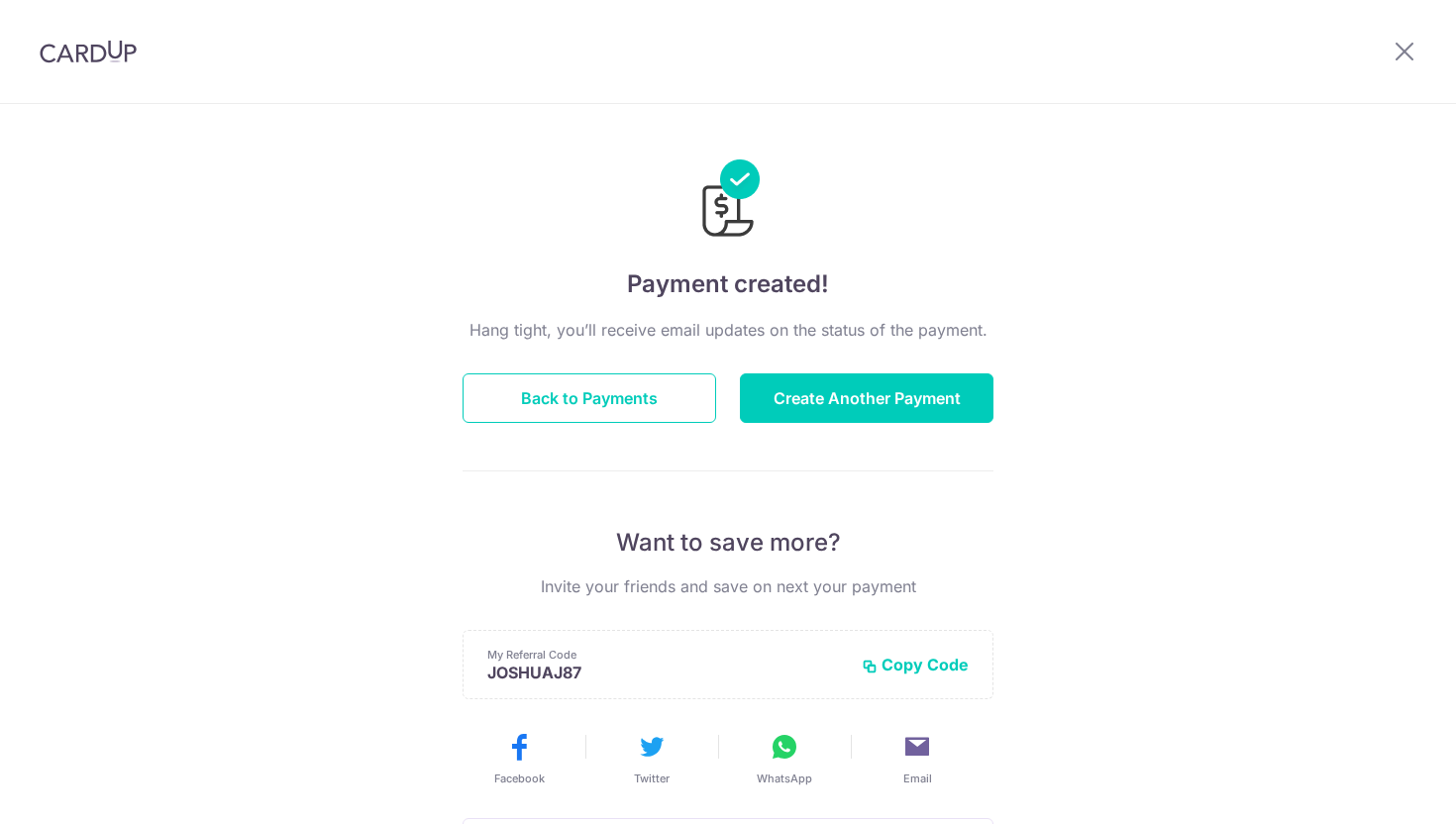 scroll, scrollTop: 0, scrollLeft: 0, axis: both 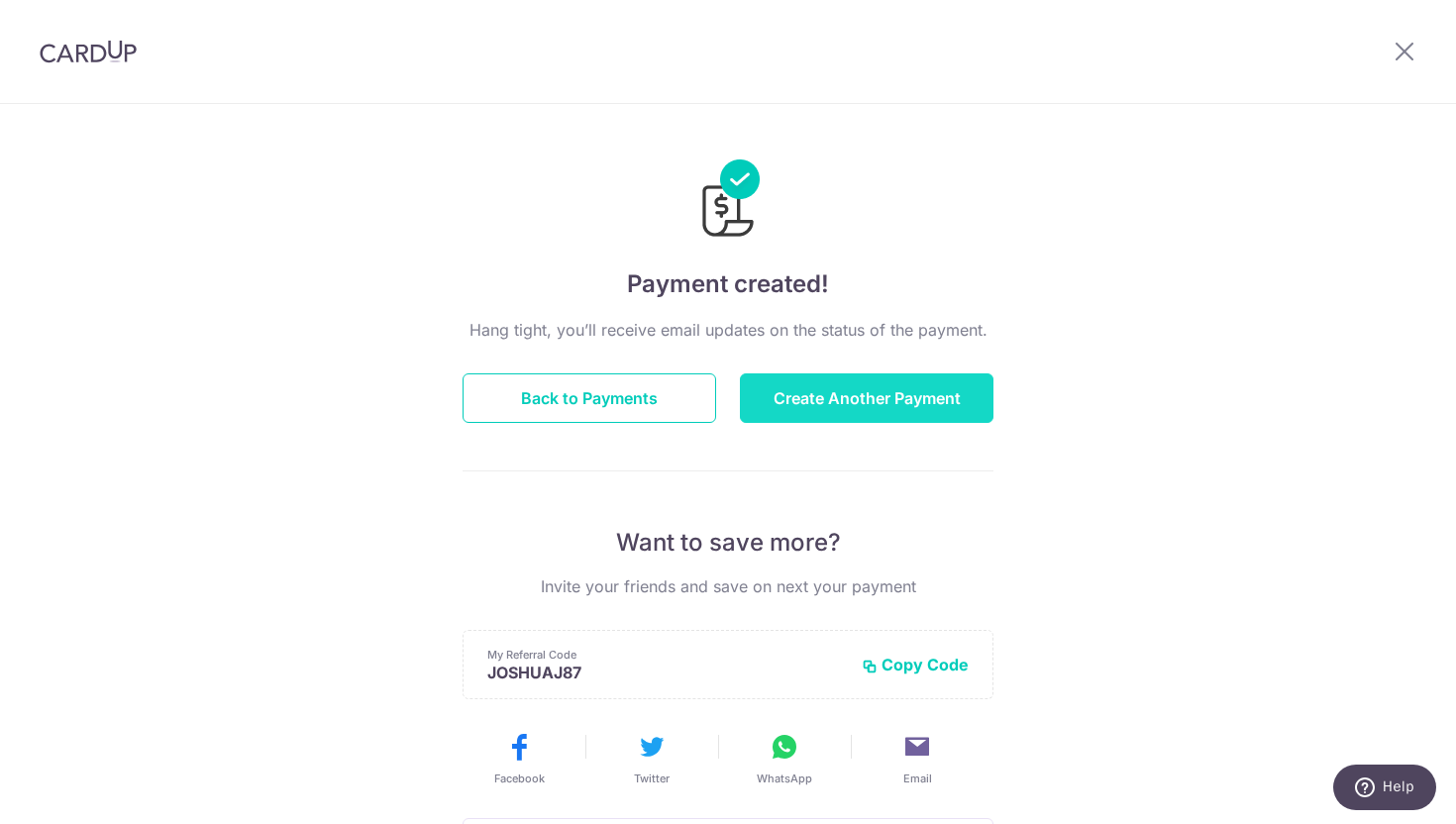 click on "Create Another Payment" at bounding box center (867, 398) 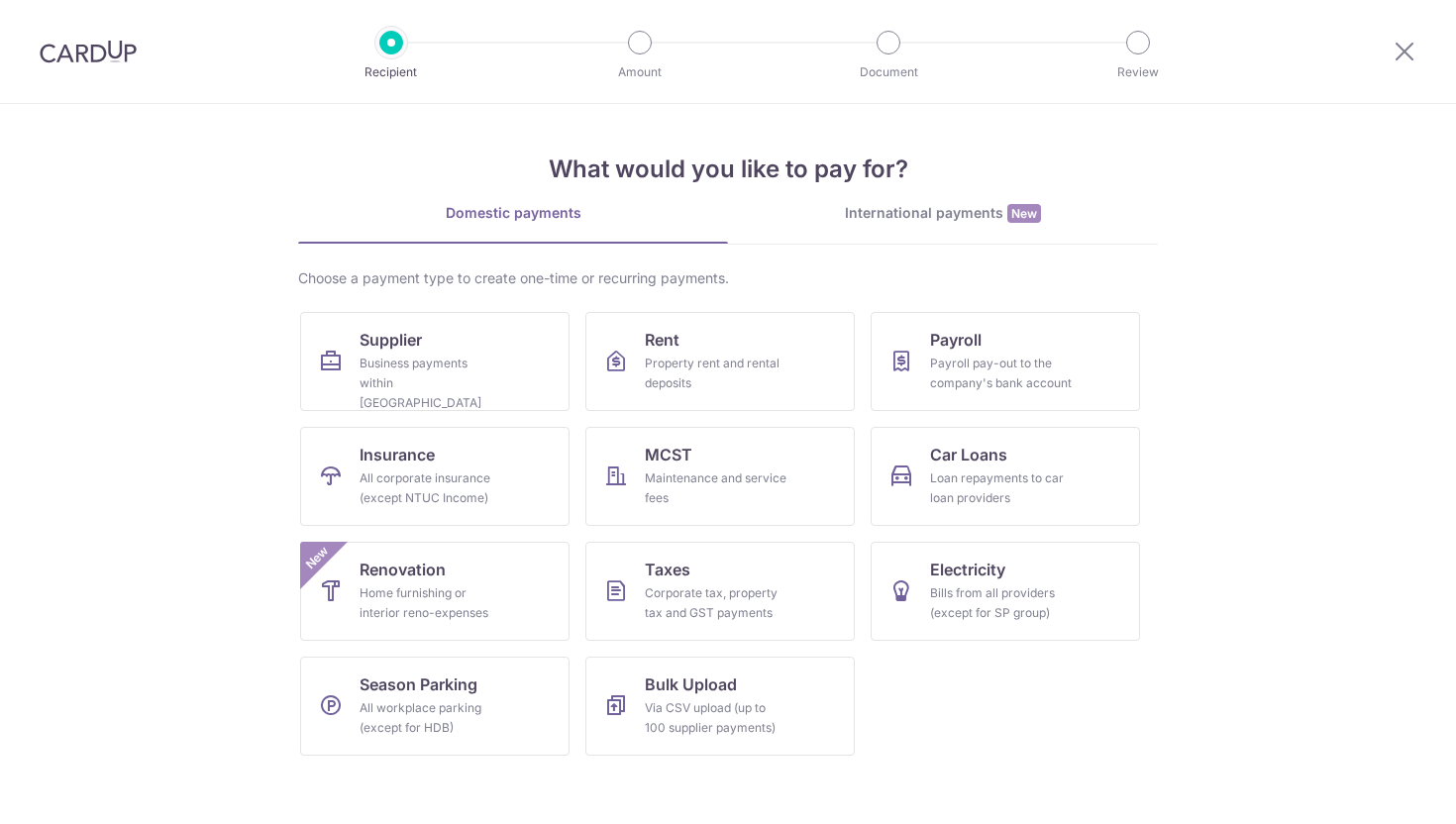 scroll, scrollTop: 0, scrollLeft: 0, axis: both 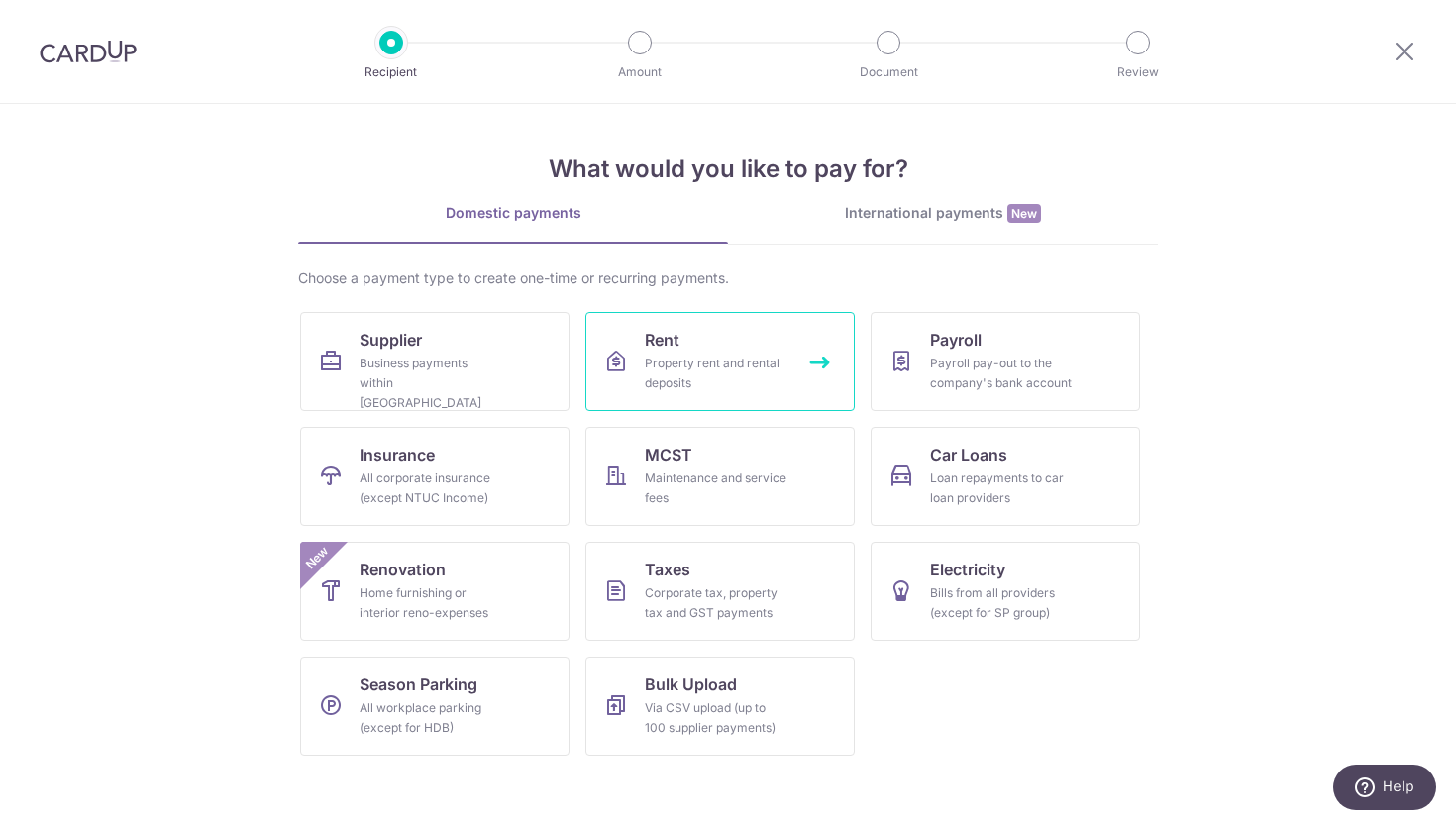 click on "Property rent and rental deposits" at bounding box center [716, 373] 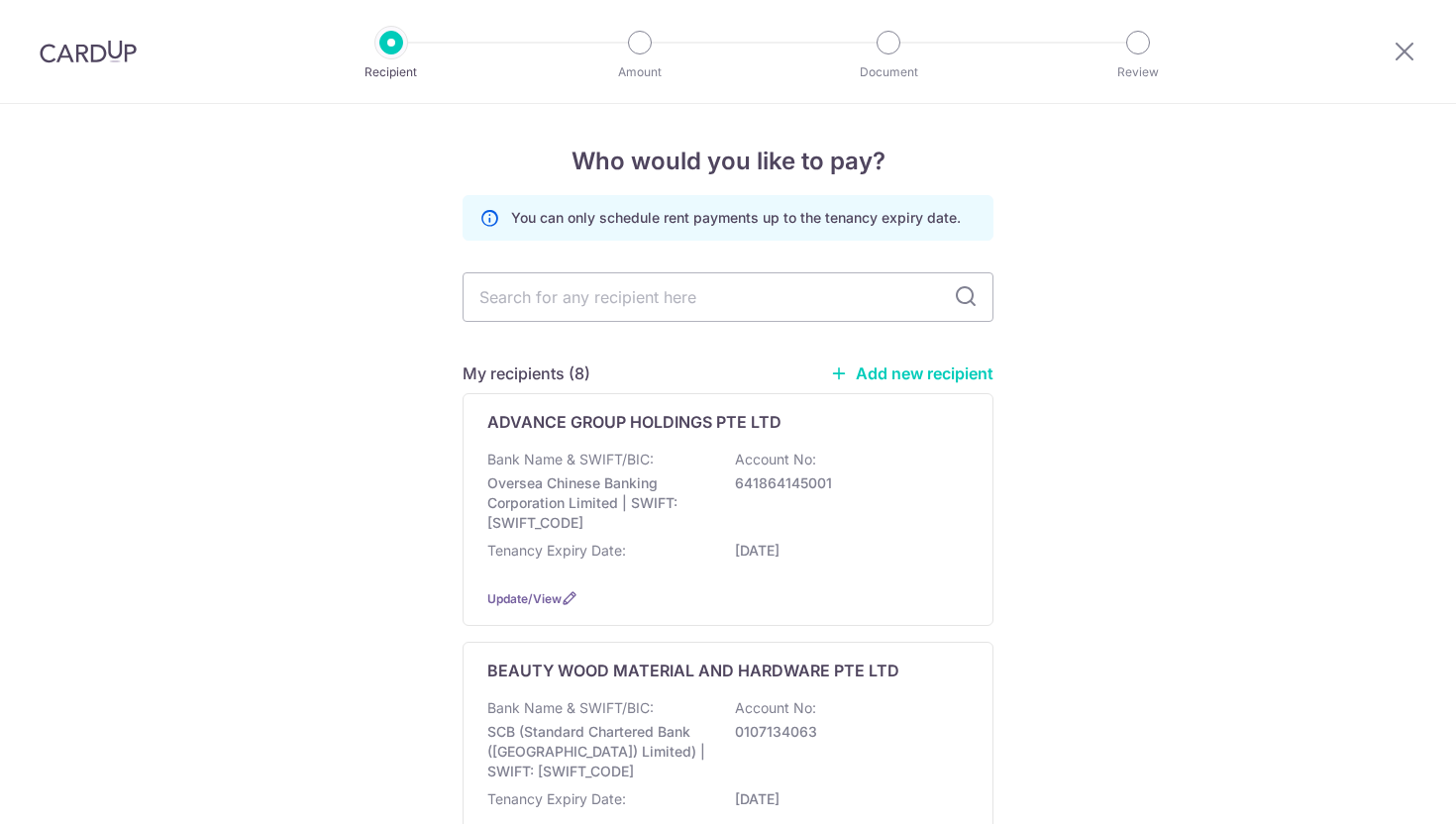 scroll, scrollTop: 0, scrollLeft: 0, axis: both 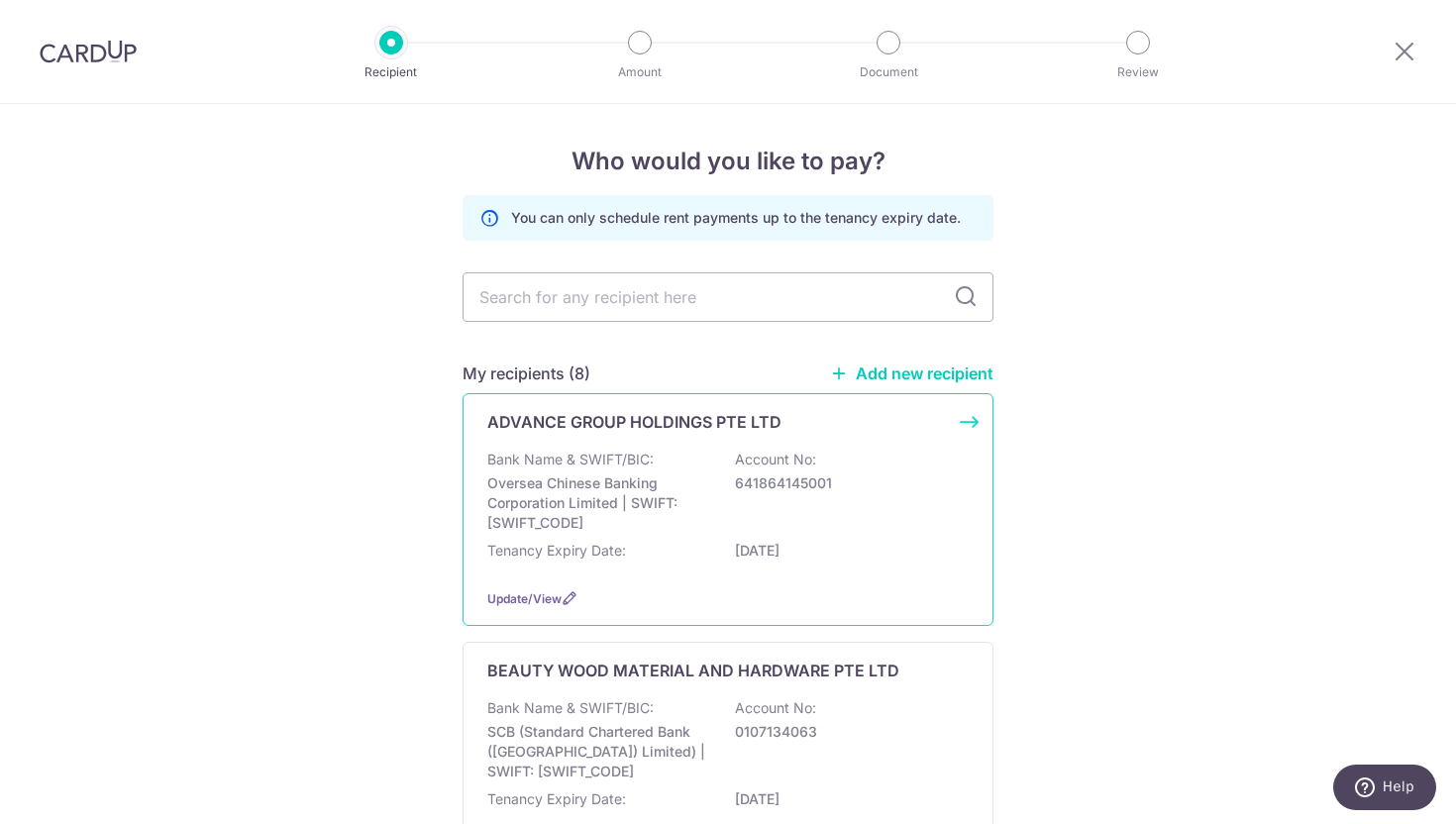 click on "Bank Name & SWIFT/BIC:" at bounding box center [571, 460] 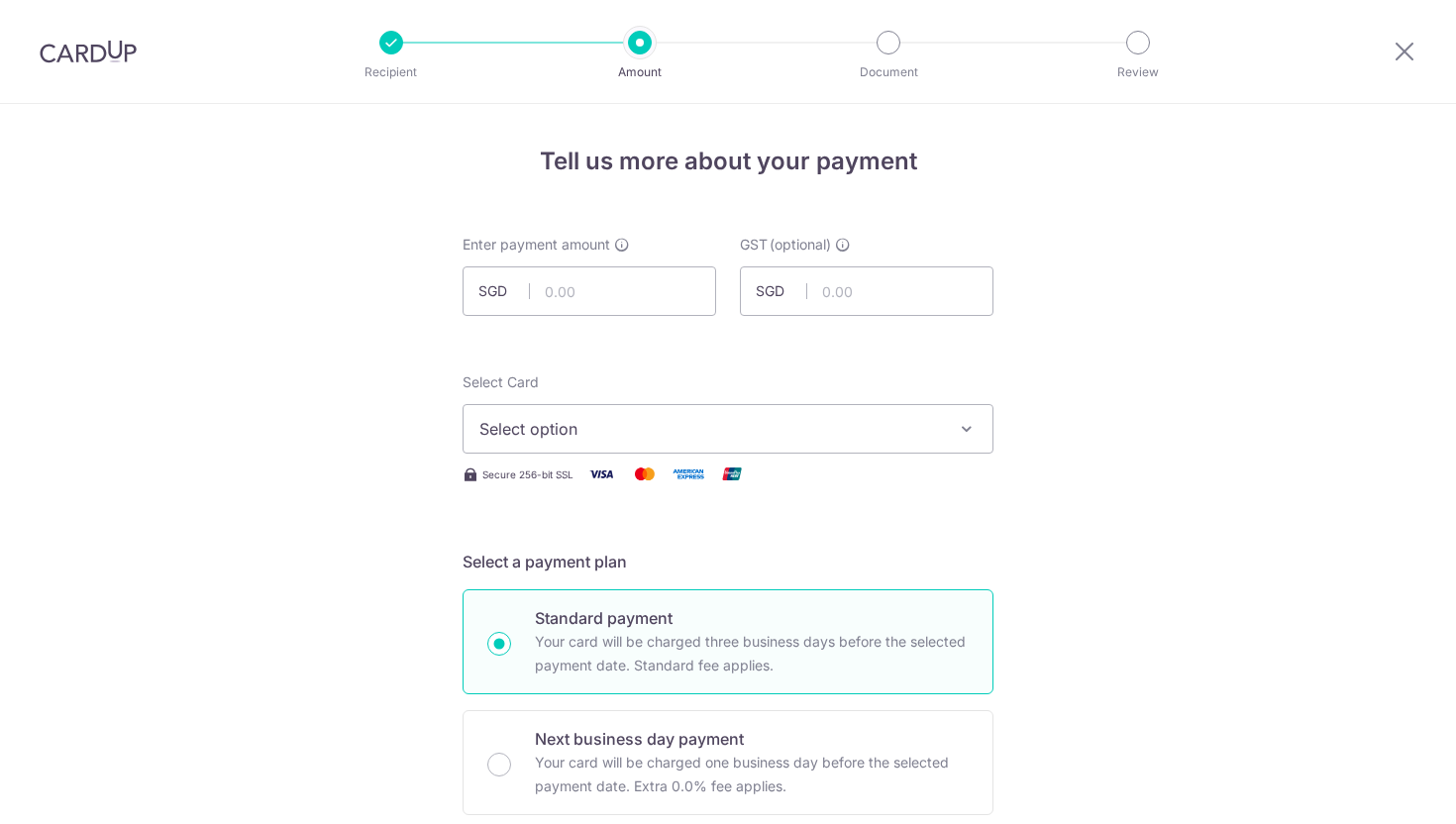 scroll, scrollTop: 0, scrollLeft: 0, axis: both 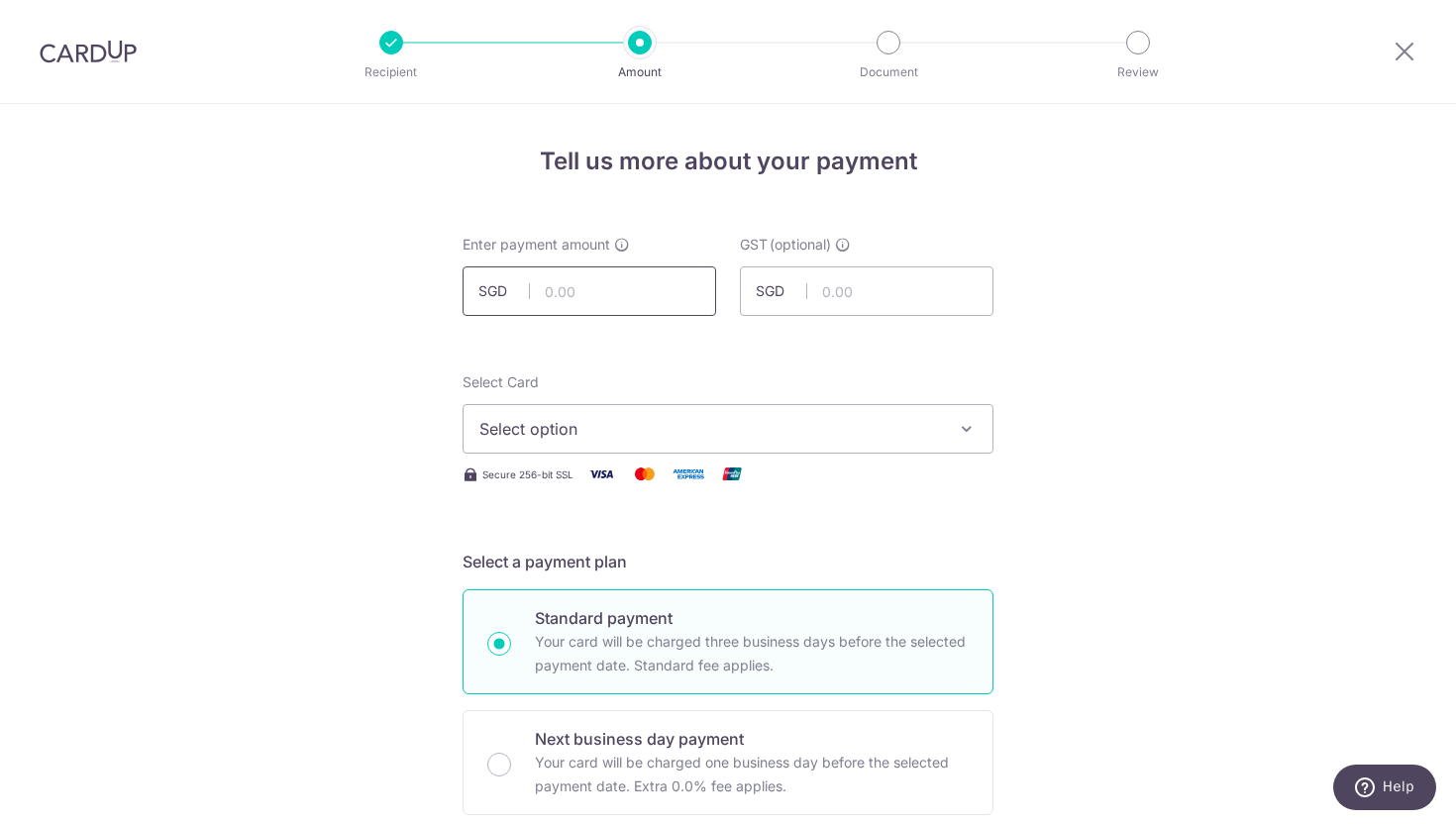click at bounding box center (589, 291) 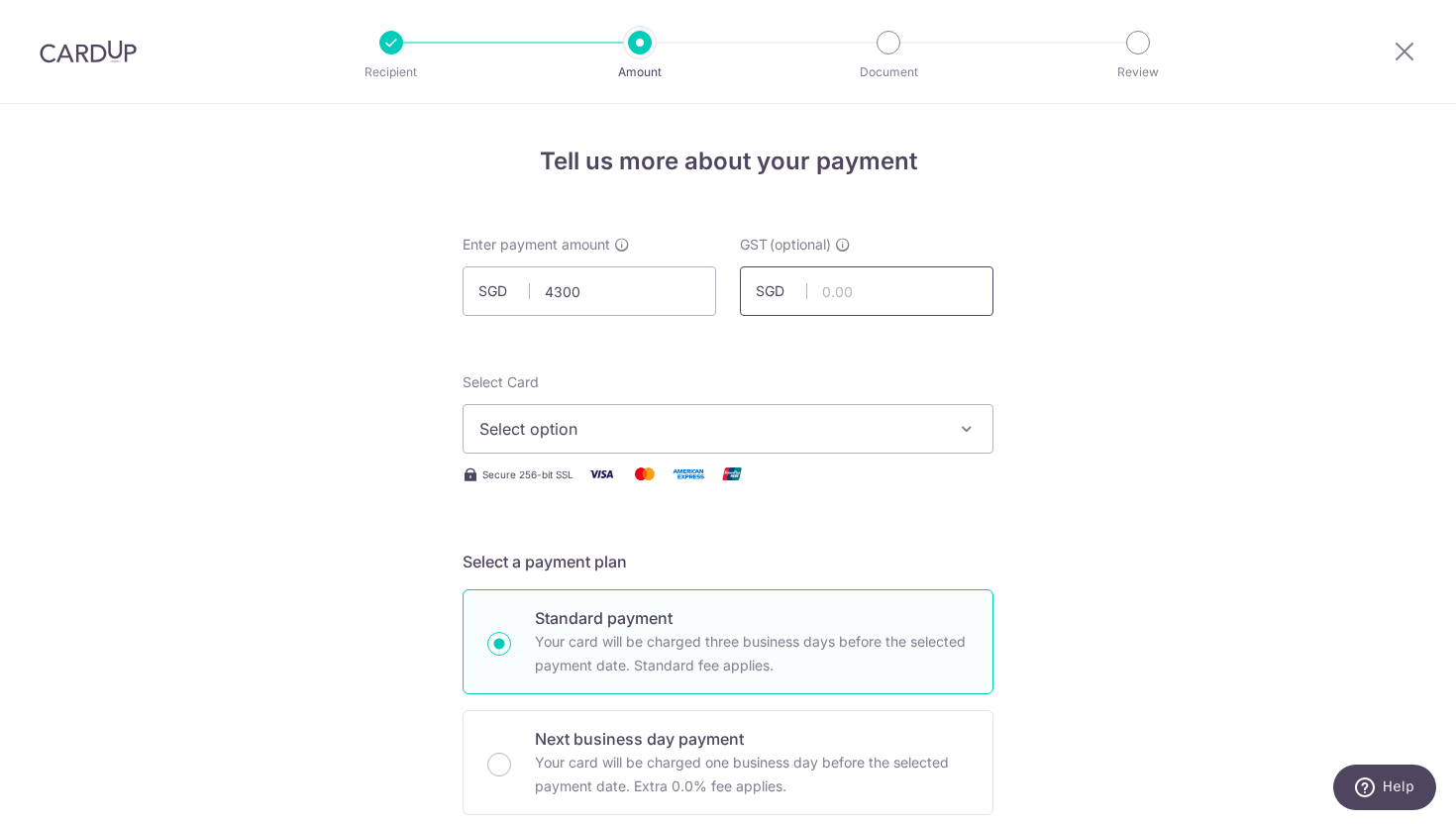 type on "4,300.00" 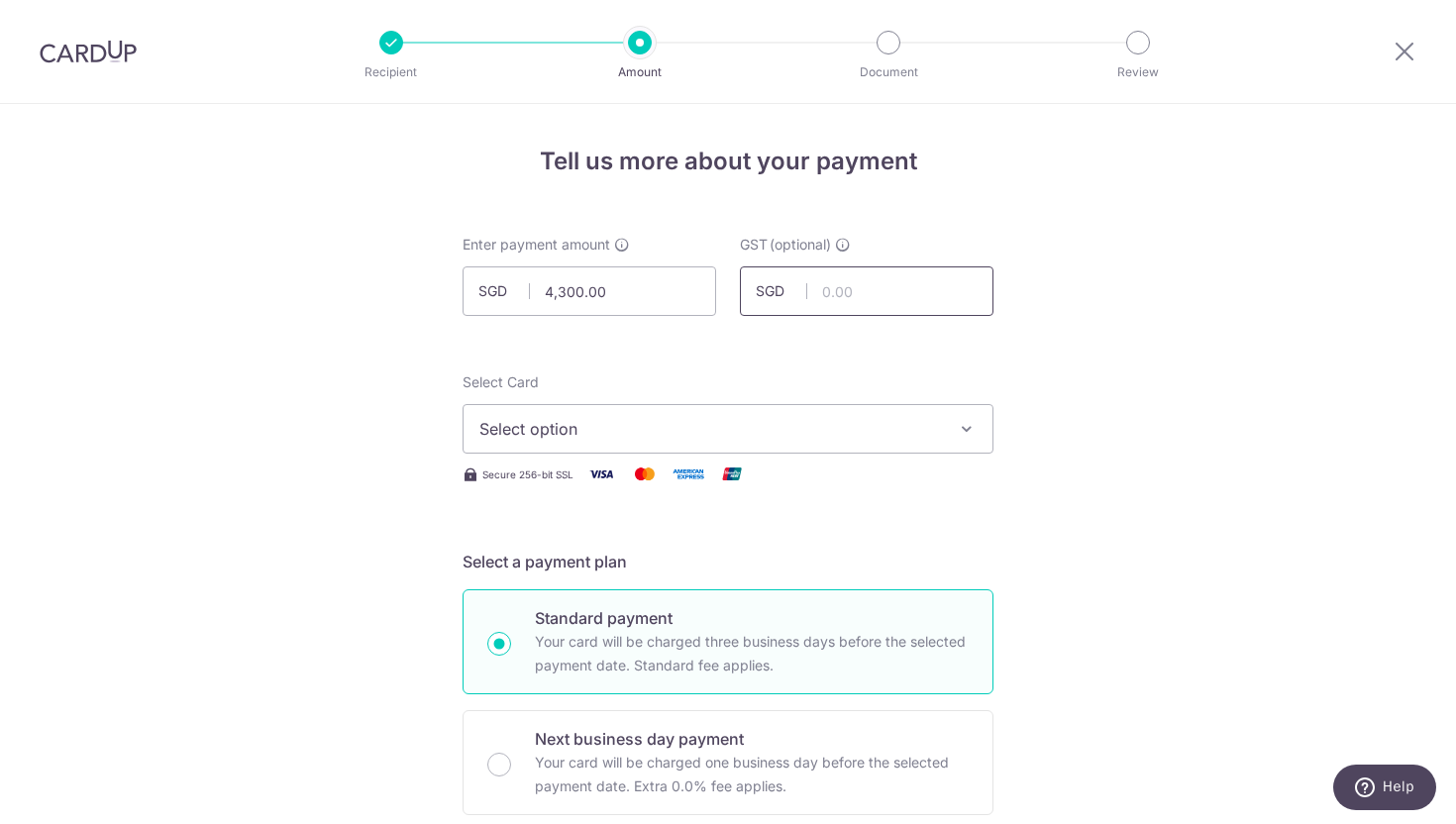 click at bounding box center (867, 291) 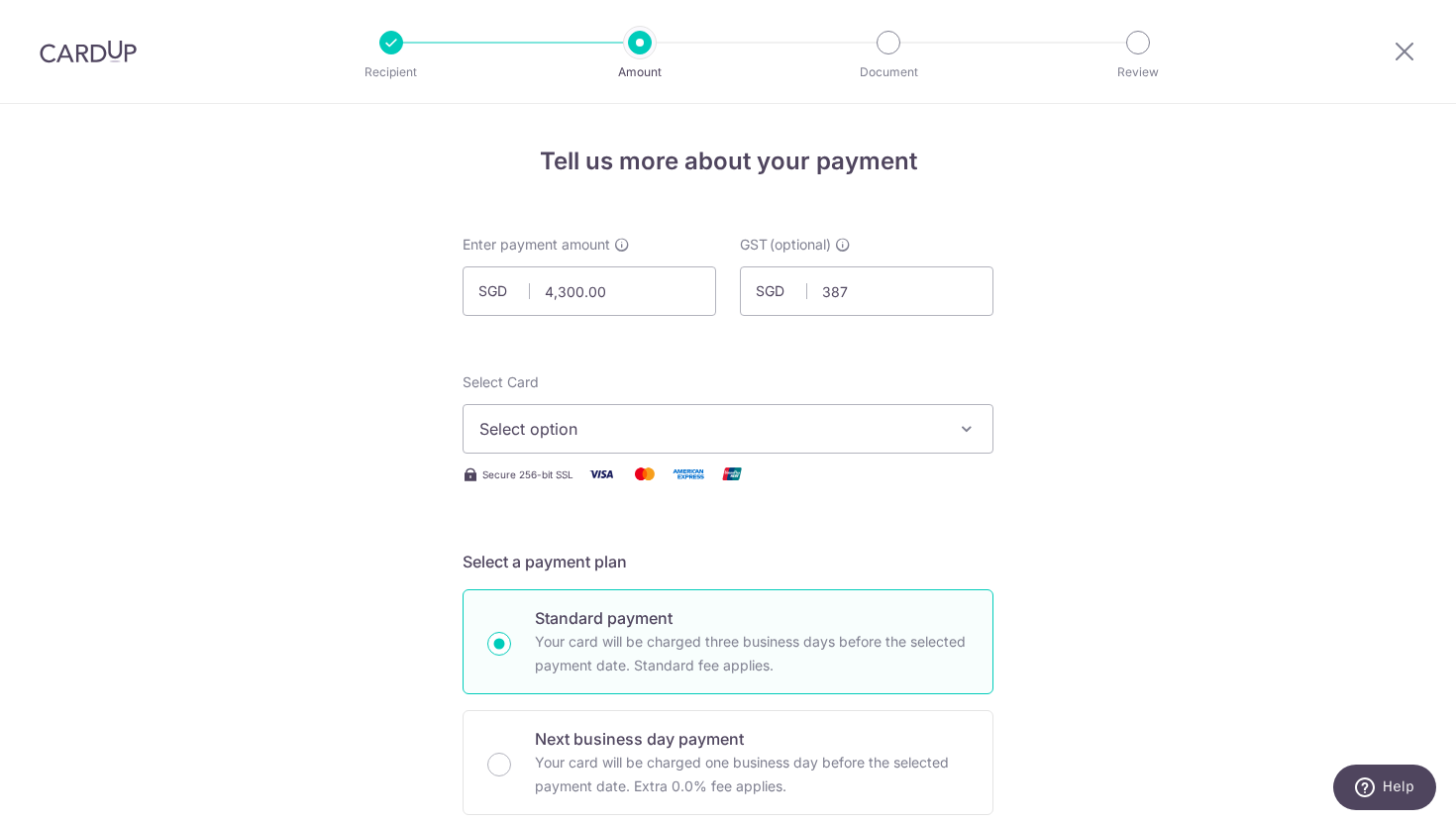 type on "387.00" 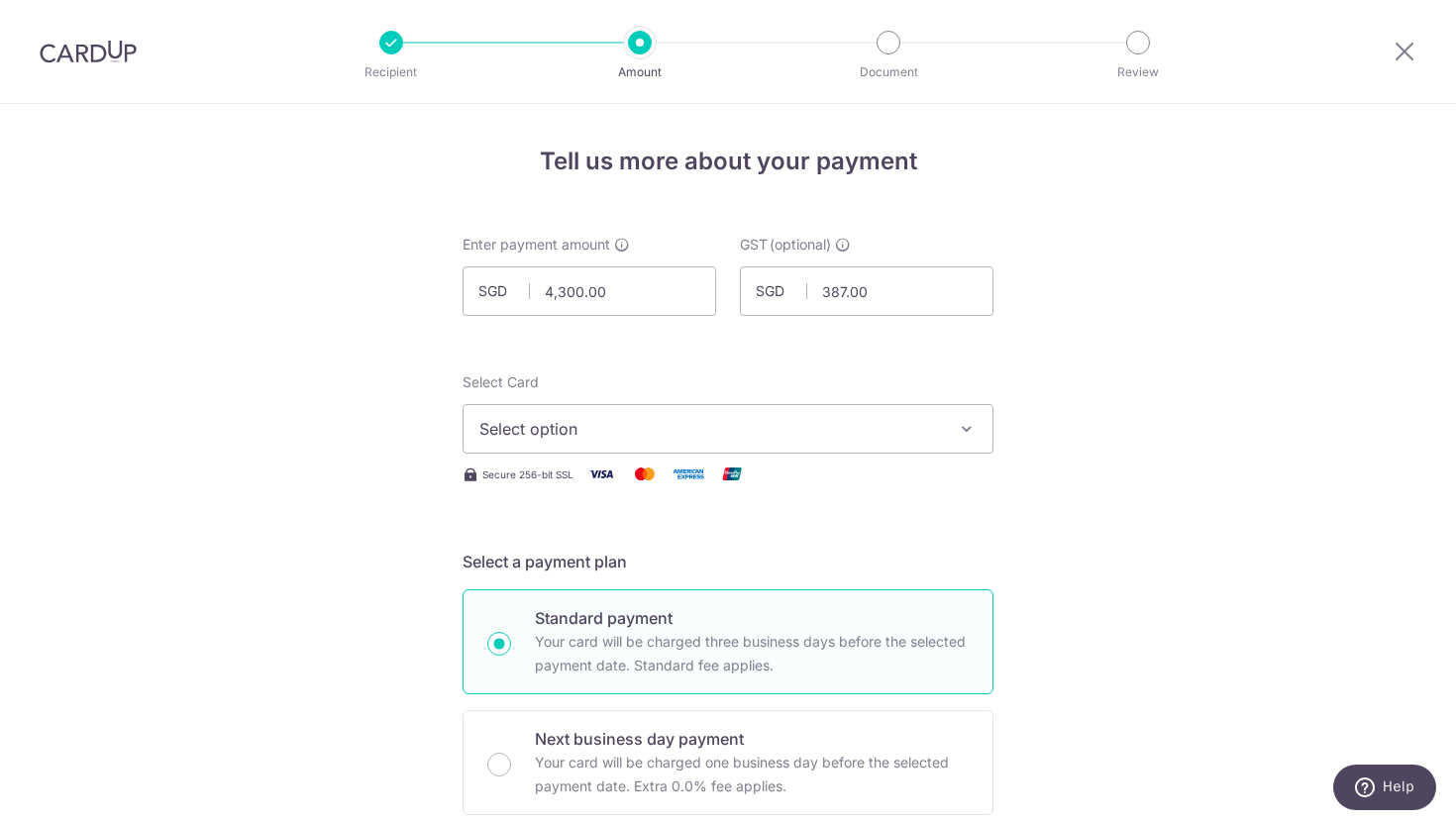 click on "Select option" at bounding box center (710, 429) 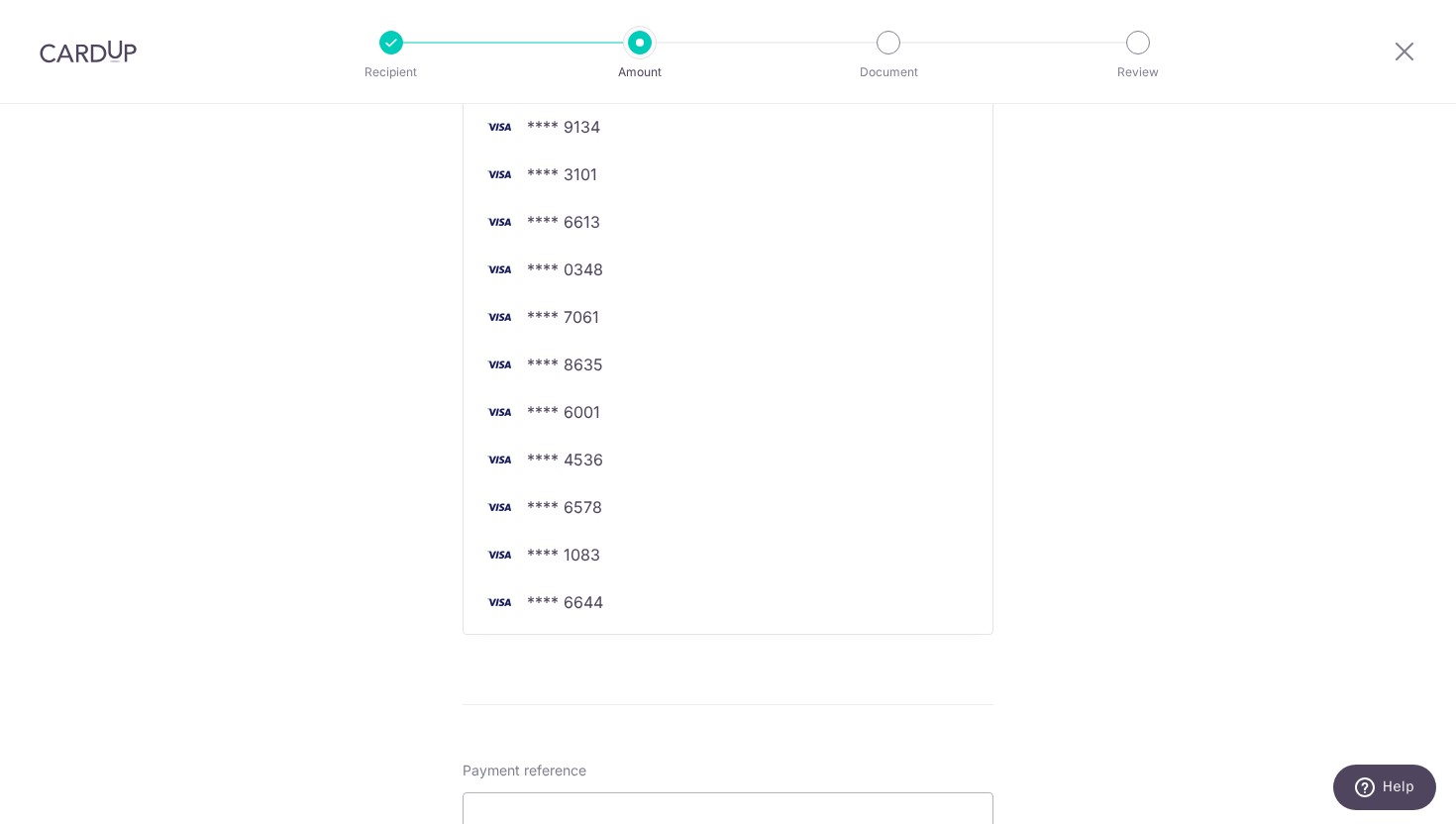 scroll, scrollTop: 571, scrollLeft: 0, axis: vertical 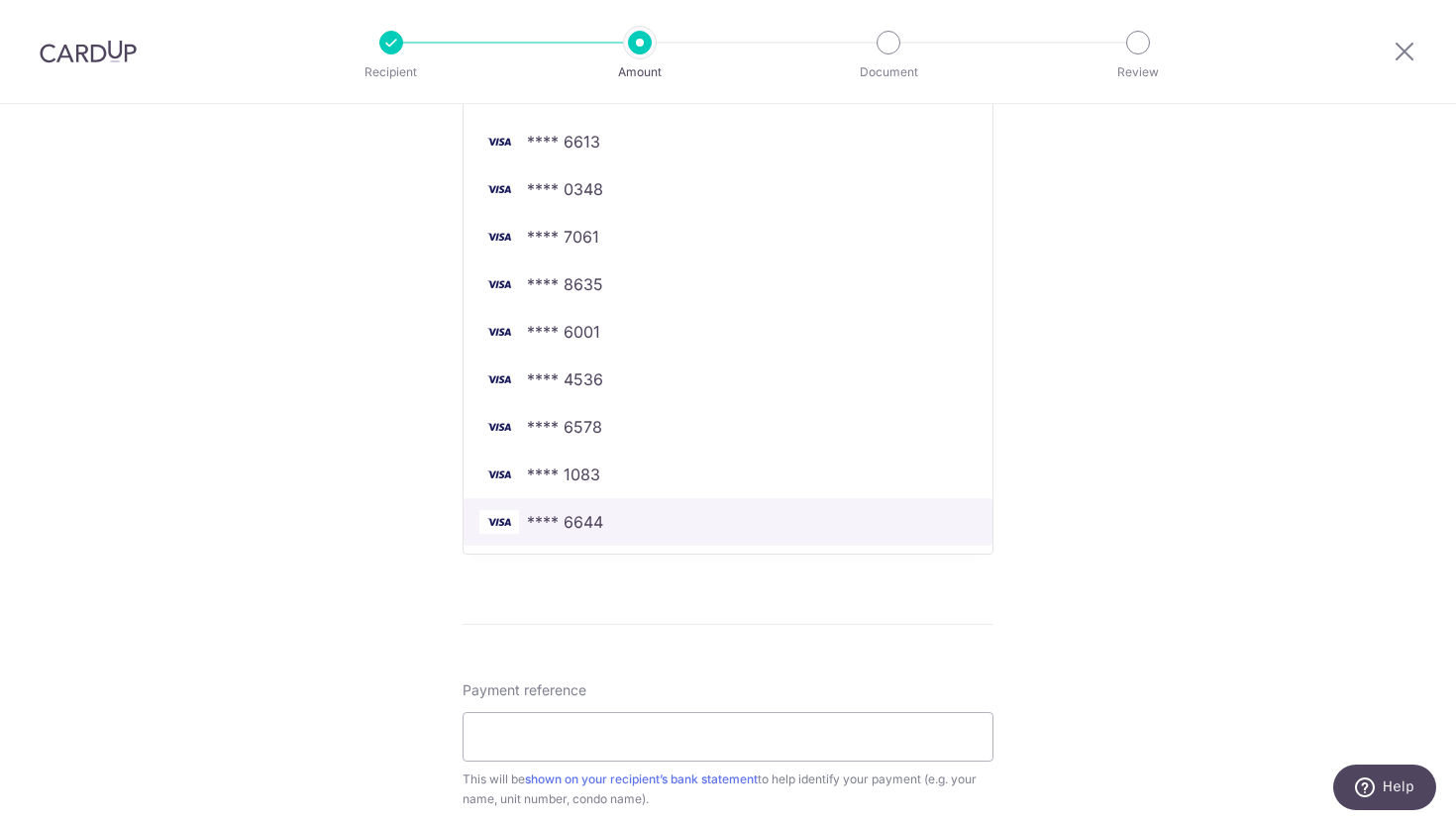 click on "**** 6644" at bounding box center [728, 522] 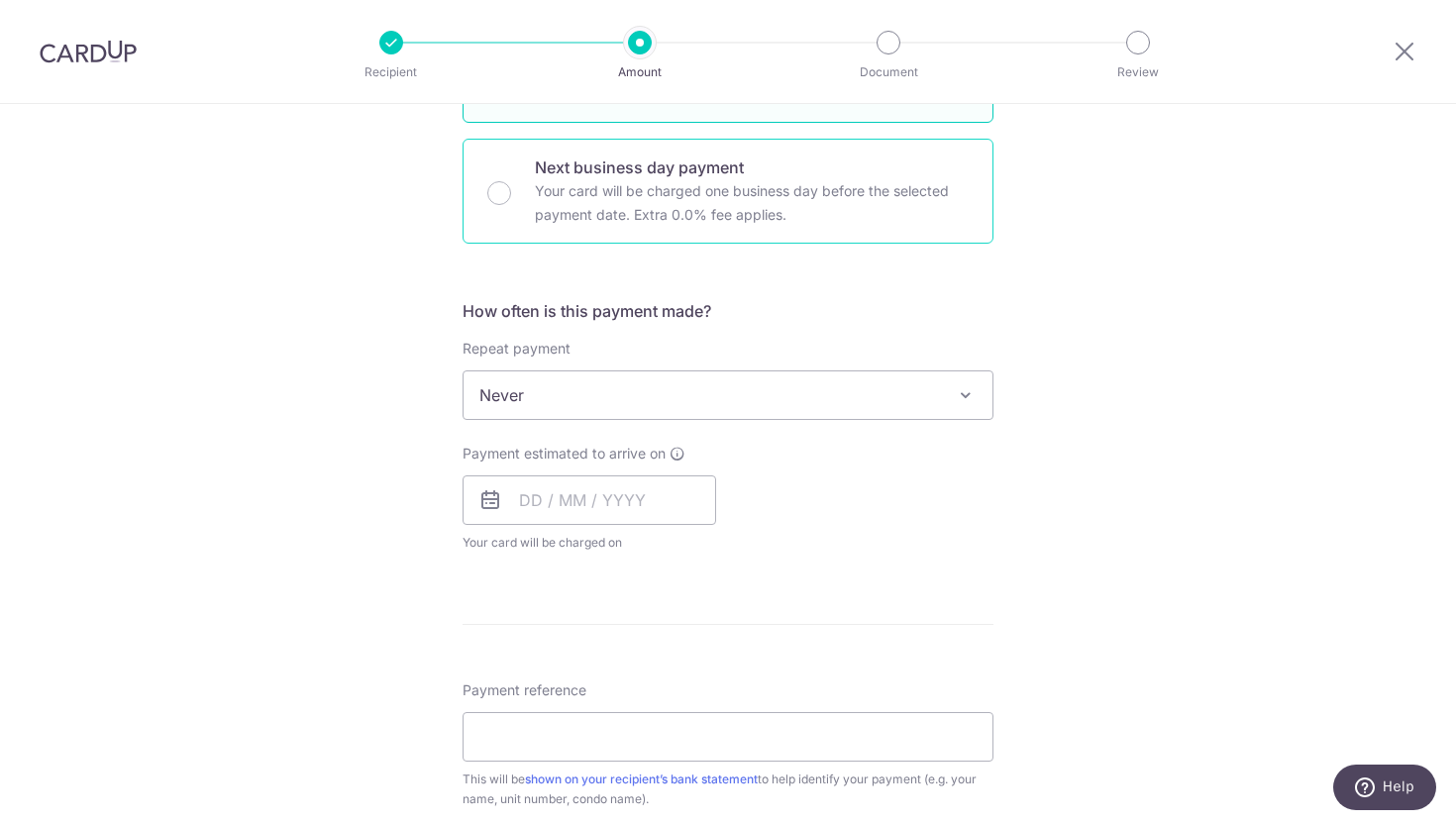 click on "Next business day payment
Your card will be charged one business day before the selected payment date. Extra 0.0% fee applies." at bounding box center [728, 191] 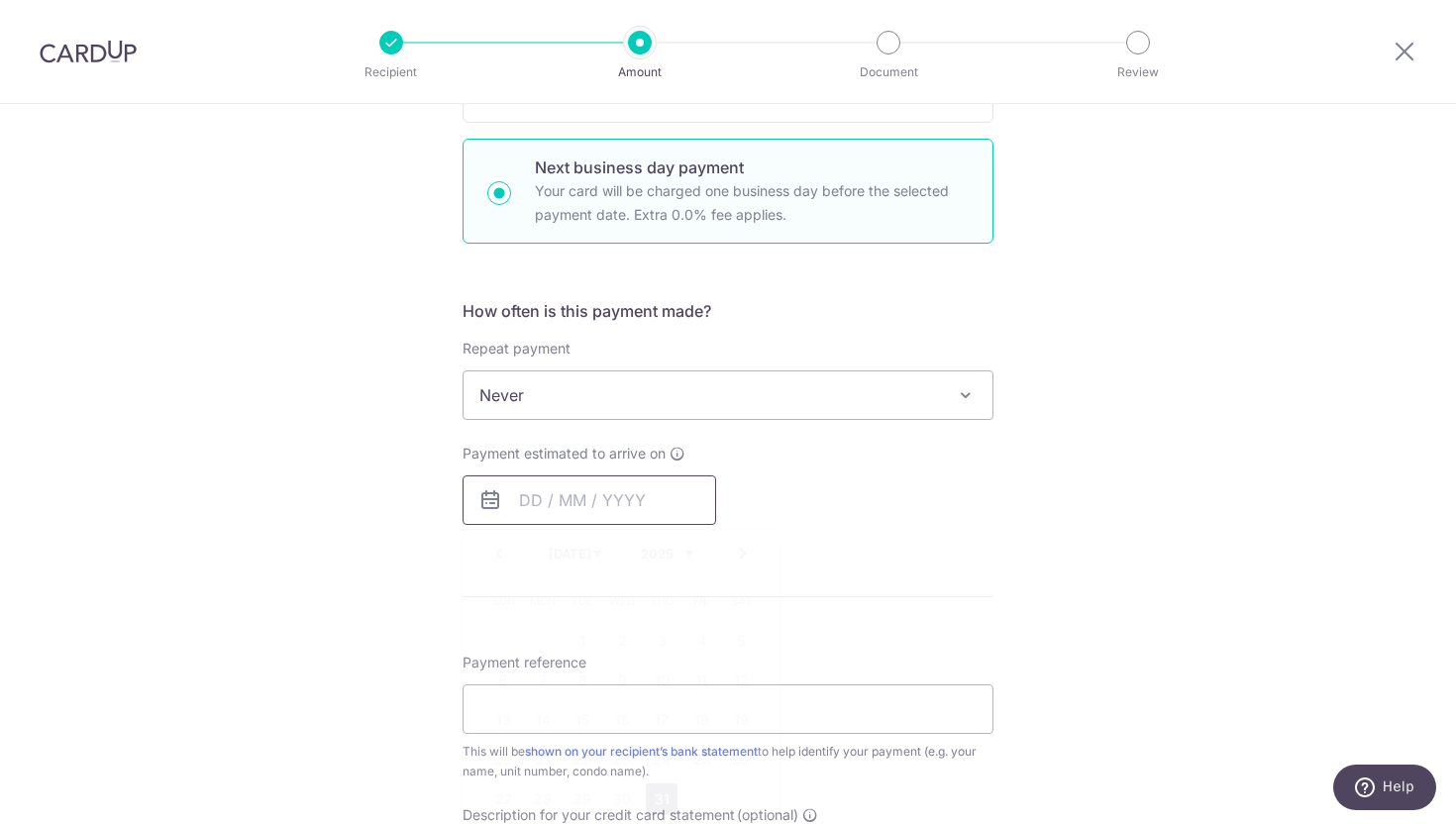click at bounding box center (589, 500) 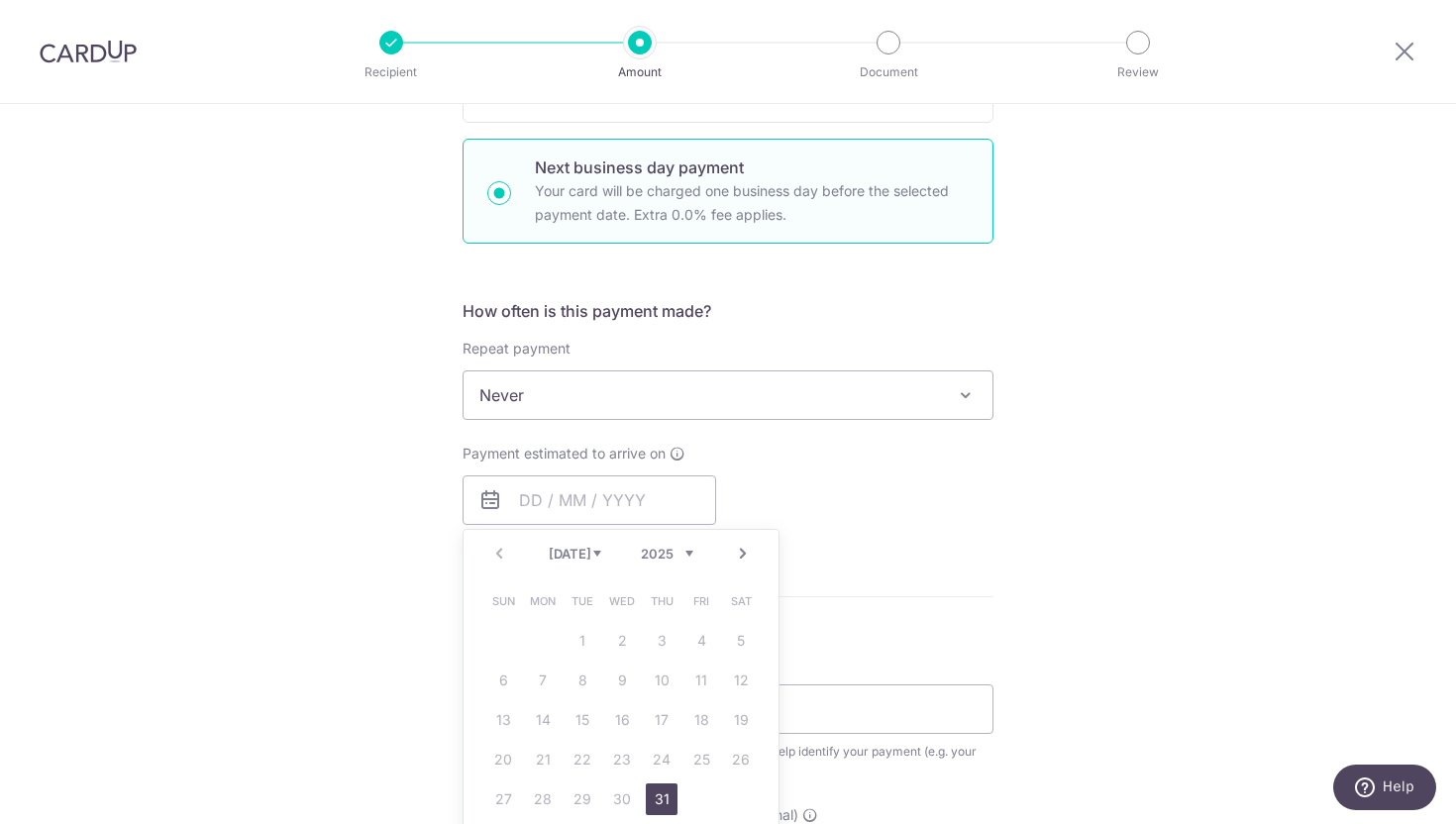click on "31" at bounding box center [662, 799] 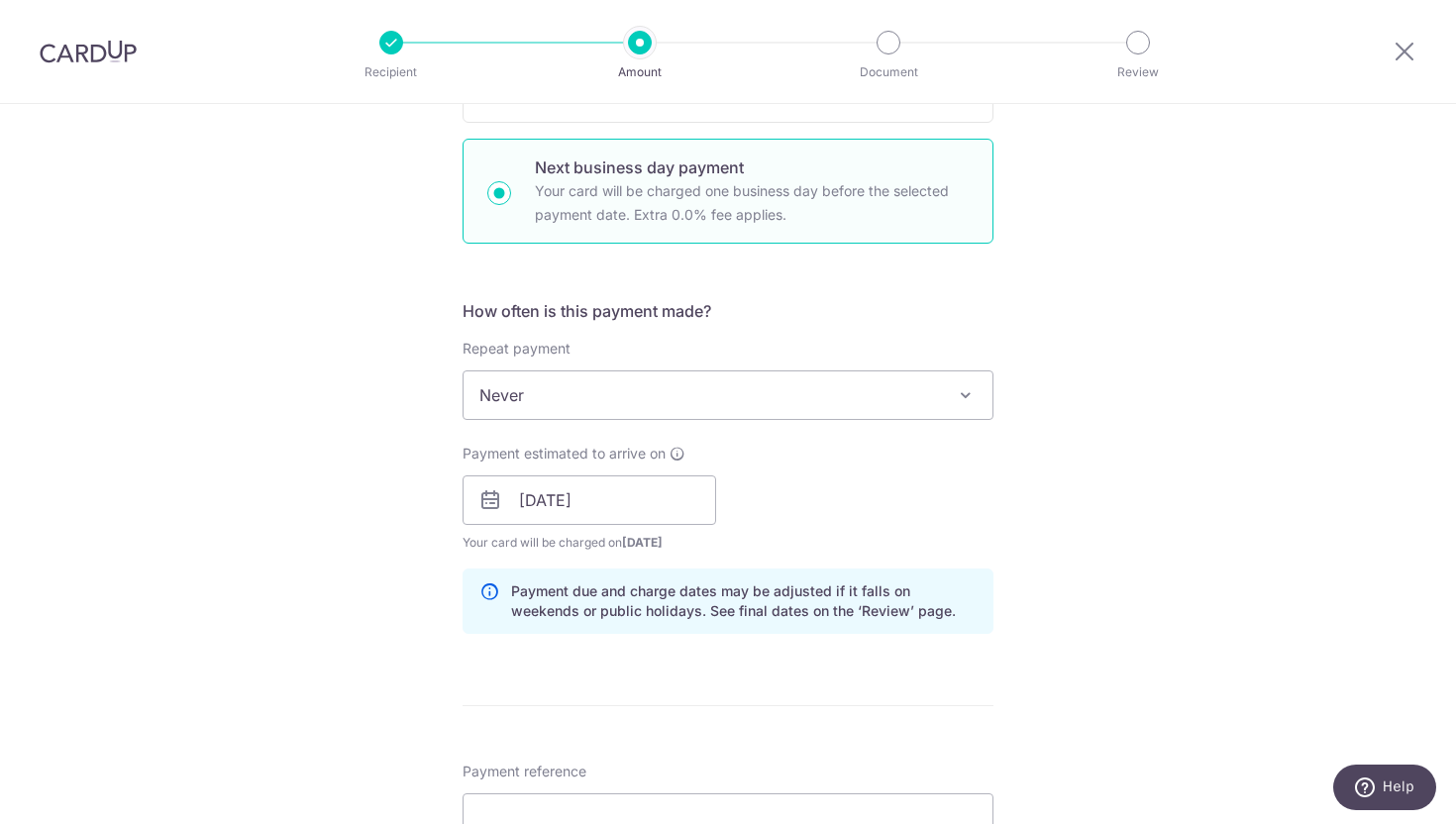 scroll, scrollTop: 835, scrollLeft: 0, axis: vertical 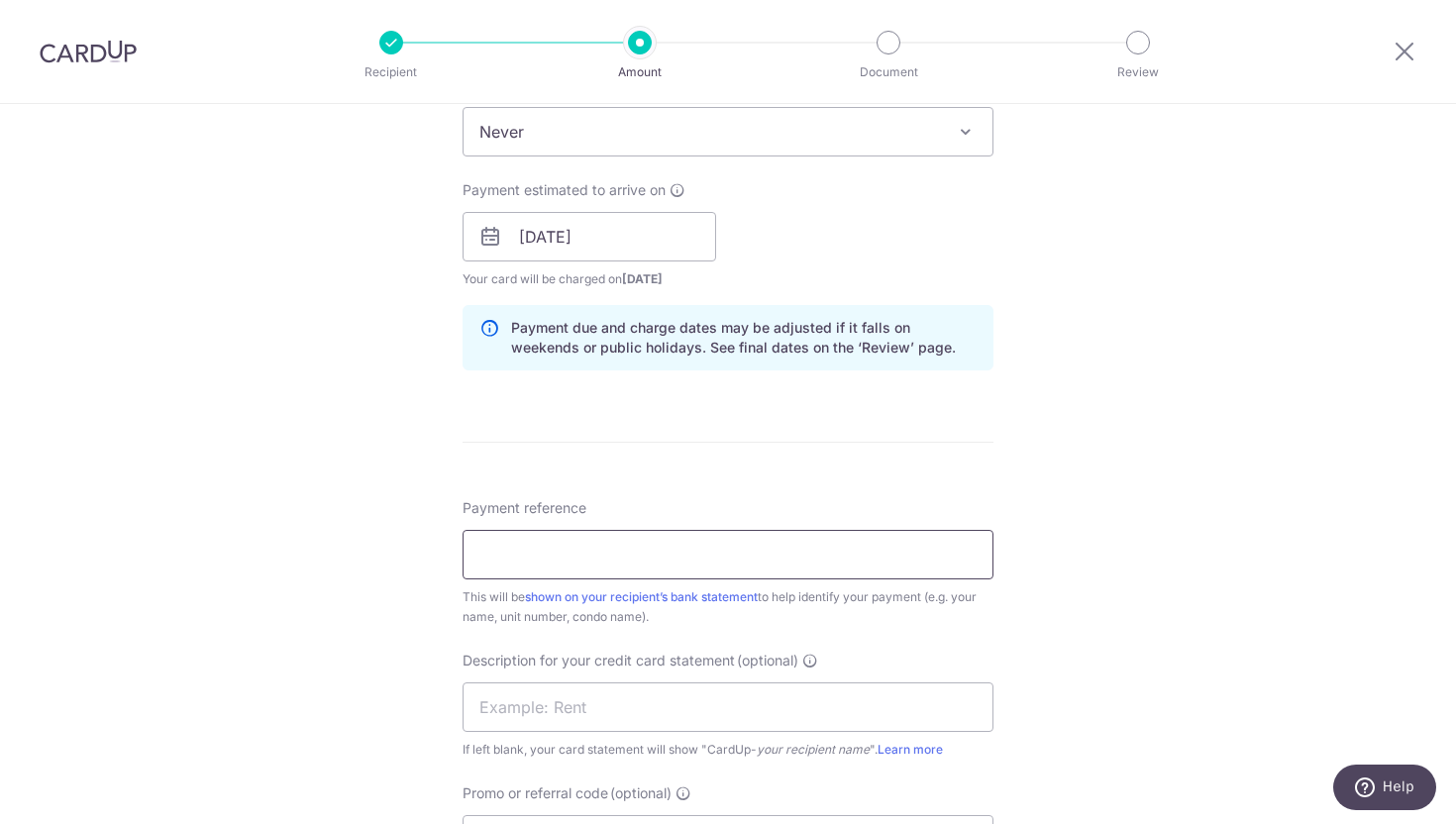 click on "Payment reference" at bounding box center [728, 555] 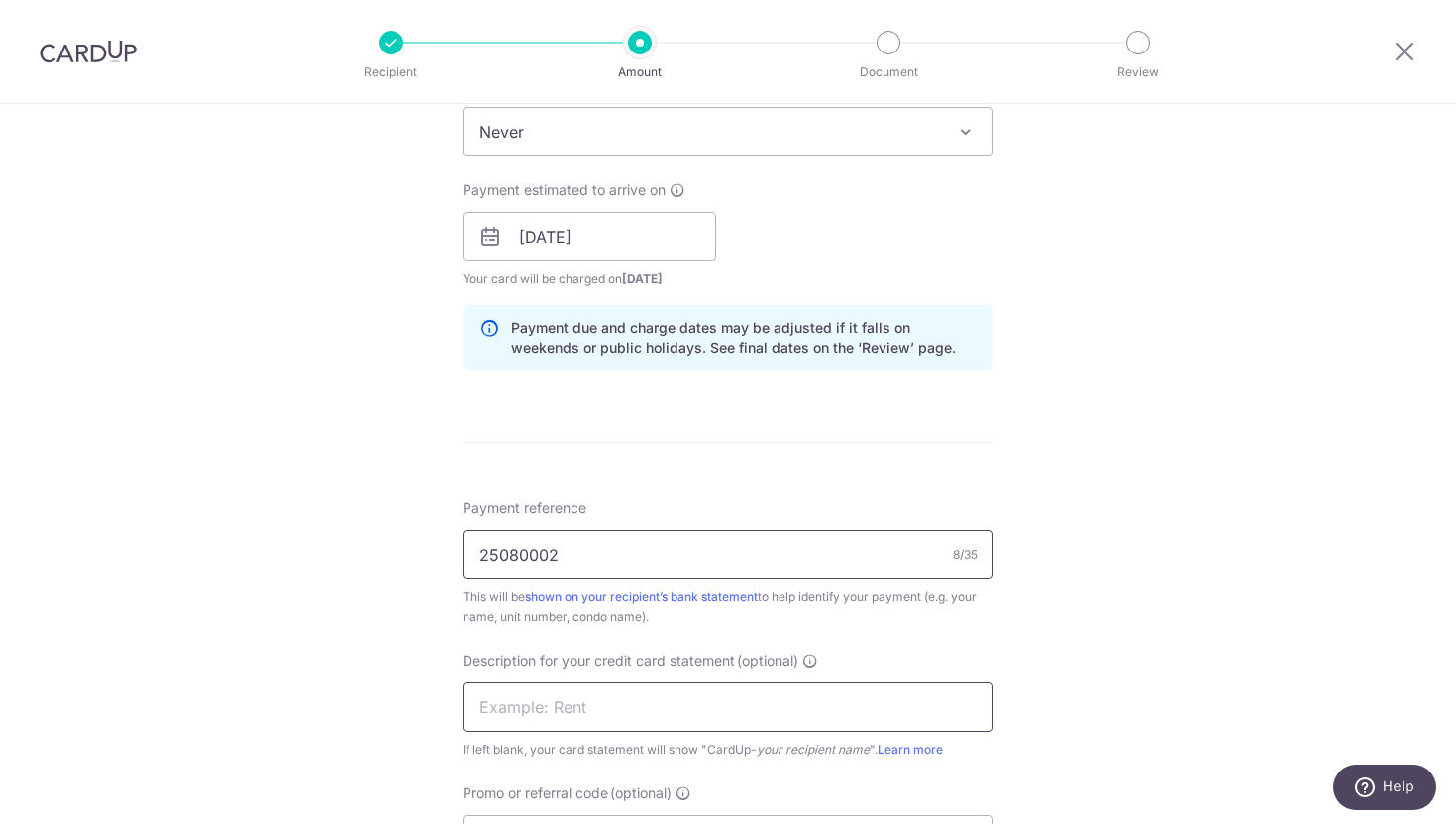 type on "25080002" 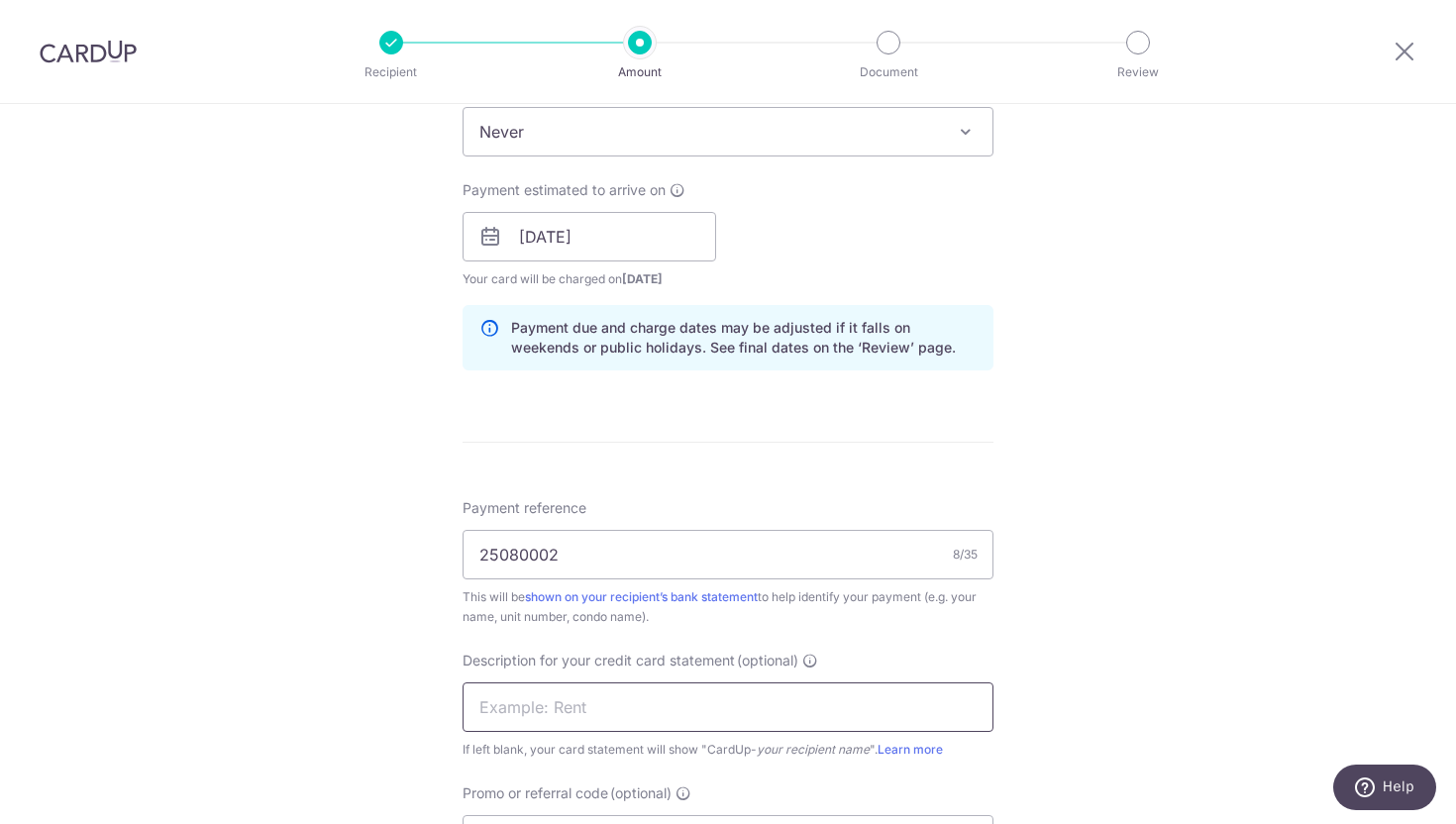 click at bounding box center (728, 707) 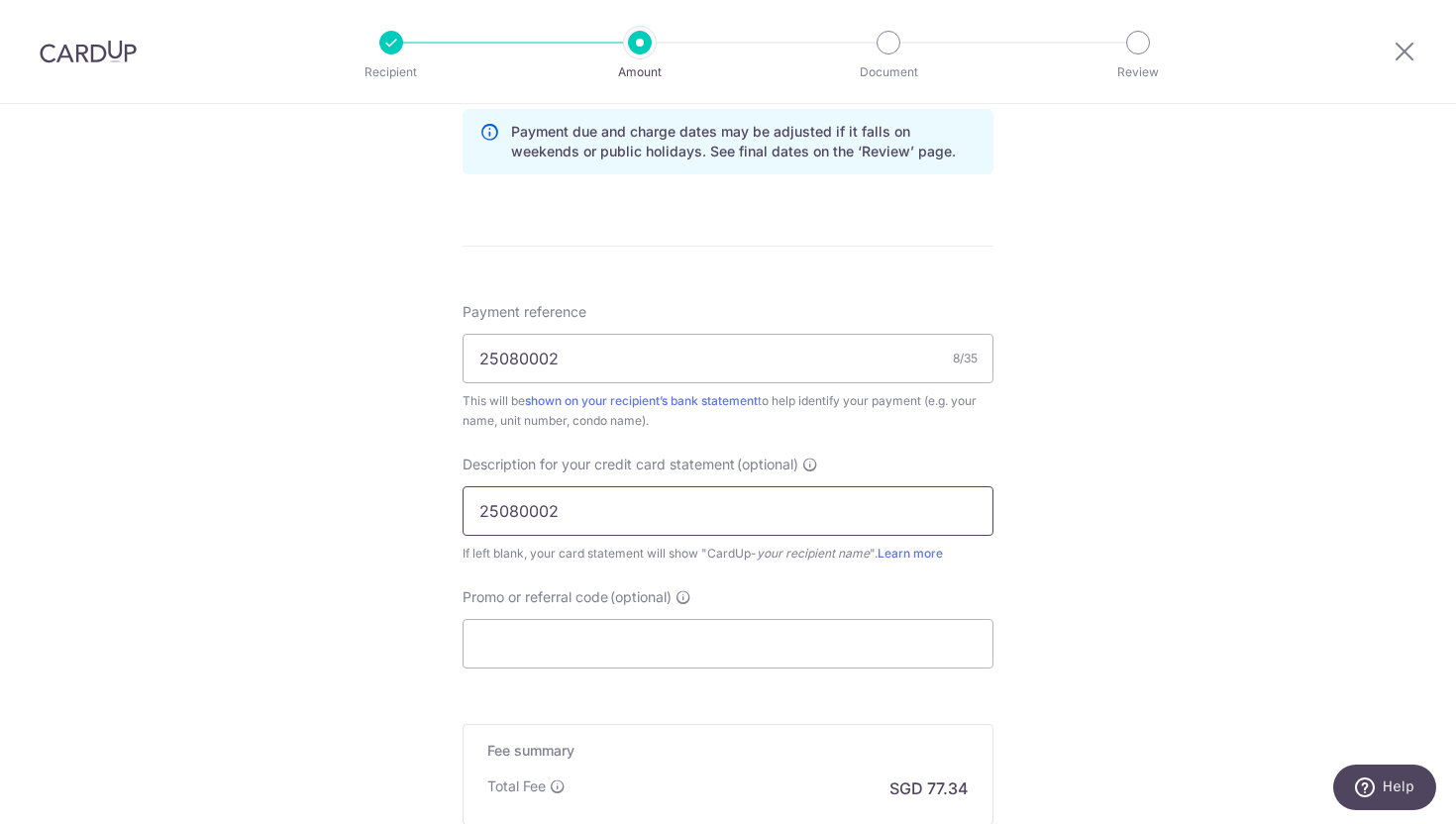 scroll, scrollTop: 1099, scrollLeft: 0, axis: vertical 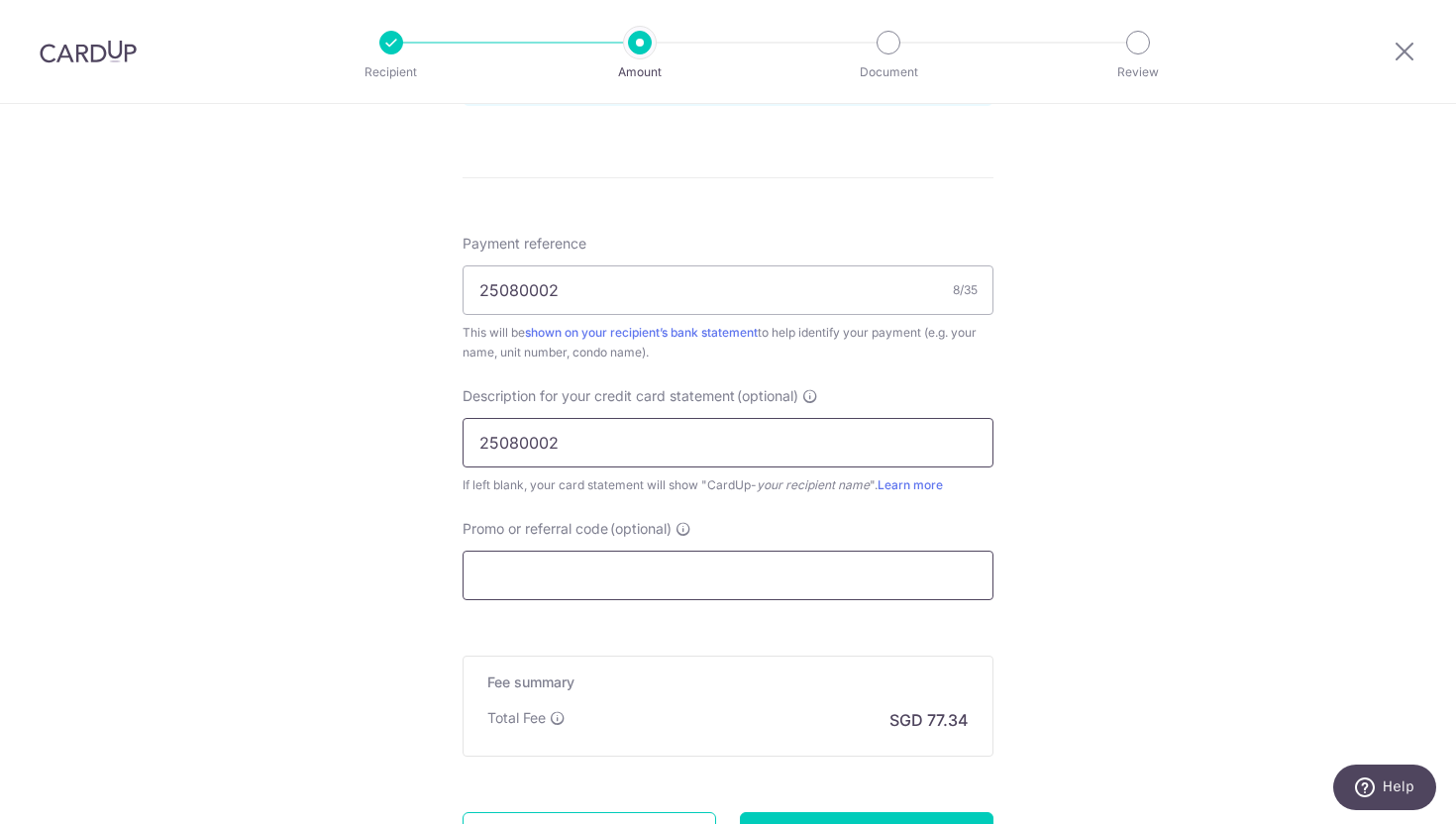 type on "25080002" 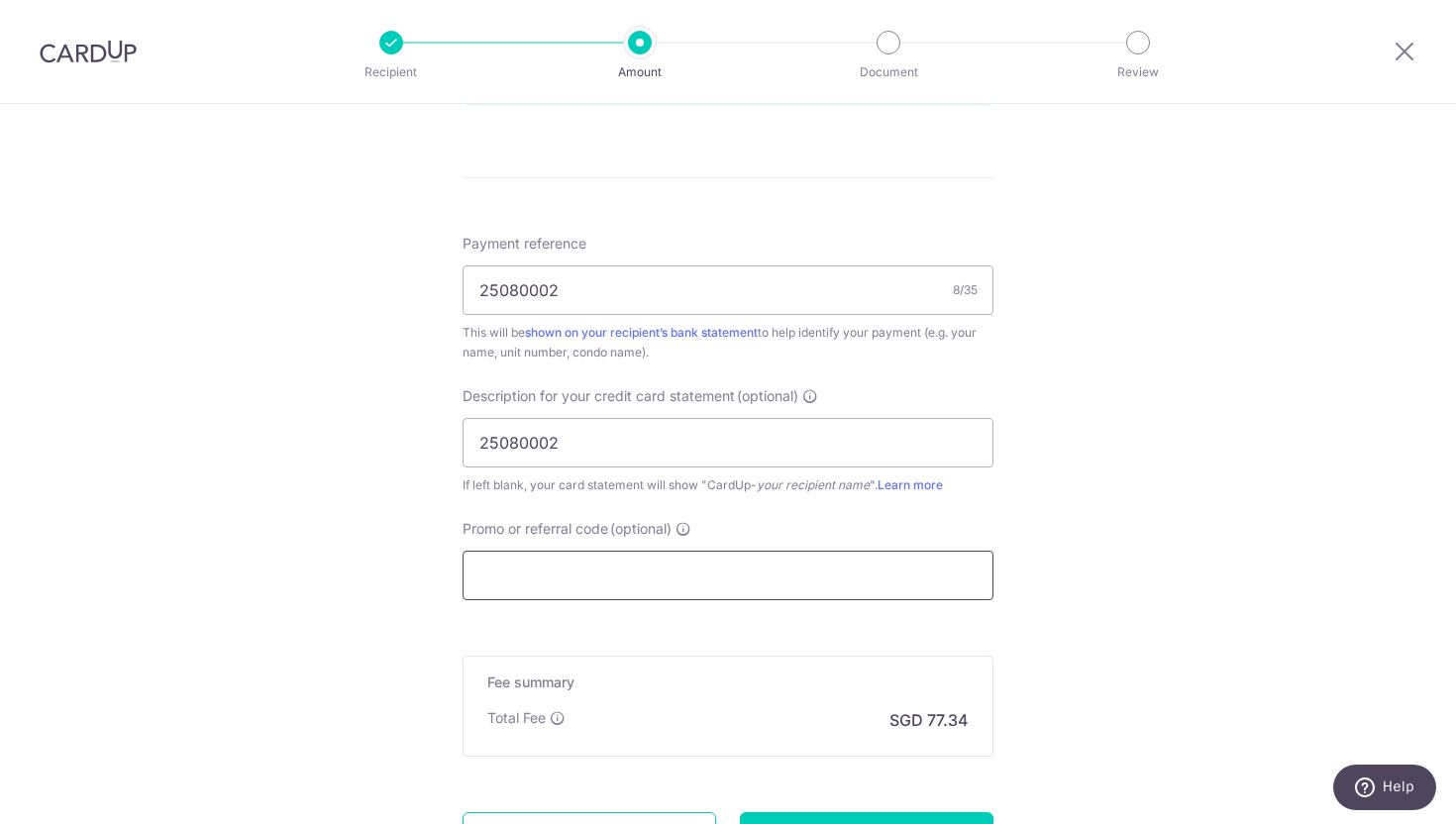 click on "Promo or referral code
(optional)" at bounding box center (728, 575) 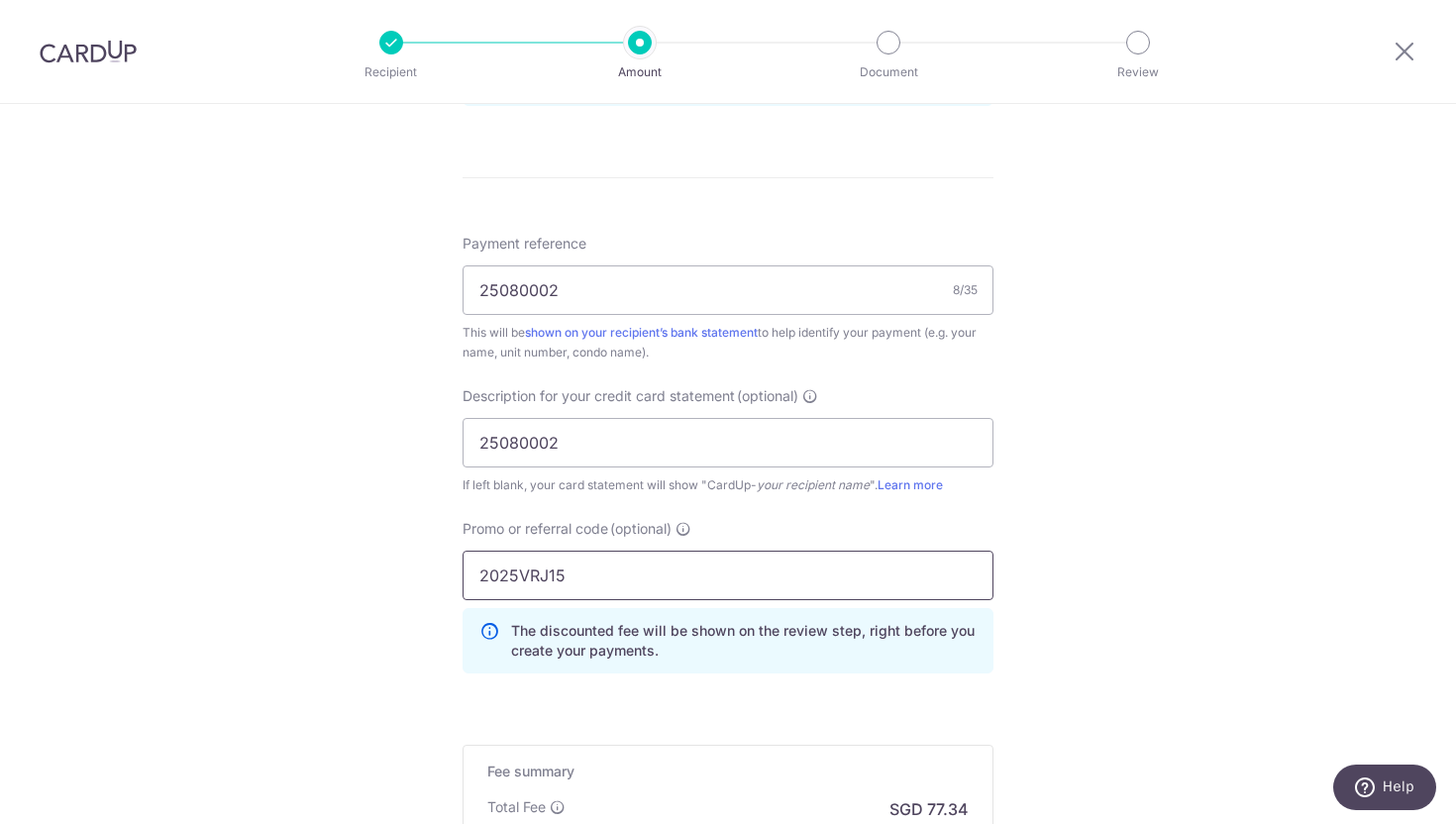 scroll, scrollTop: 1375, scrollLeft: 0, axis: vertical 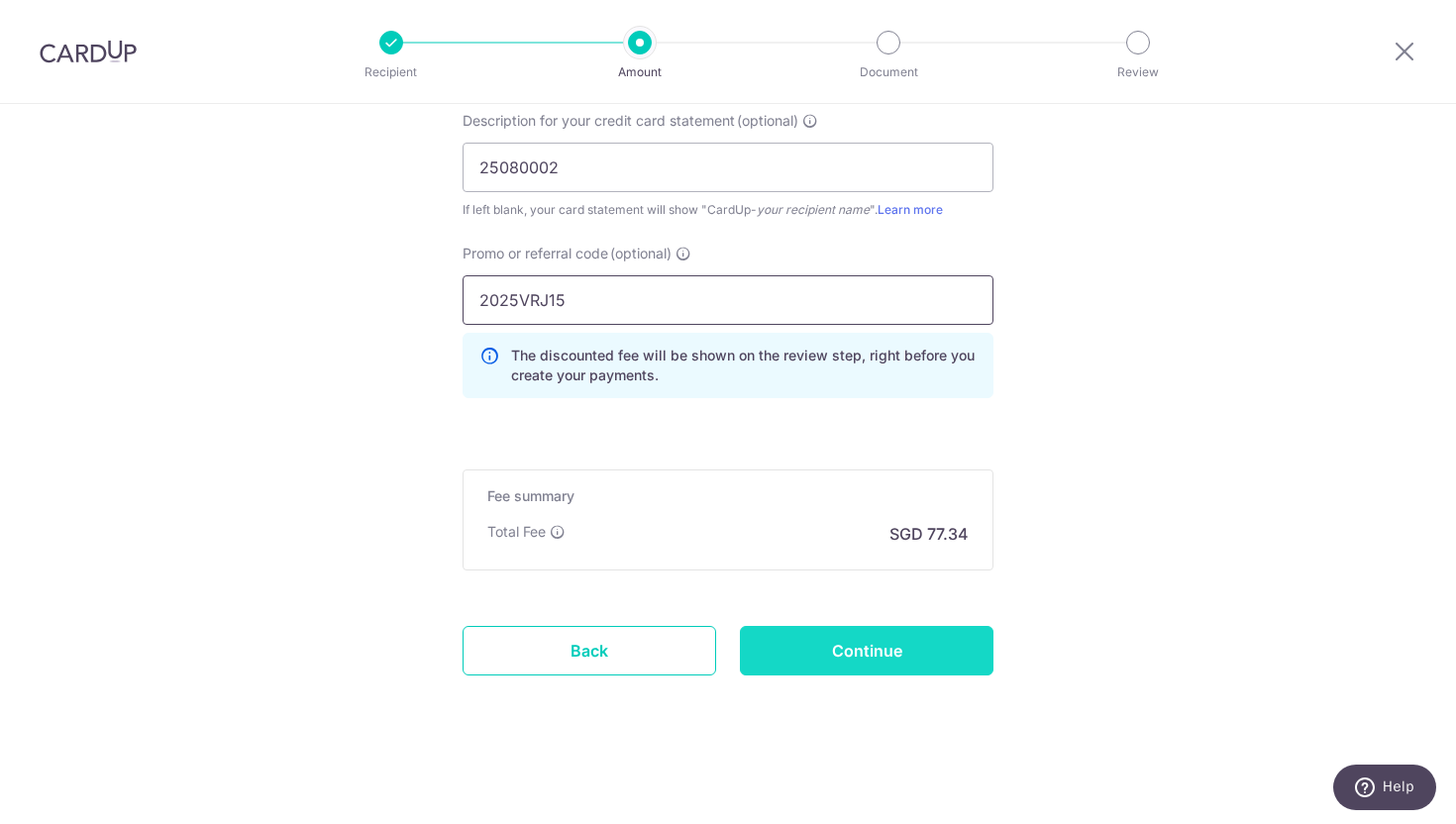 type on "2025VRJ15" 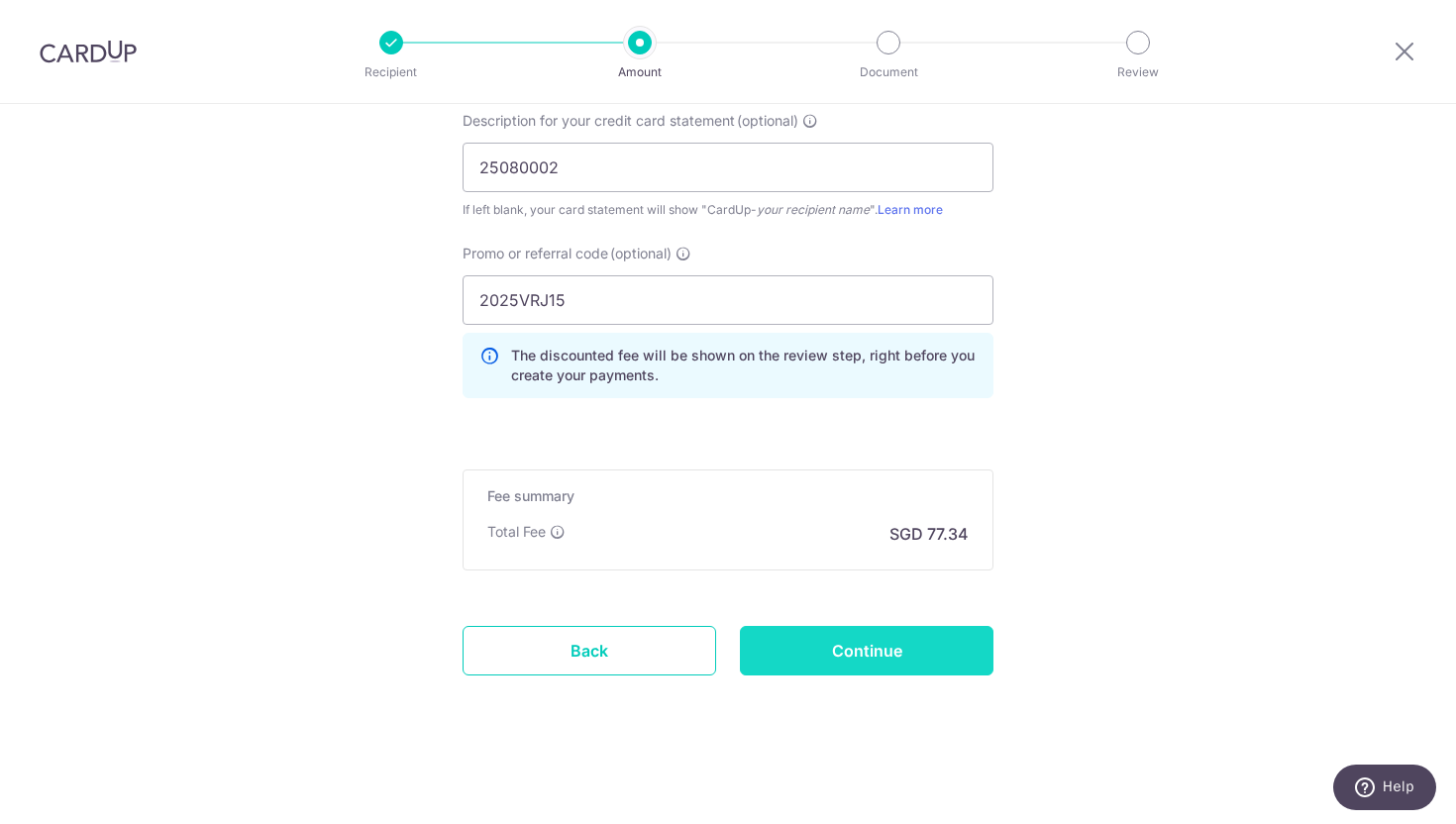 click on "Continue" at bounding box center [867, 651] 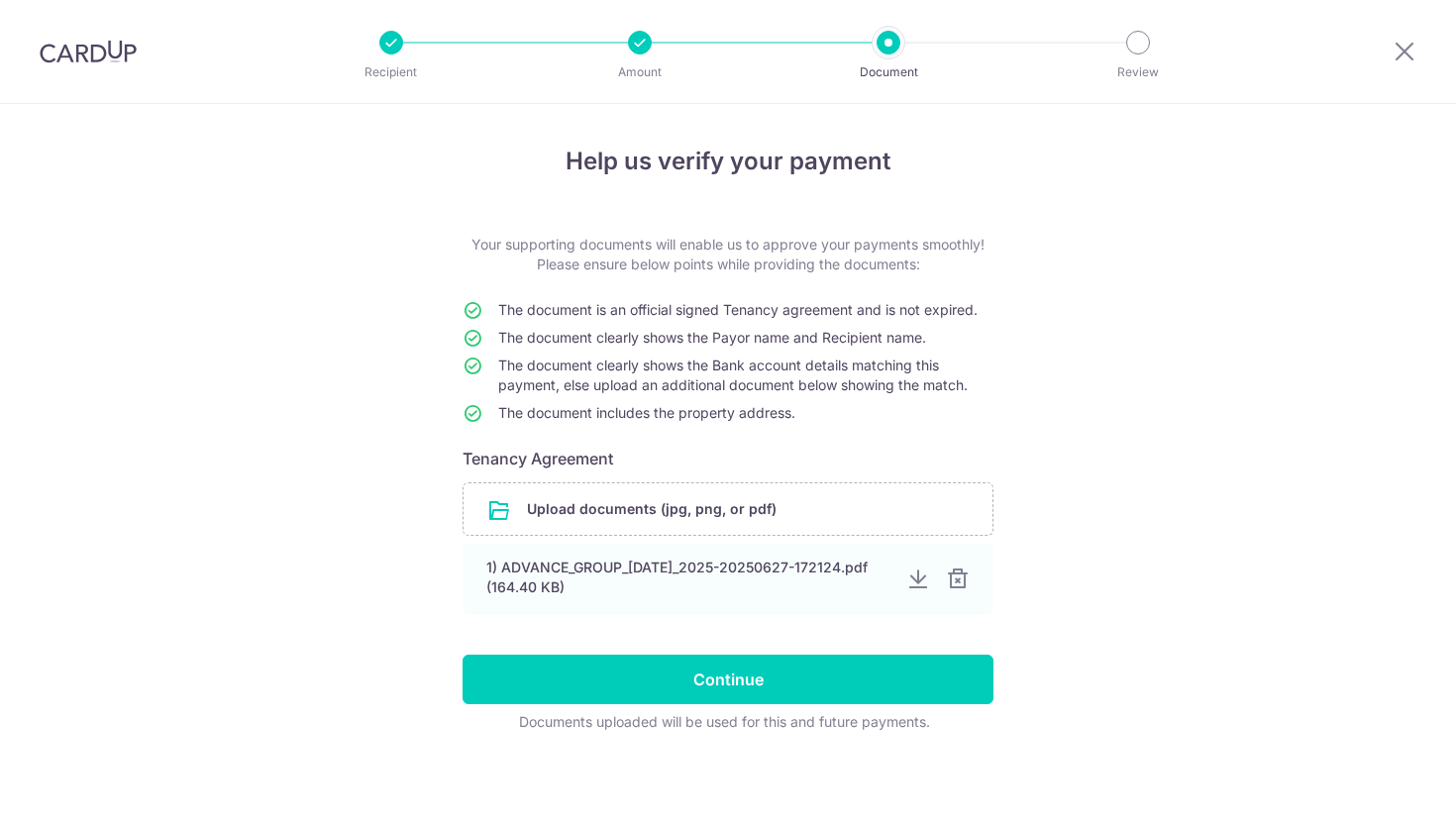 scroll, scrollTop: 0, scrollLeft: 0, axis: both 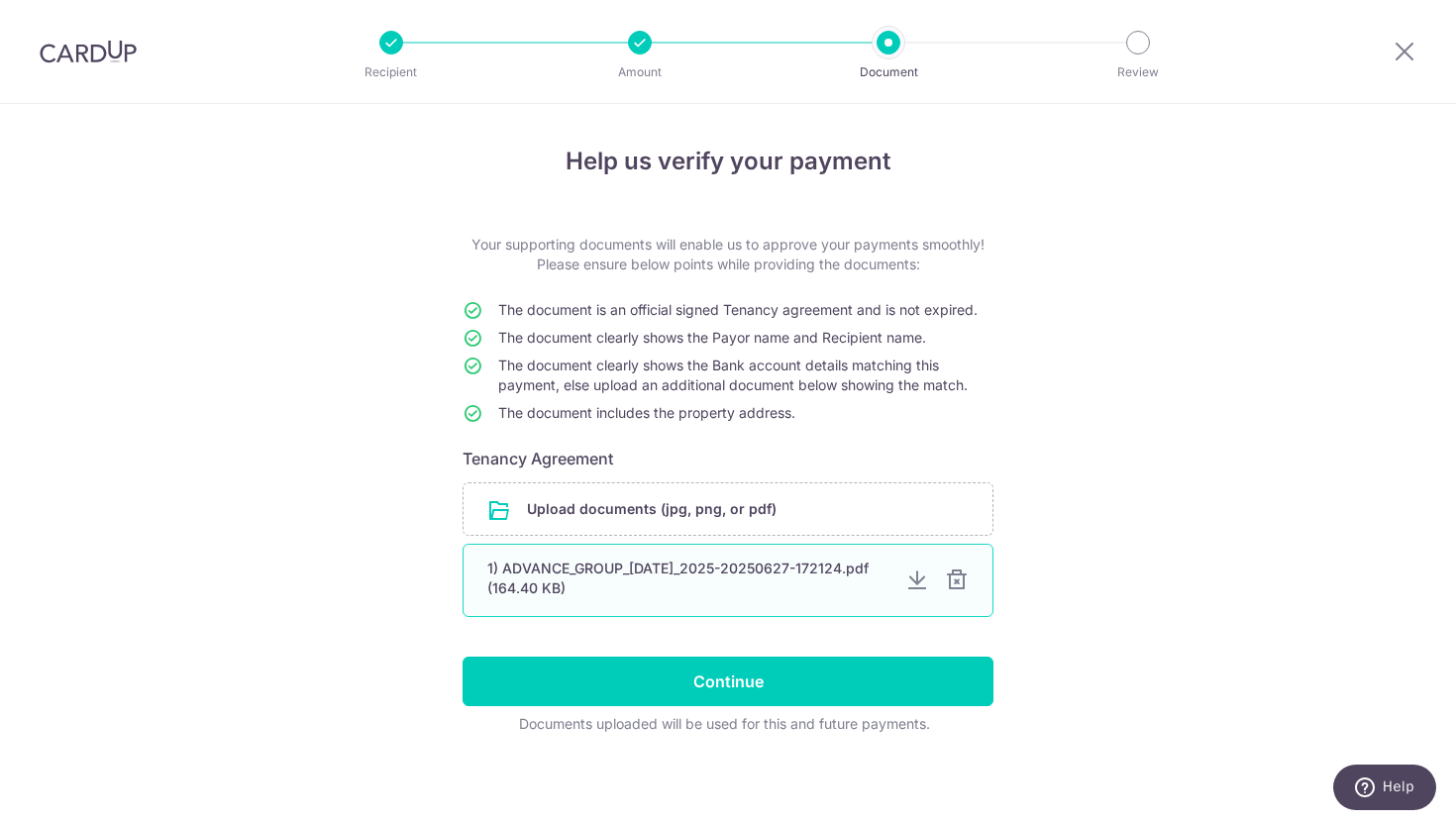 click at bounding box center (957, 580) 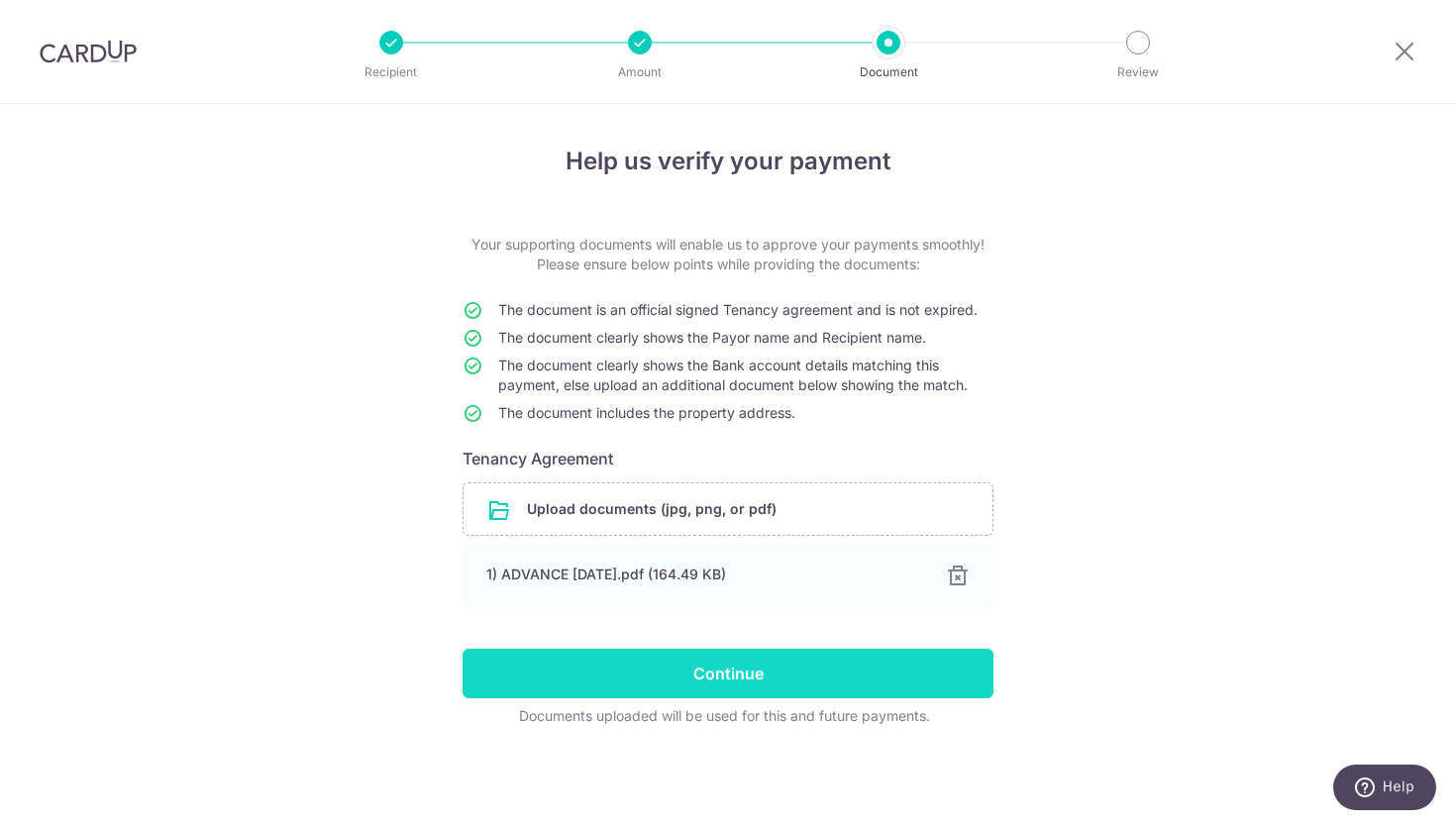 click on "Continue" at bounding box center [728, 673] 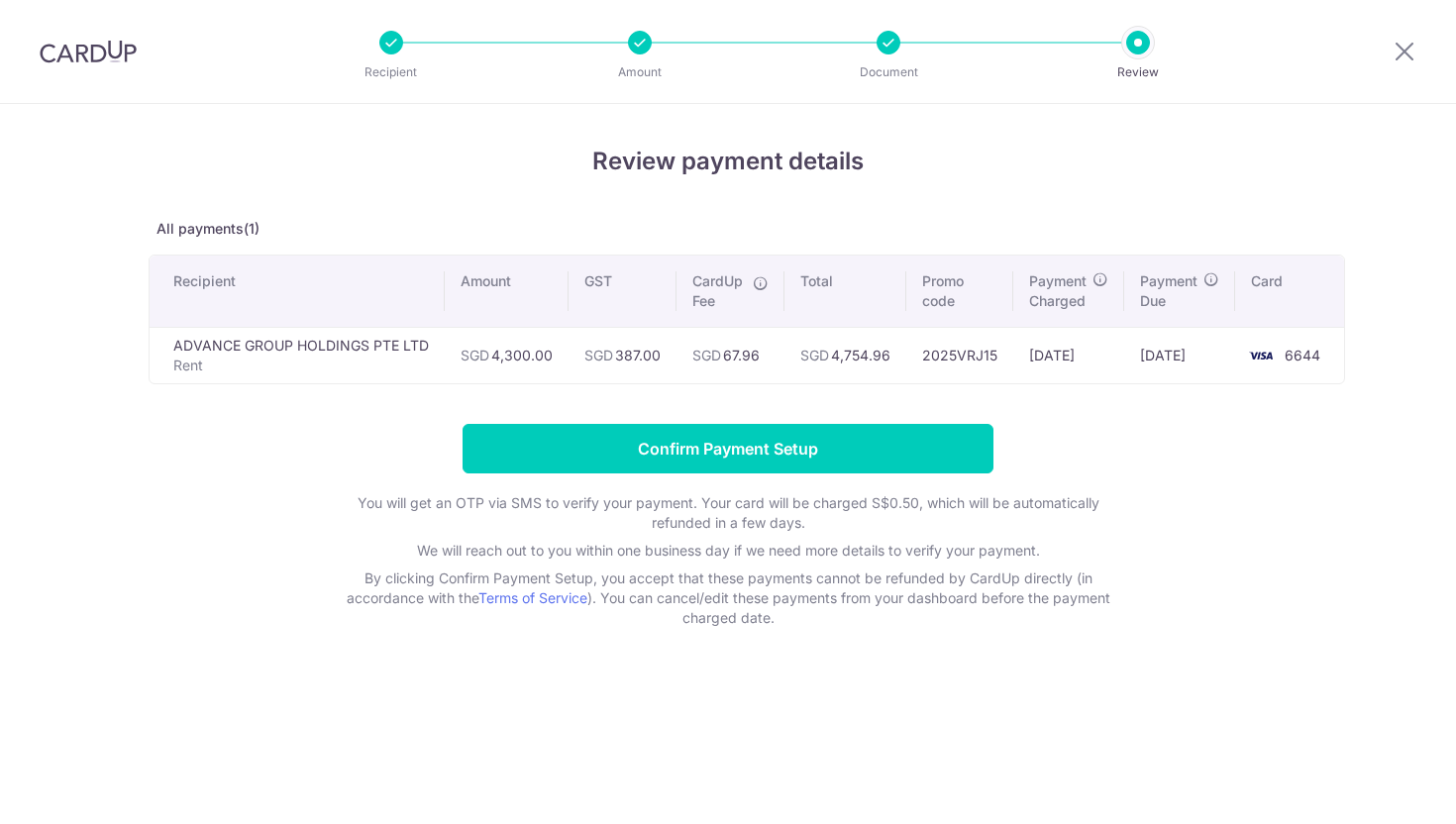 scroll, scrollTop: 0, scrollLeft: 0, axis: both 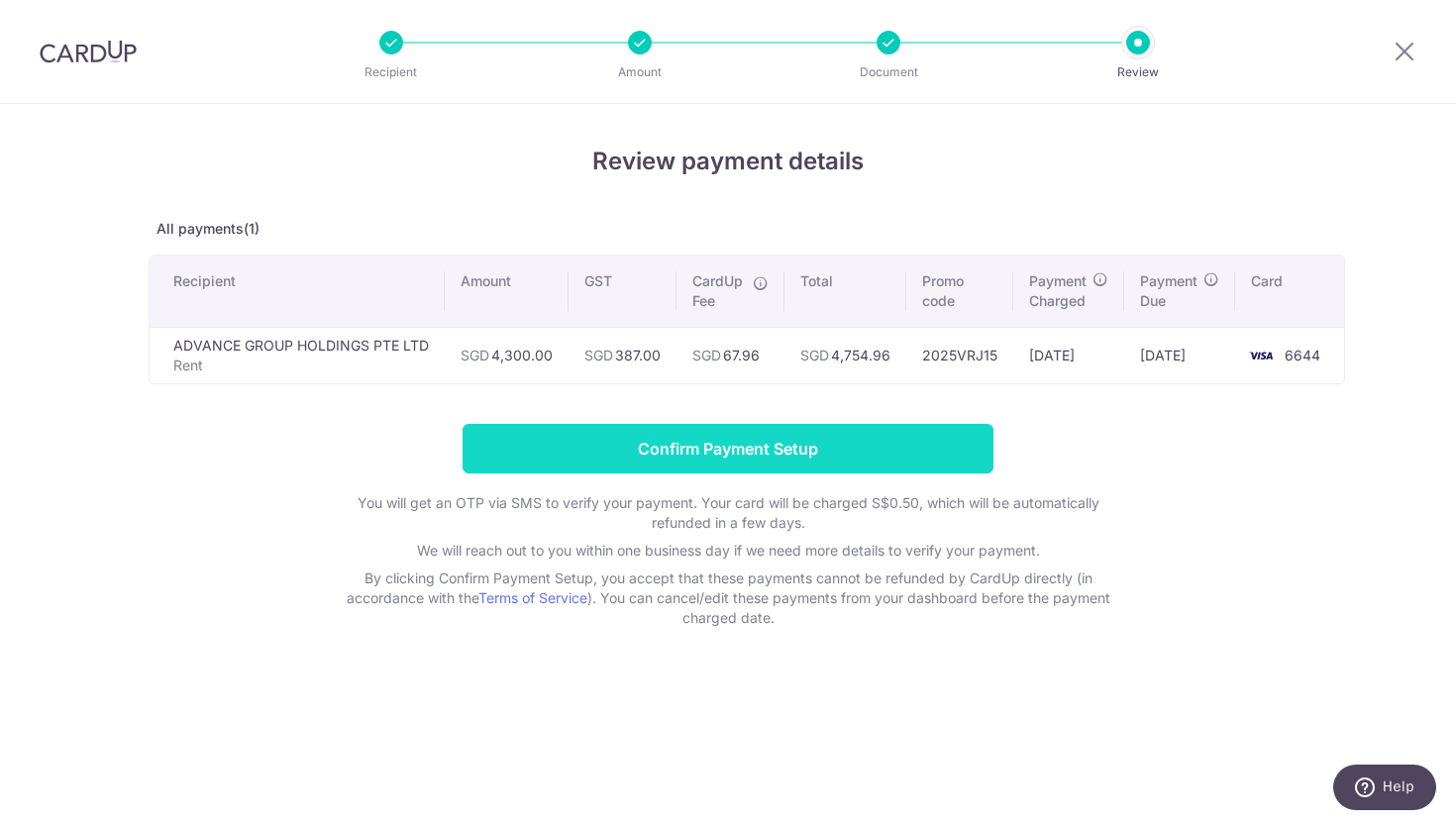 click on "Confirm Payment Setup" at bounding box center [728, 449] 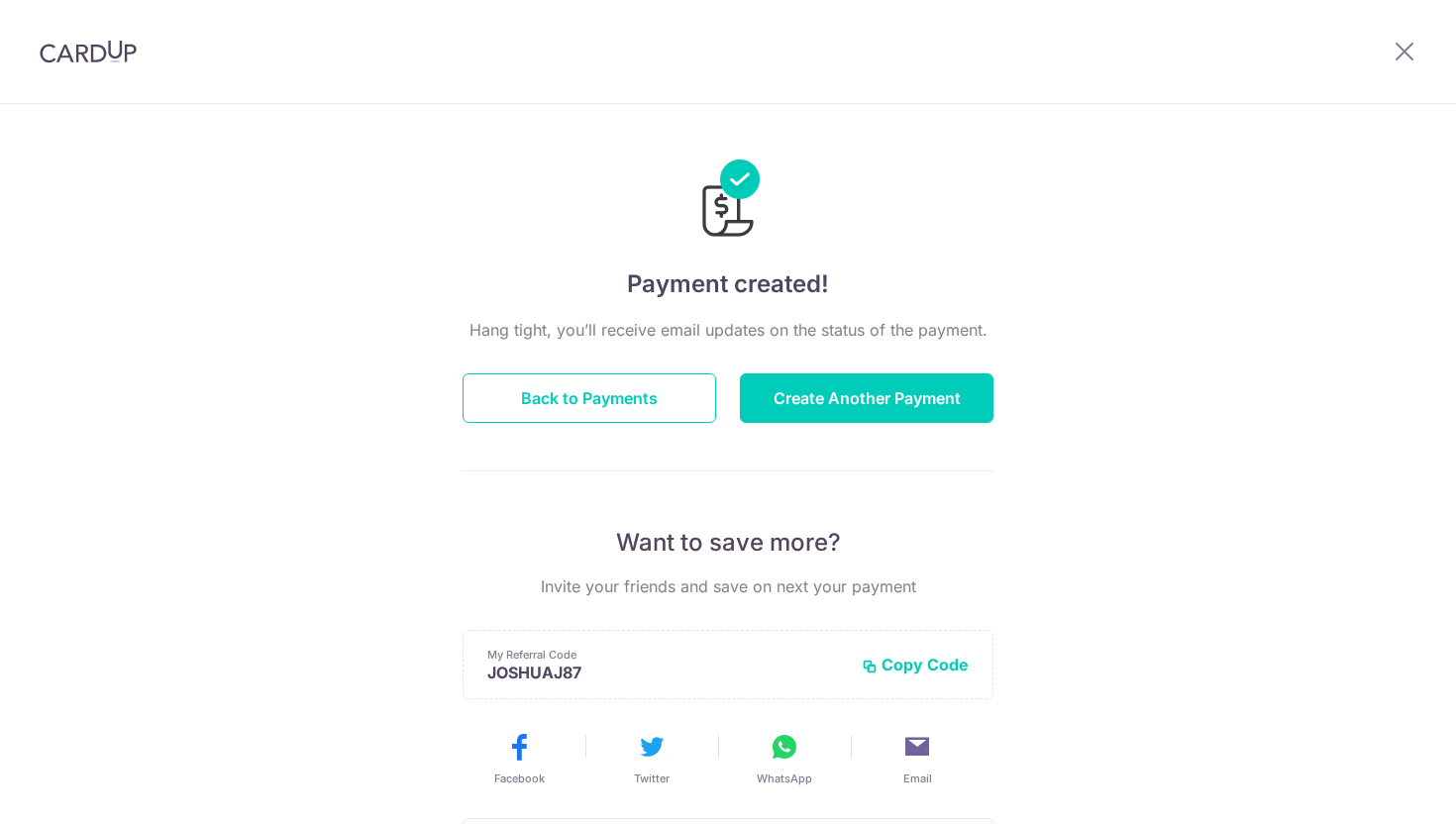 scroll, scrollTop: 0, scrollLeft: 0, axis: both 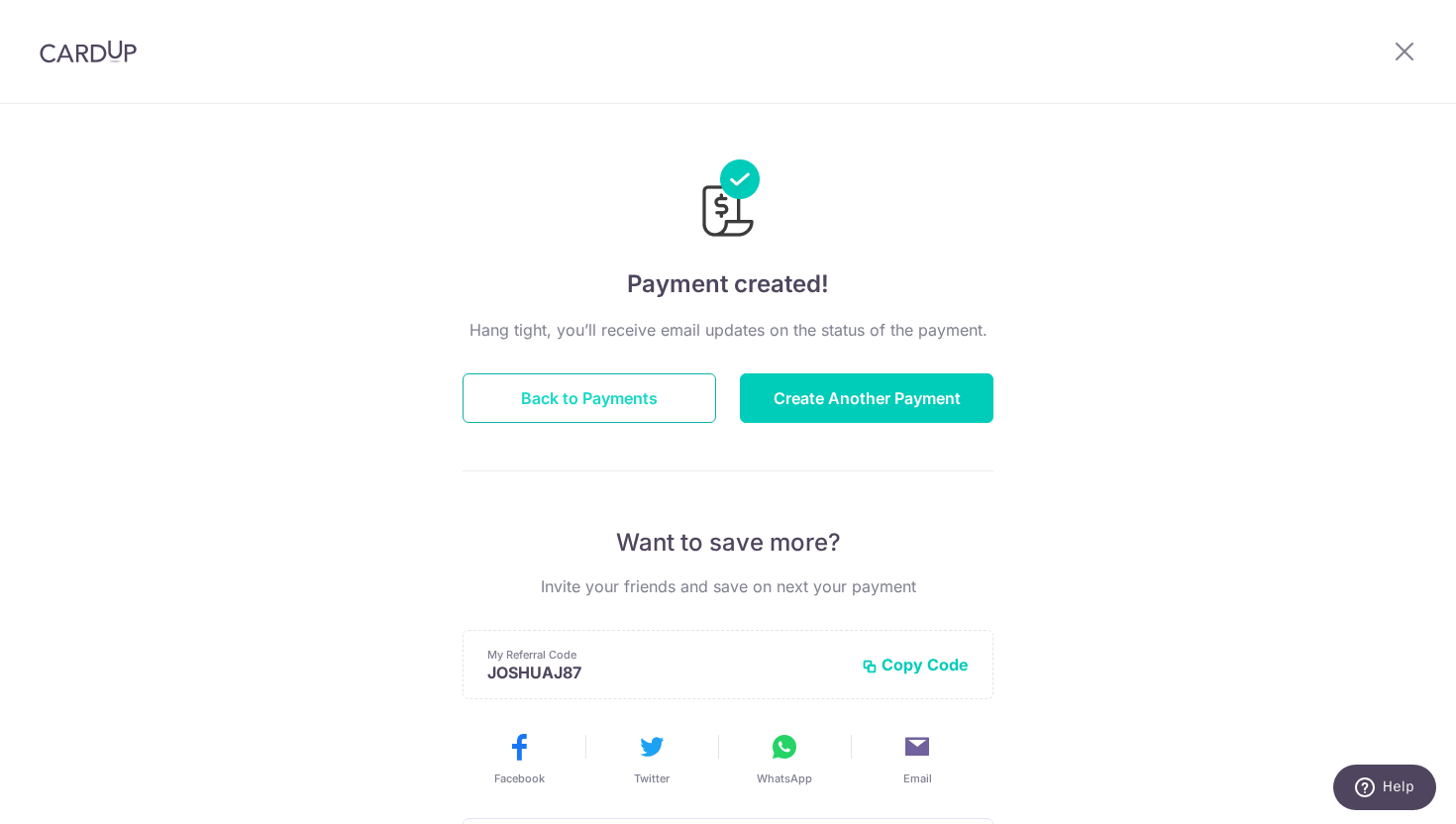click on "Back to Payments" at bounding box center (589, 398) 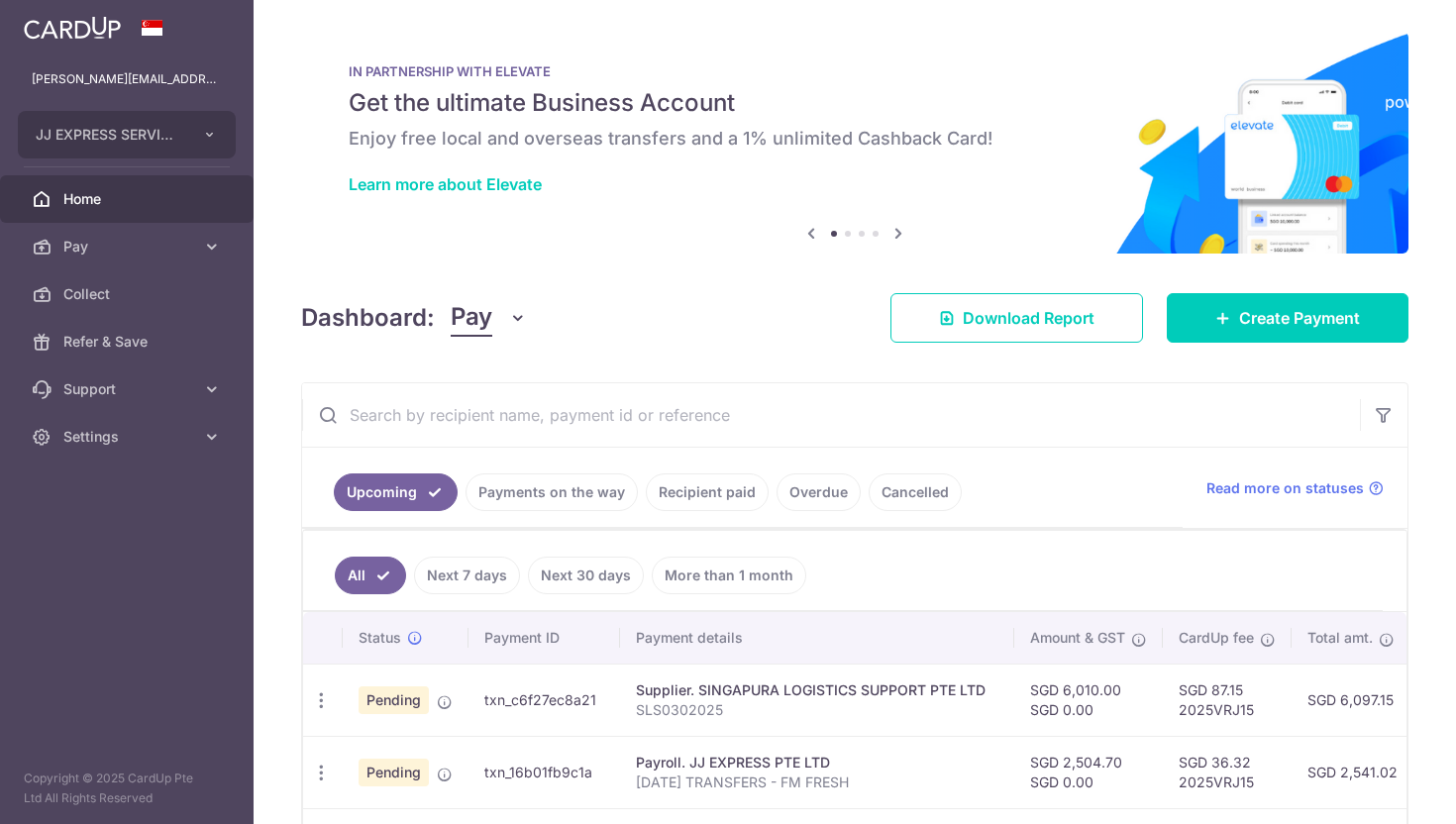 scroll, scrollTop: 0, scrollLeft: 0, axis: both 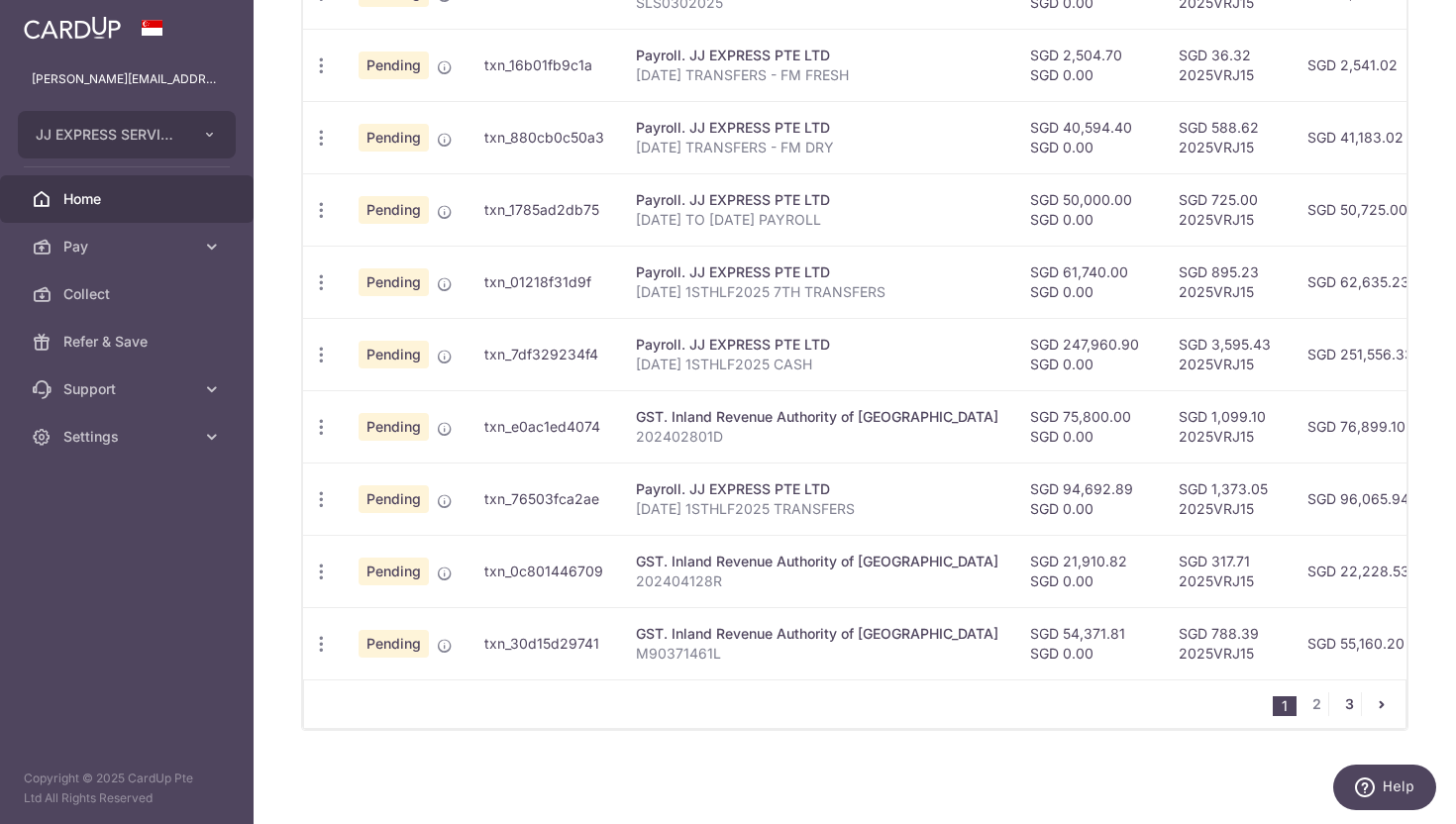 click on "3" at bounding box center [1349, 704] 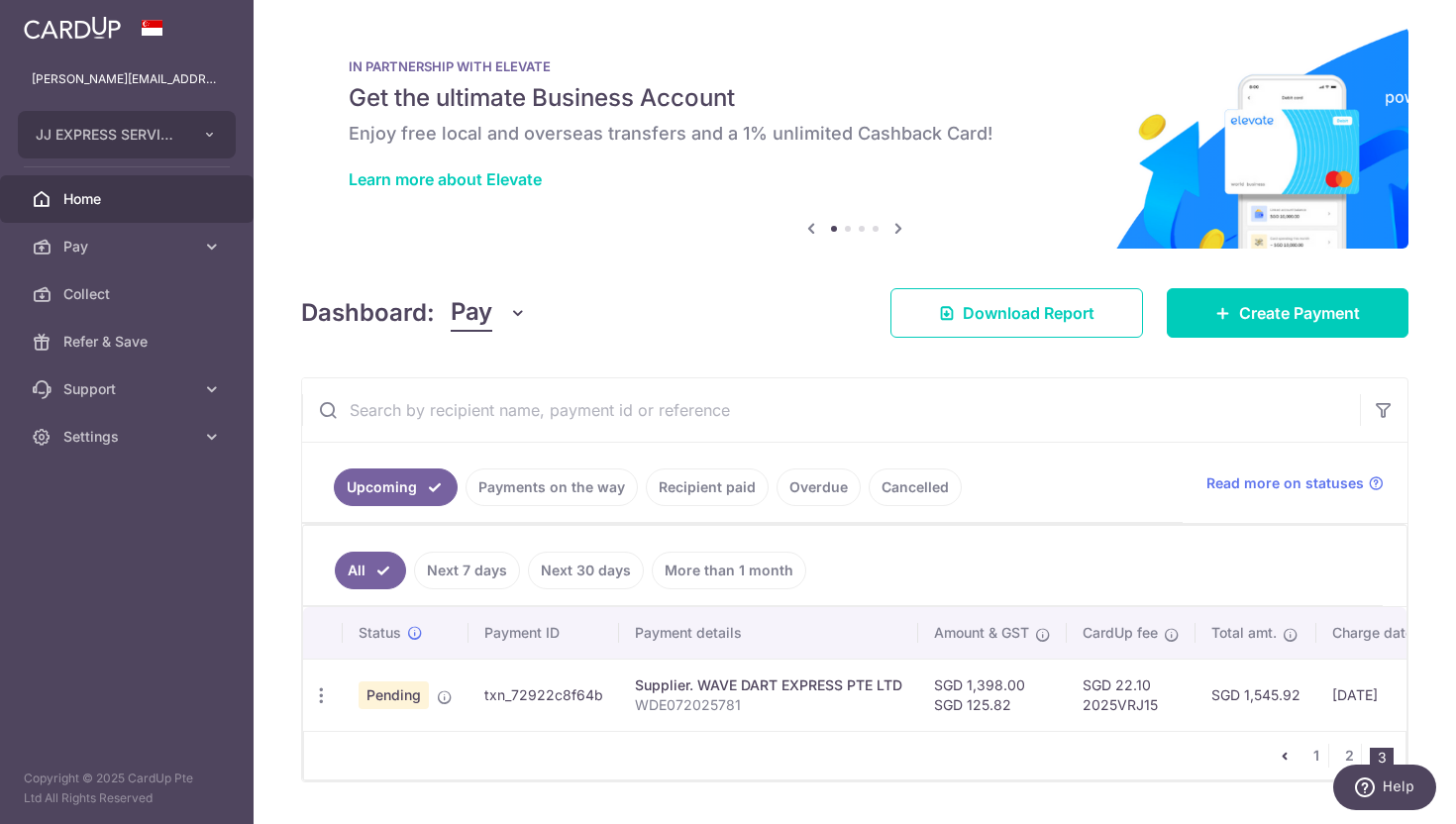 scroll, scrollTop: 56, scrollLeft: 0, axis: vertical 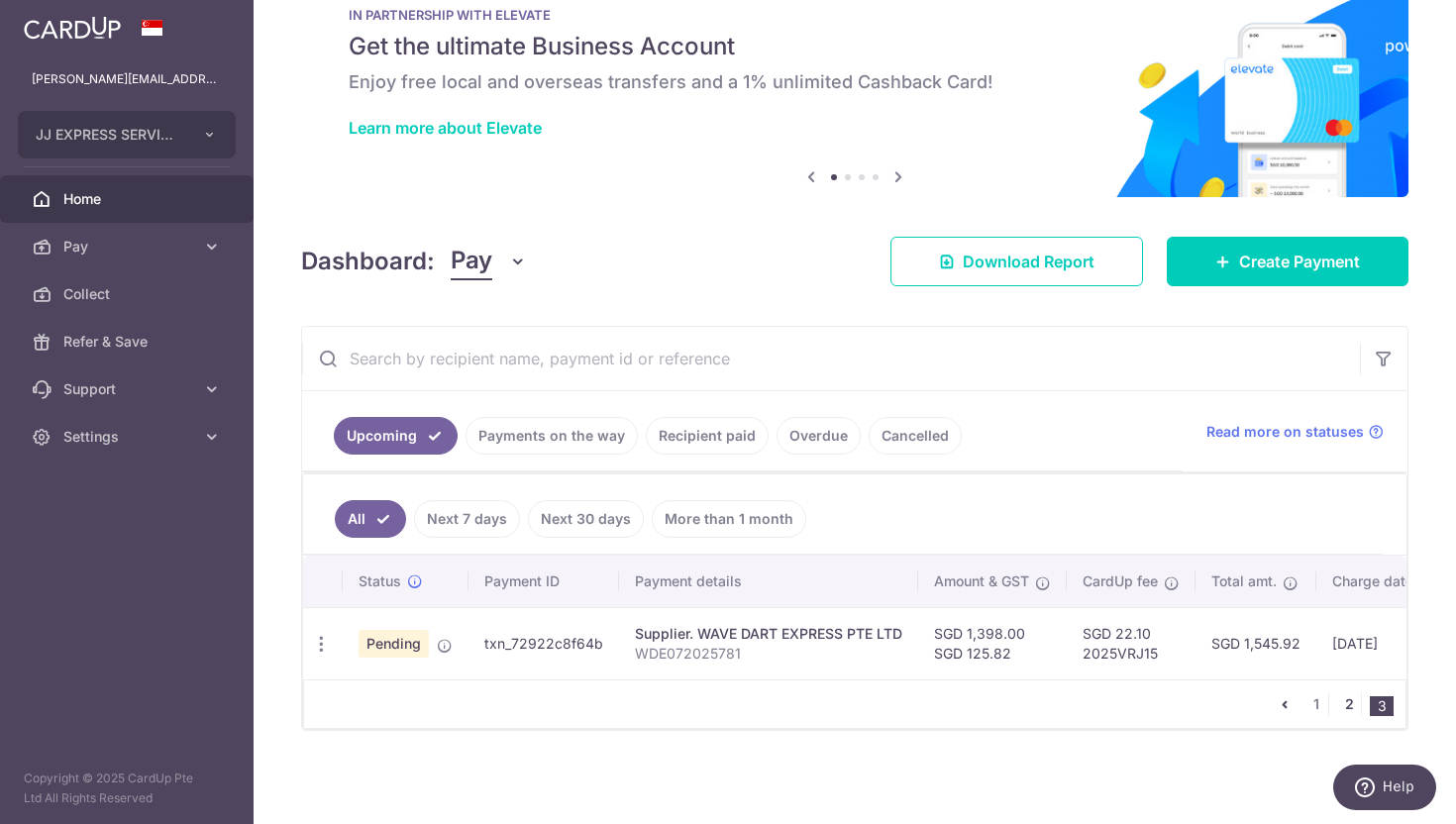 click on "2" at bounding box center [1349, 704] 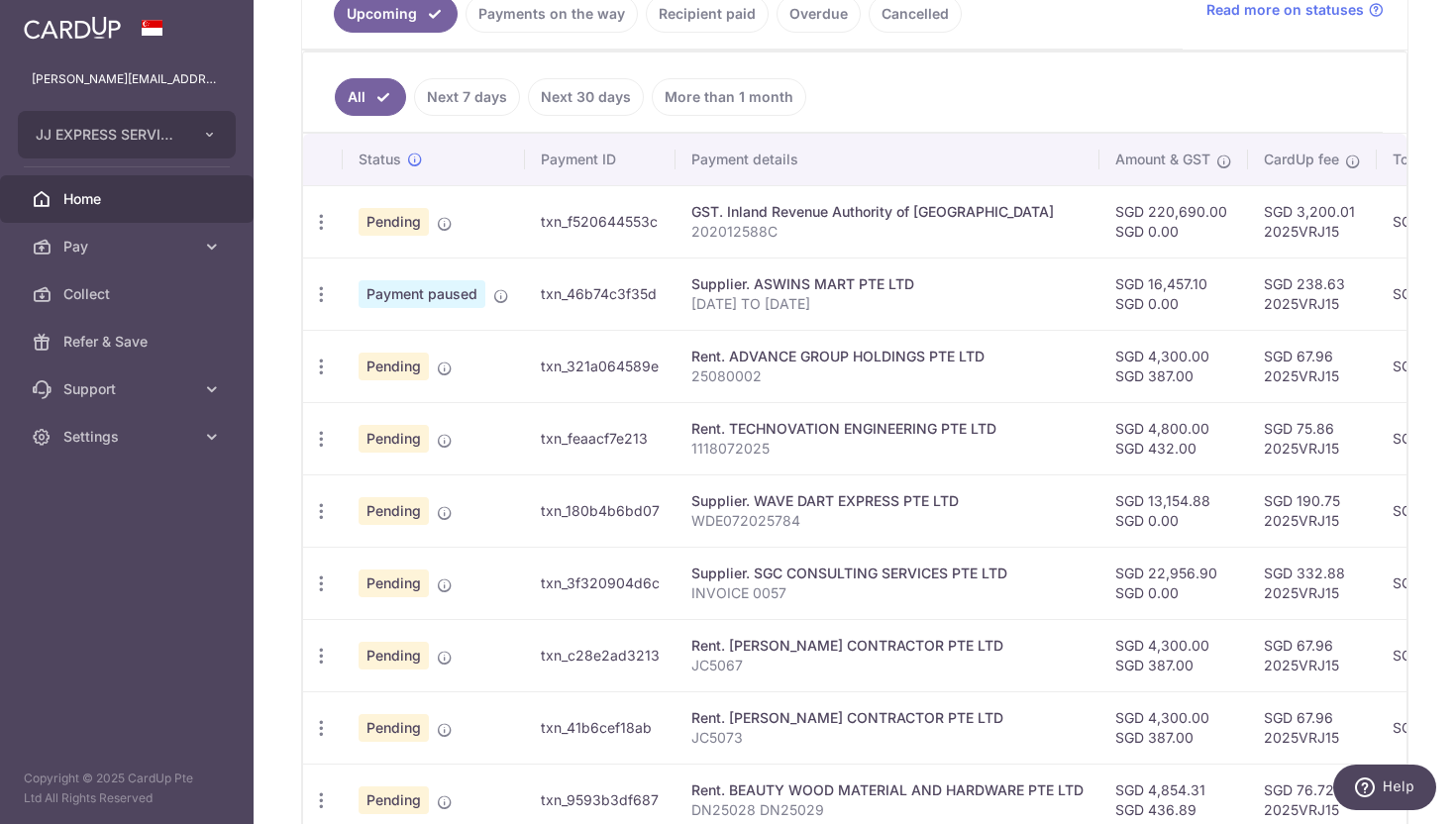 scroll, scrollTop: 479, scrollLeft: 0, axis: vertical 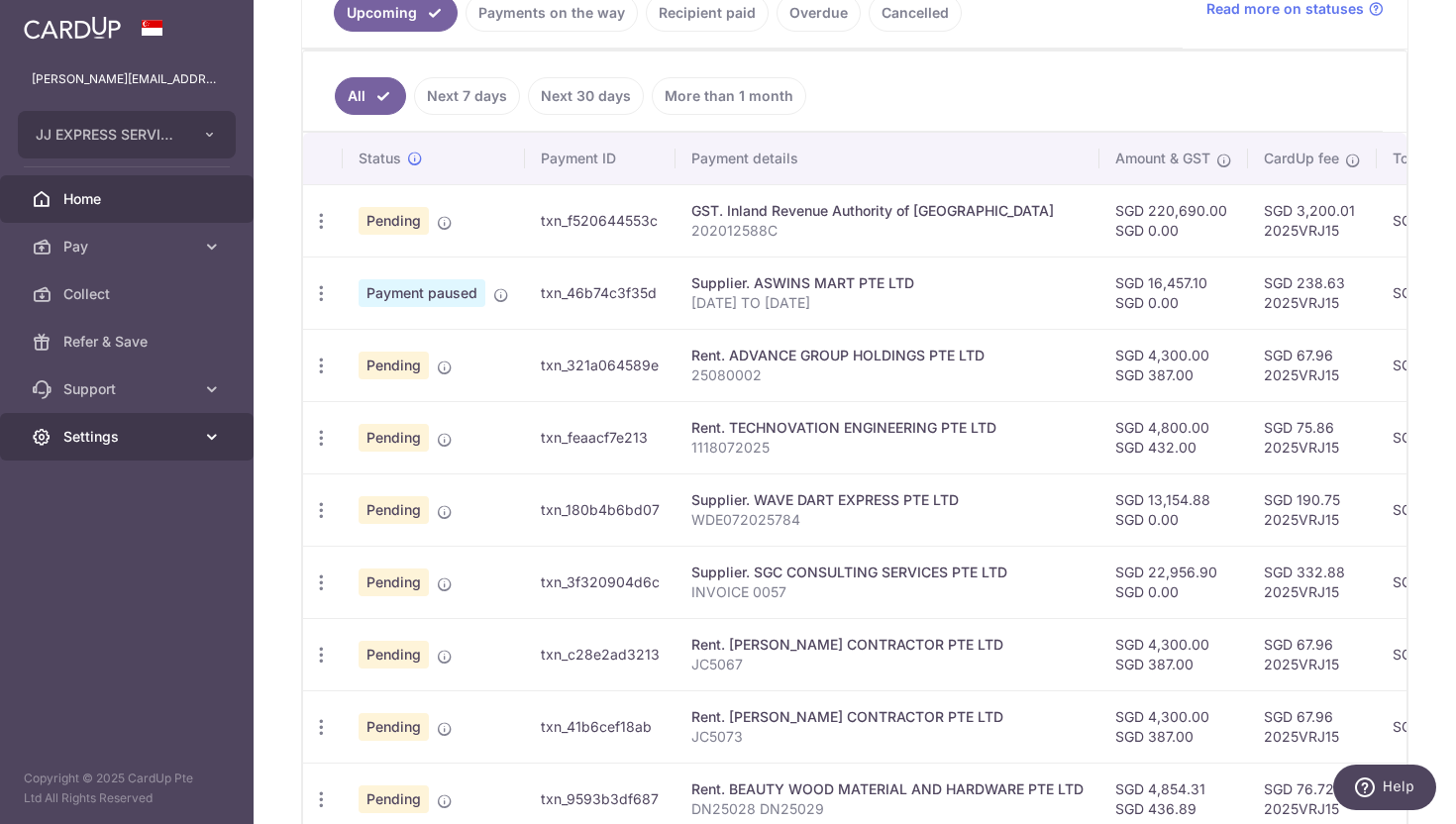 click on "Settings" at bounding box center (129, 437) 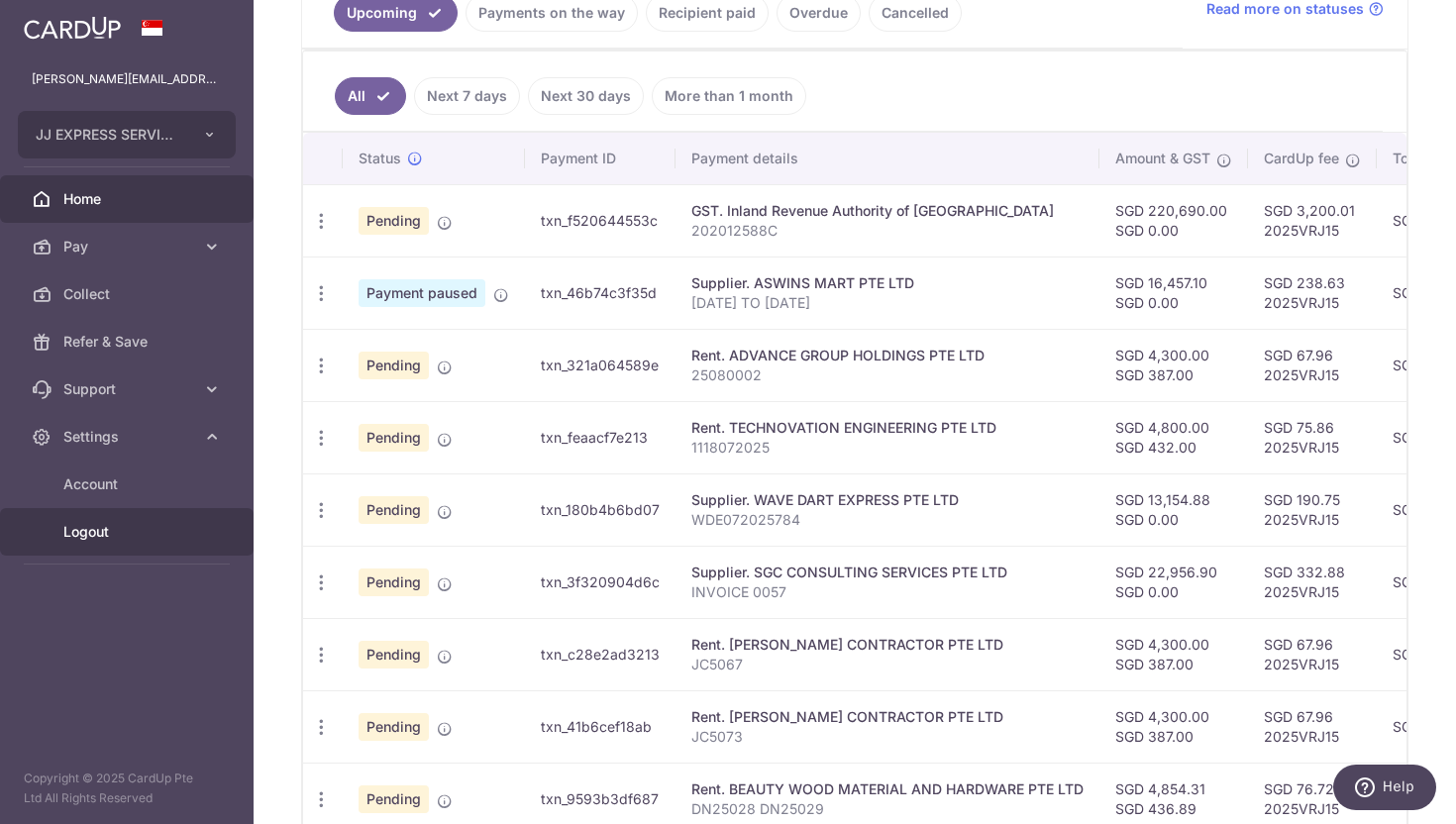click on "Logout" at bounding box center [127, 532] 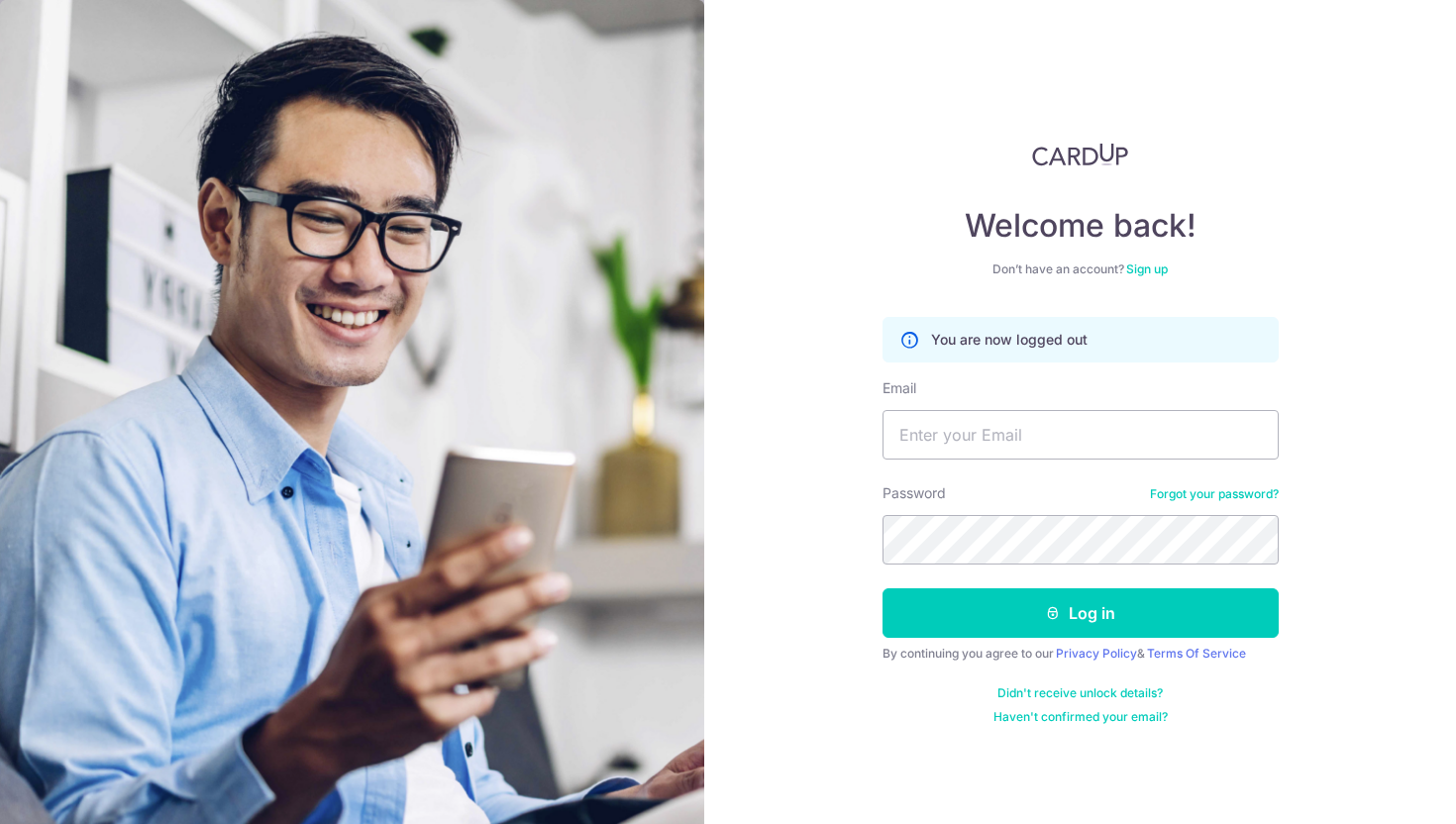 scroll, scrollTop: 0, scrollLeft: 0, axis: both 